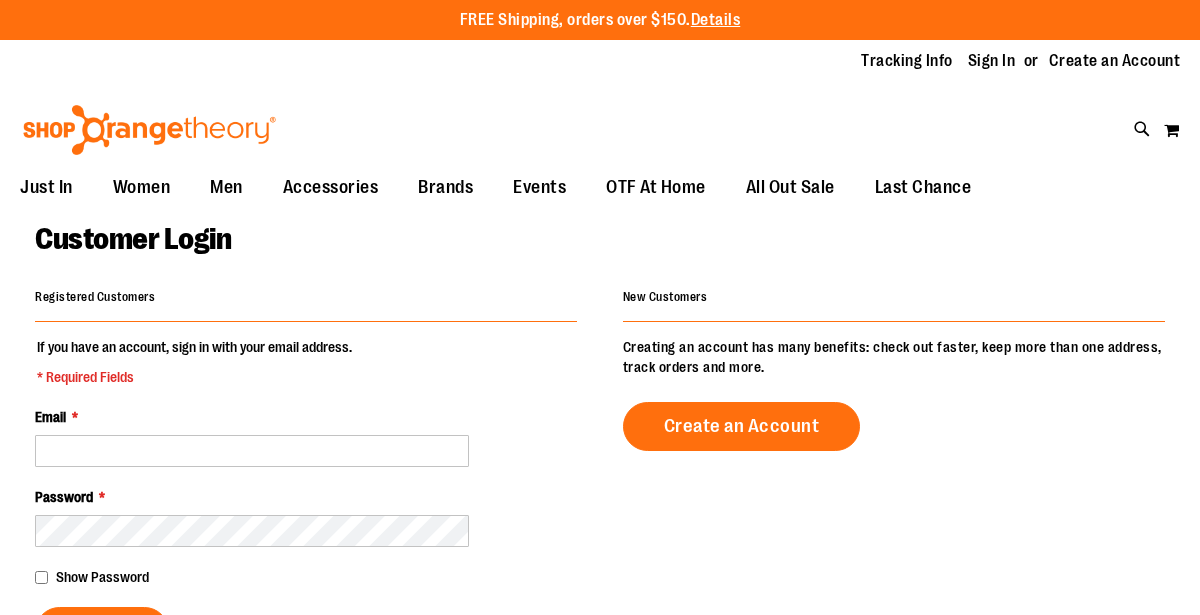 scroll, scrollTop: 0, scrollLeft: 0, axis: both 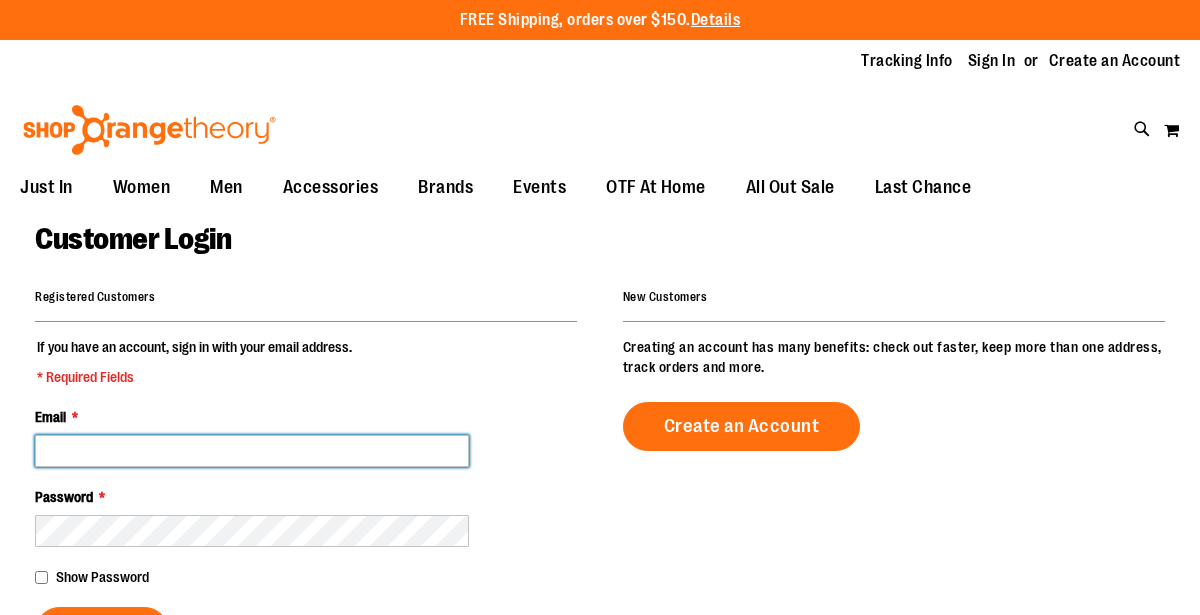 click on "Email *" at bounding box center (252, 451) 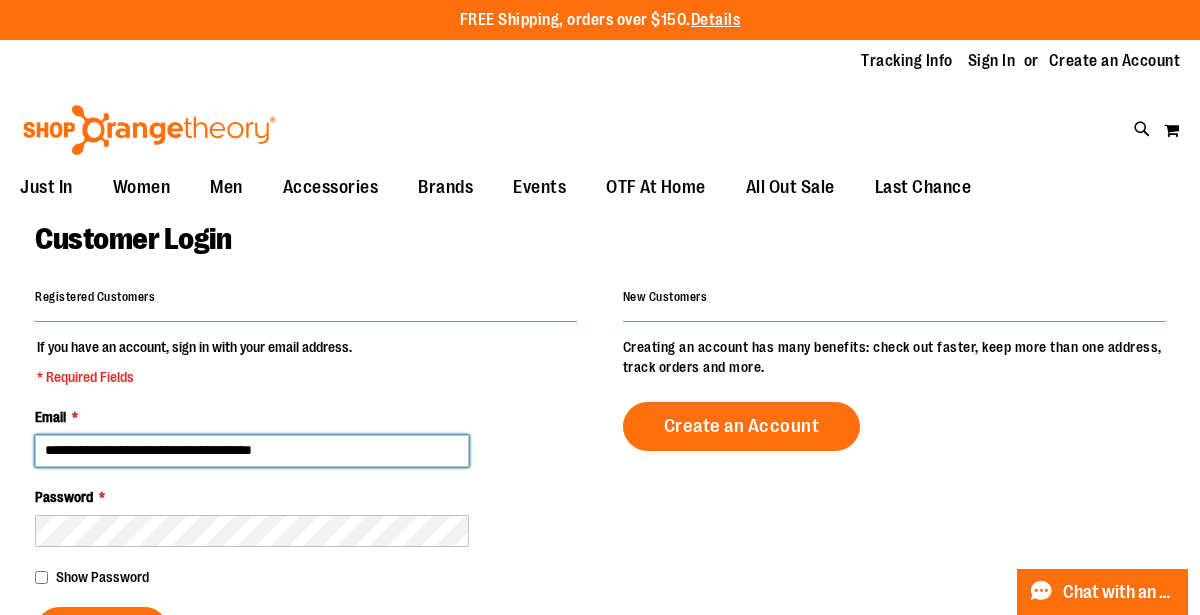 type on "**********" 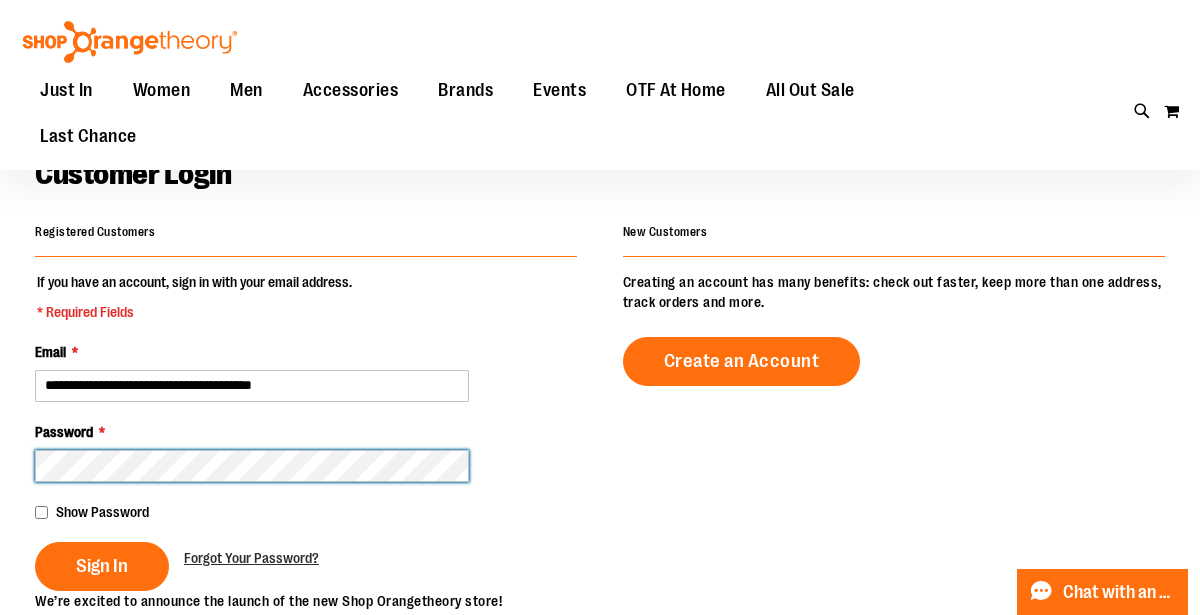 scroll, scrollTop: 89, scrollLeft: 0, axis: vertical 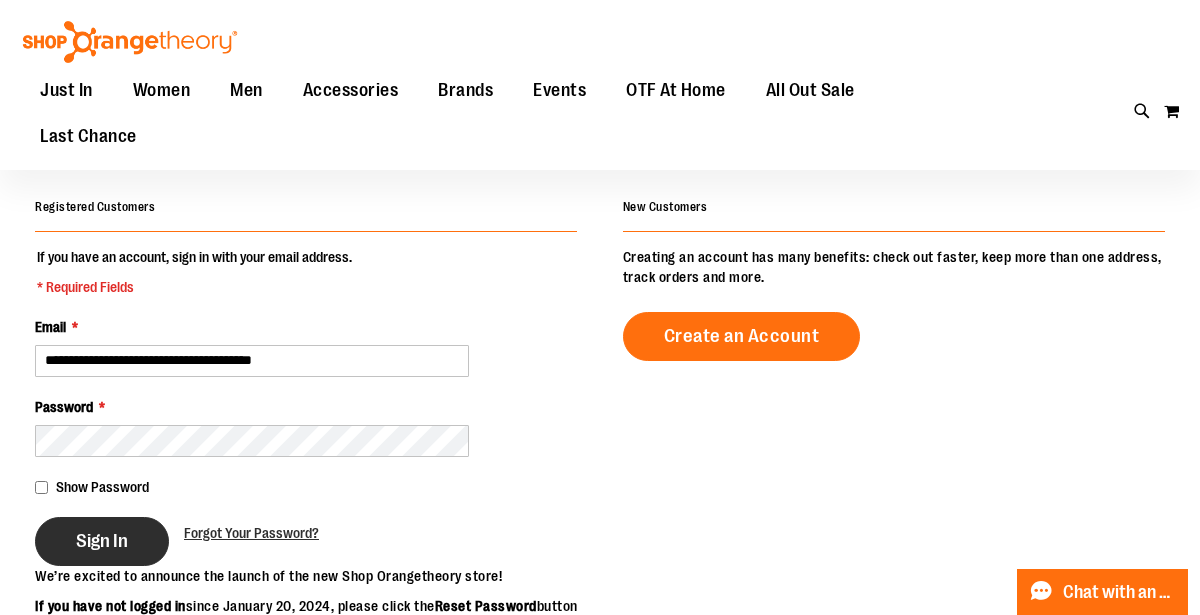 click on "Sign In" at bounding box center [102, 541] 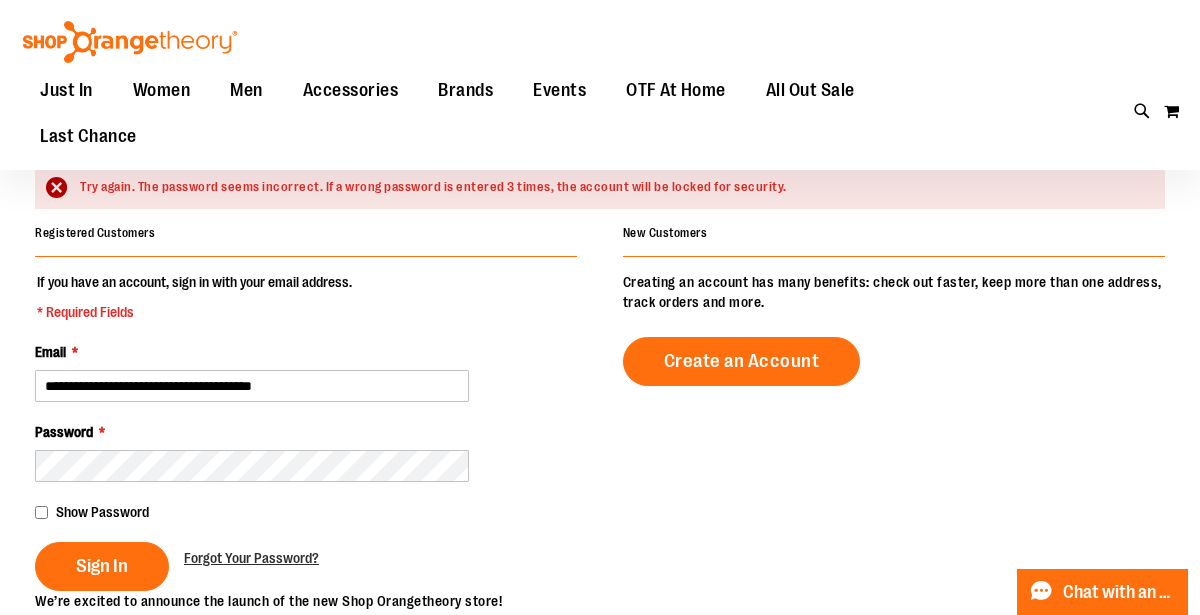 scroll, scrollTop: 128, scrollLeft: 0, axis: vertical 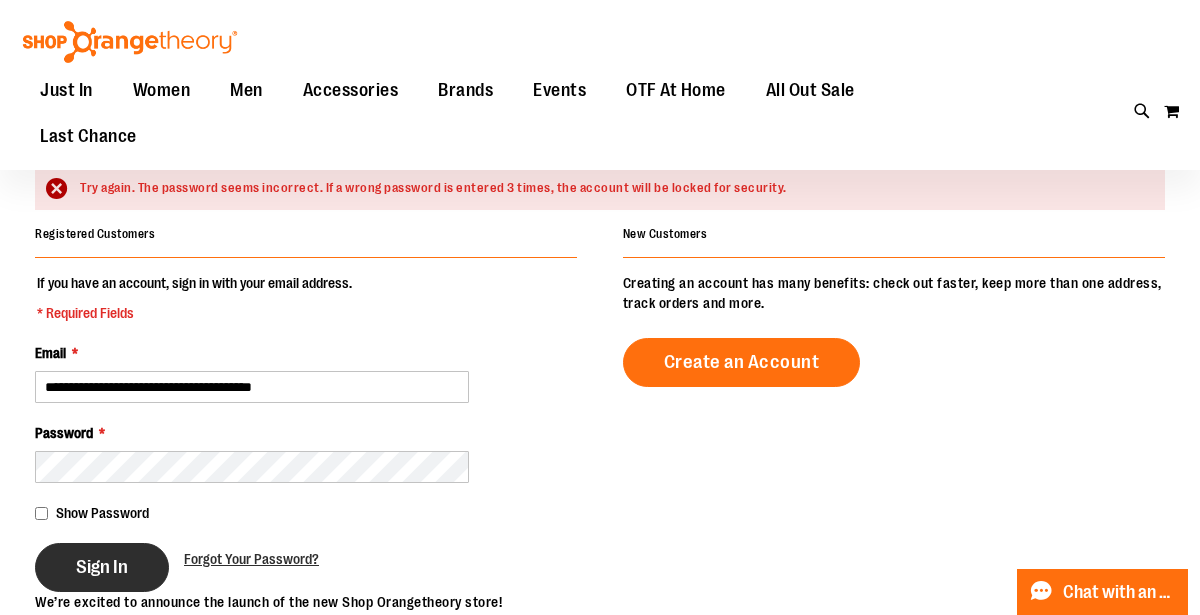 click on "Sign In" at bounding box center (102, 567) 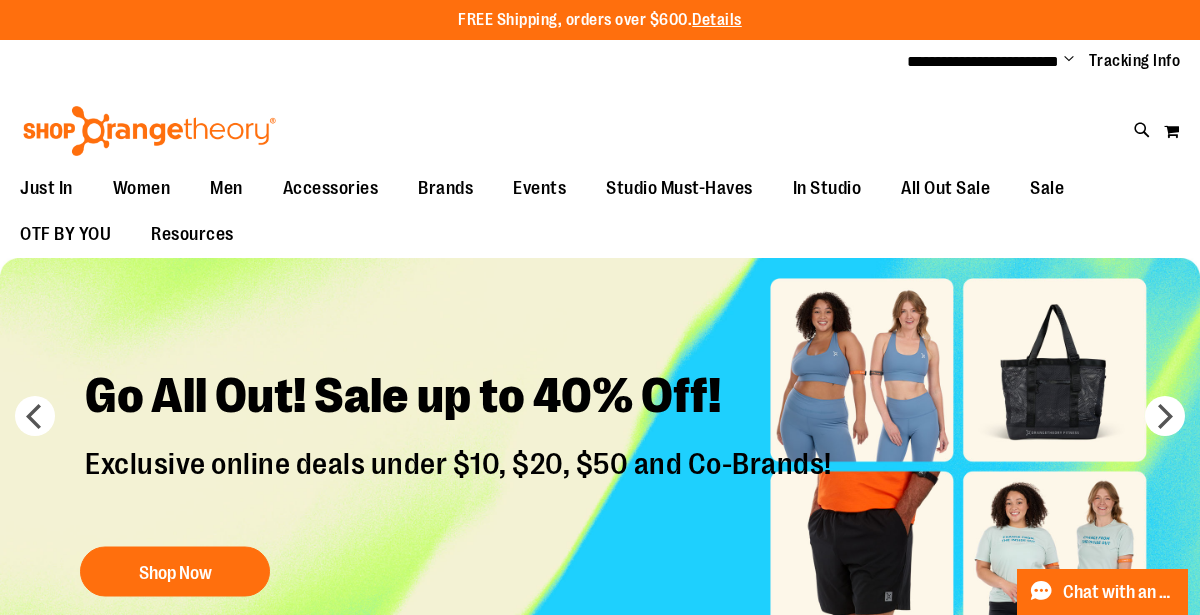 scroll, scrollTop: 0, scrollLeft: 0, axis: both 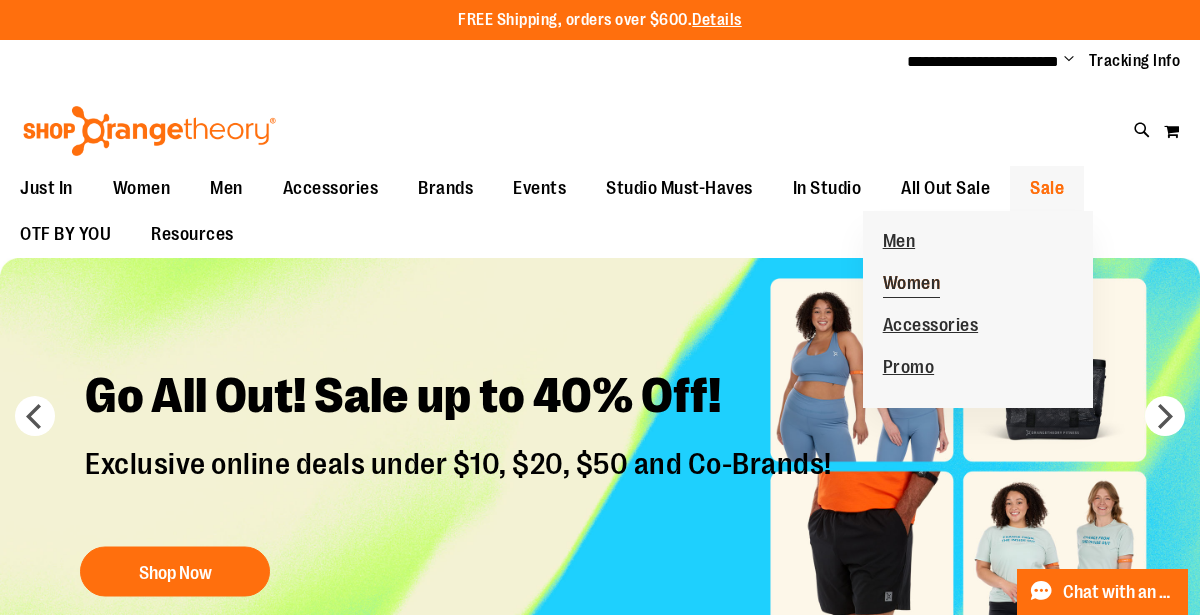 click on "Women" at bounding box center (912, 285) 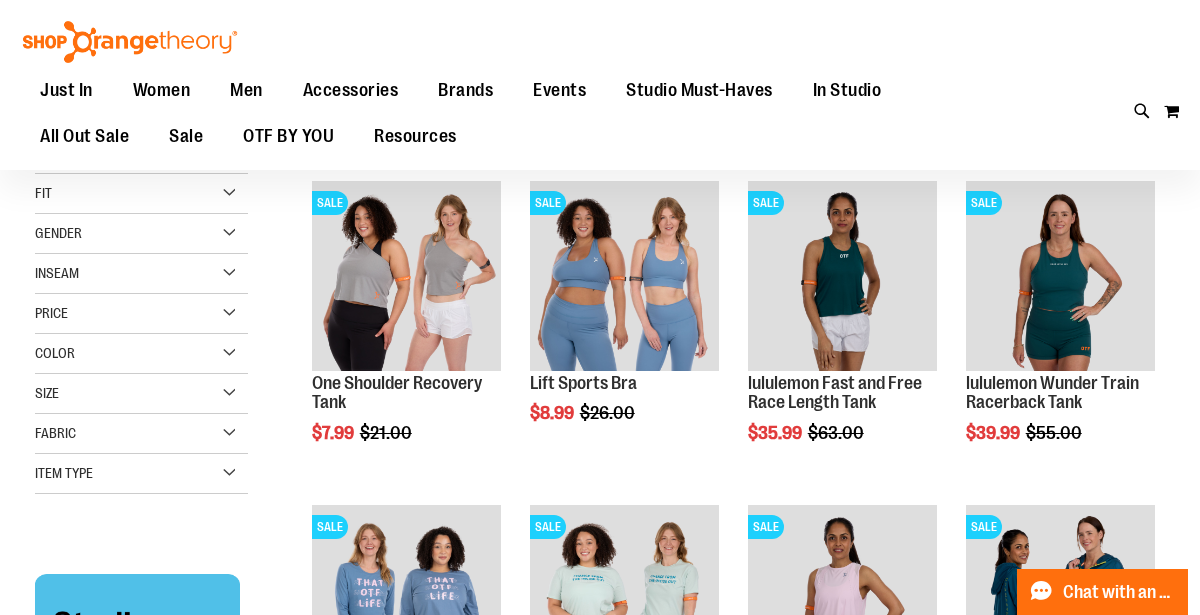 scroll, scrollTop: 0, scrollLeft: 0, axis: both 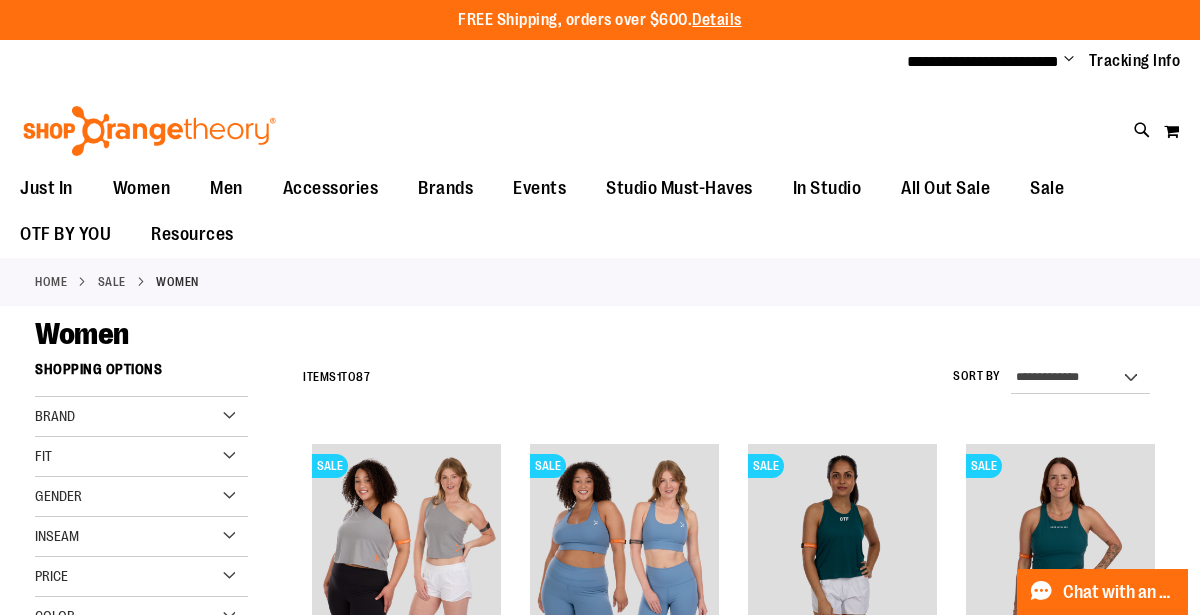 click on "Brand" at bounding box center (141, 417) 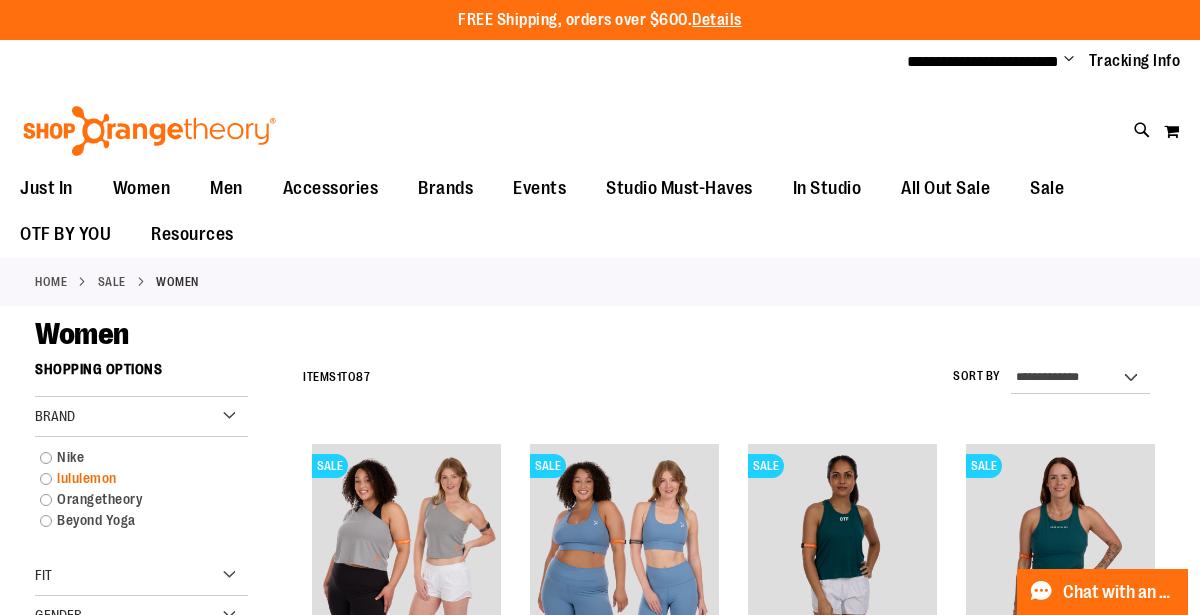 click on "lululemon" at bounding box center [132, 478] 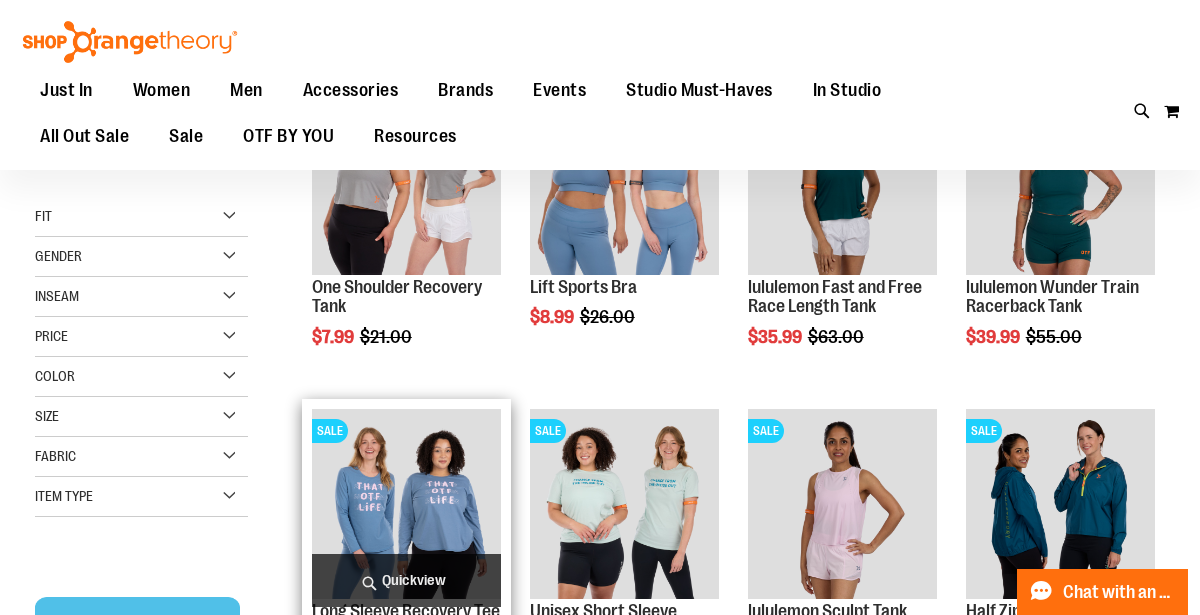 scroll, scrollTop: 15, scrollLeft: 0, axis: vertical 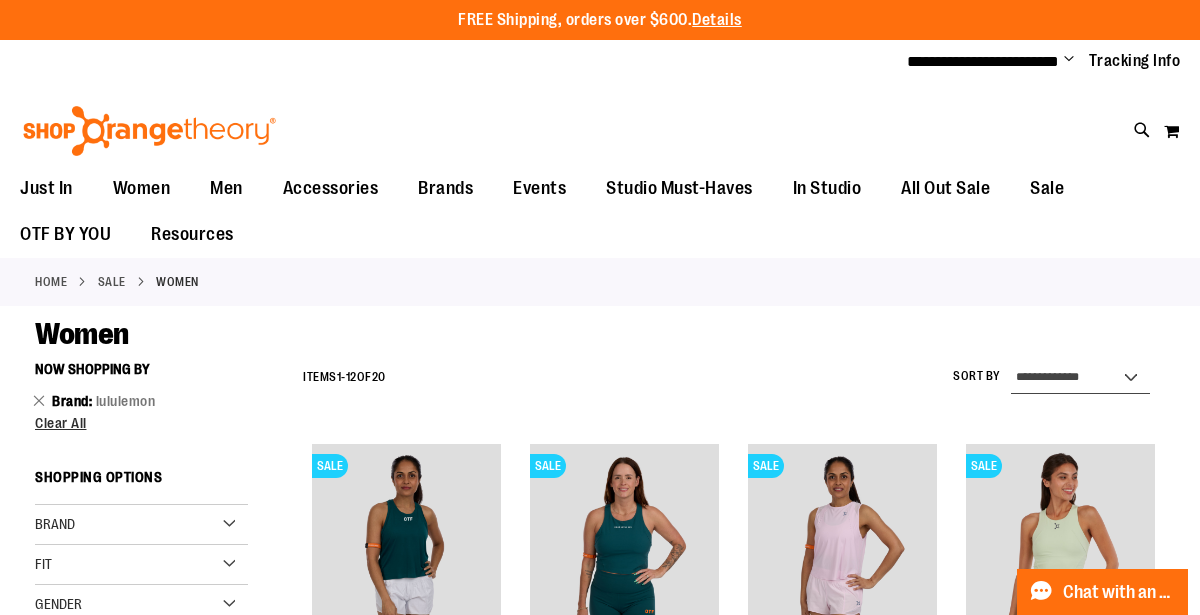 click on "**********" at bounding box center (1080, 378) 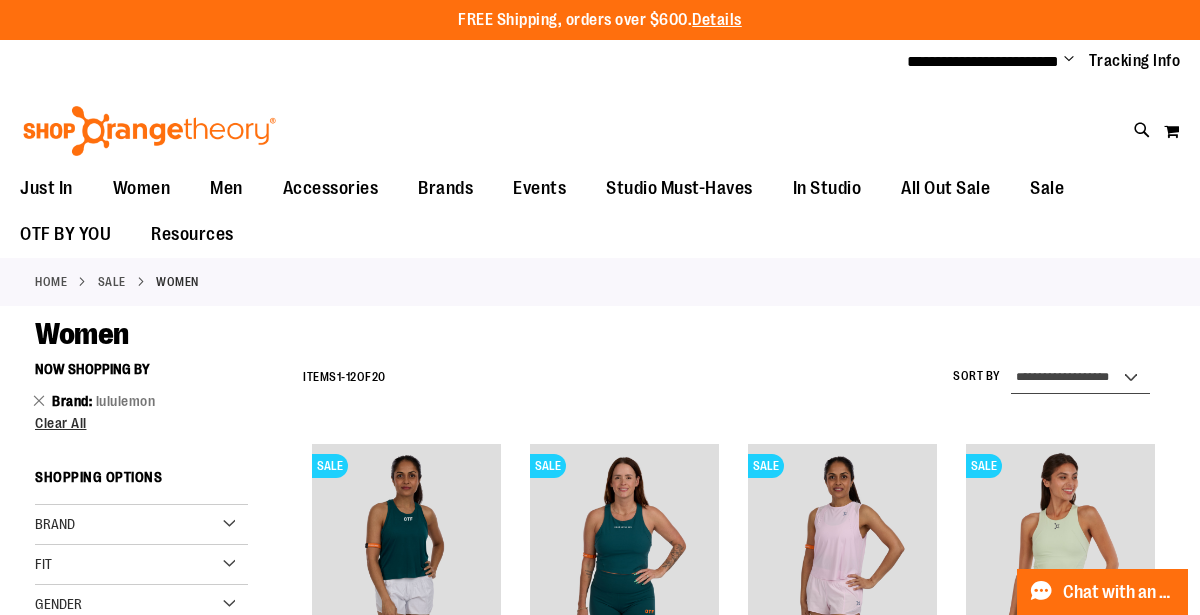 click on "**********" at bounding box center (1080, 378) 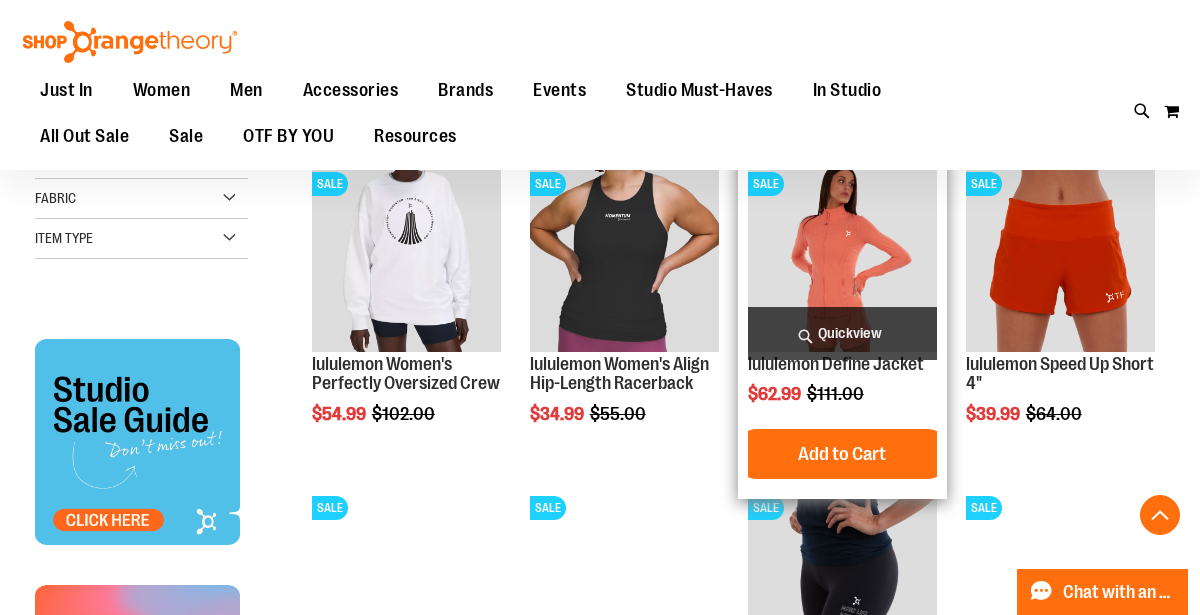 scroll, scrollTop: 350, scrollLeft: 0, axis: vertical 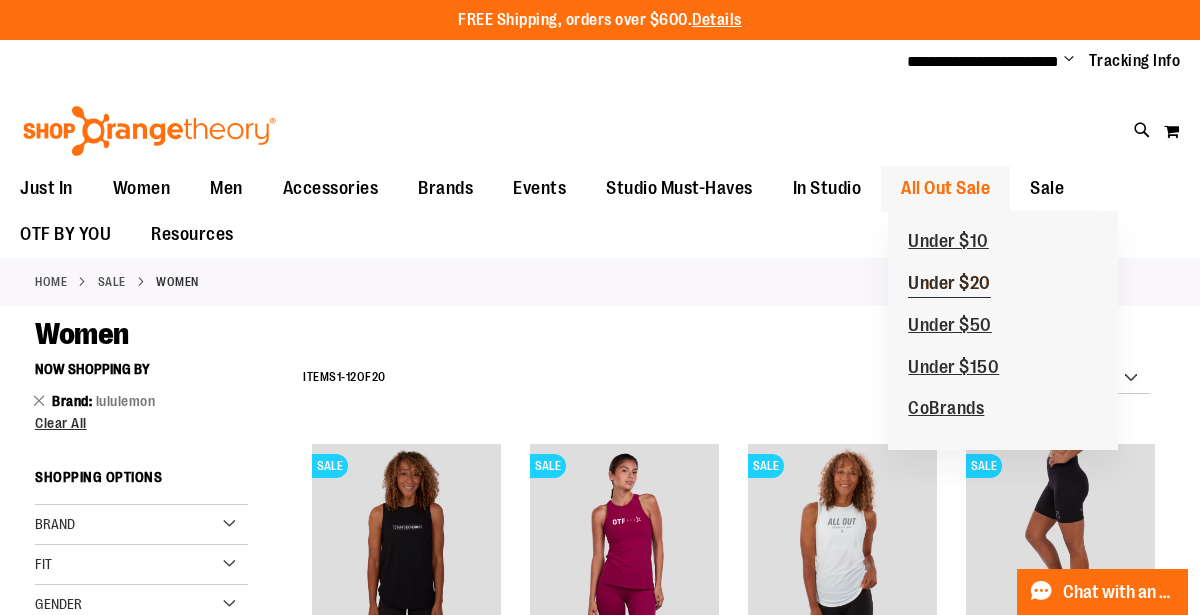 click on "Under $20" at bounding box center [949, 285] 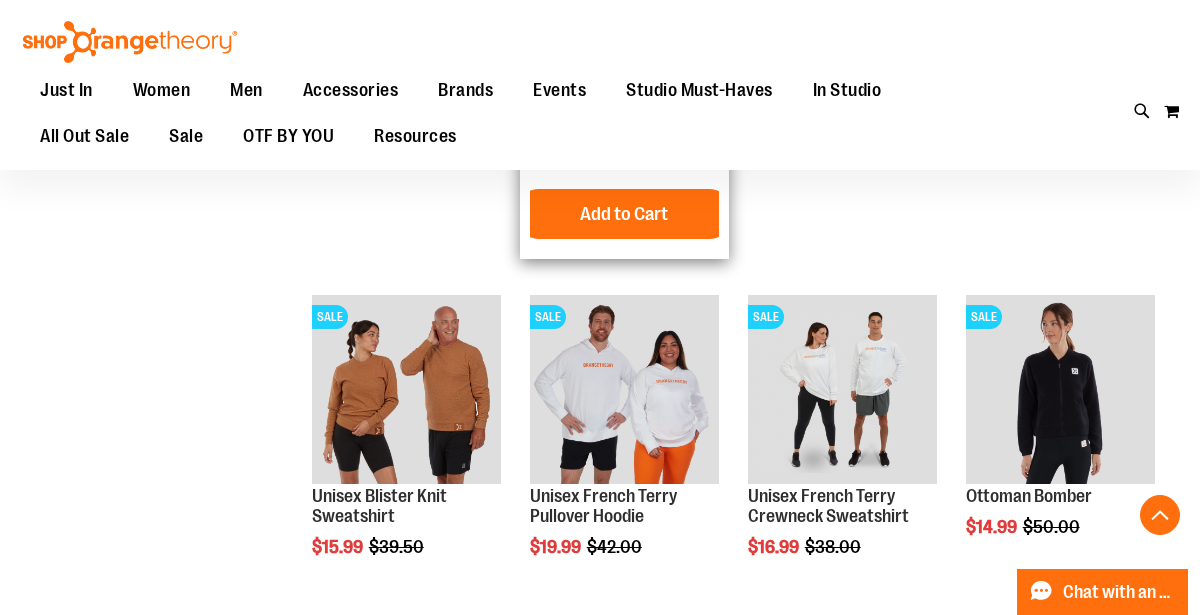 scroll, scrollTop: 540, scrollLeft: 0, axis: vertical 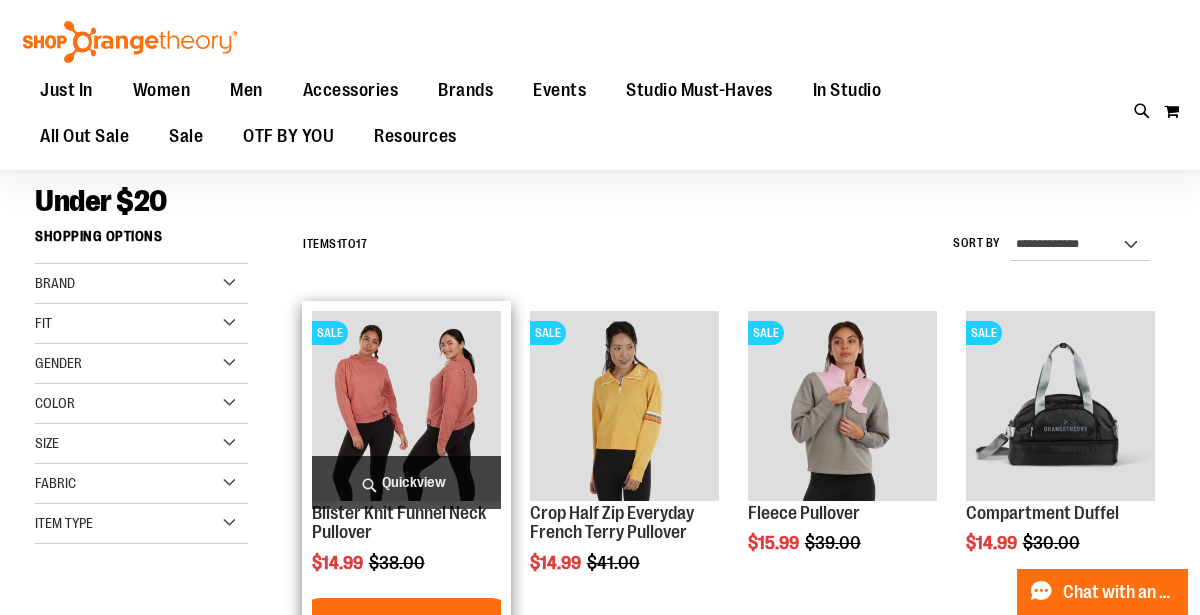 click on "Quickview" at bounding box center [406, 482] 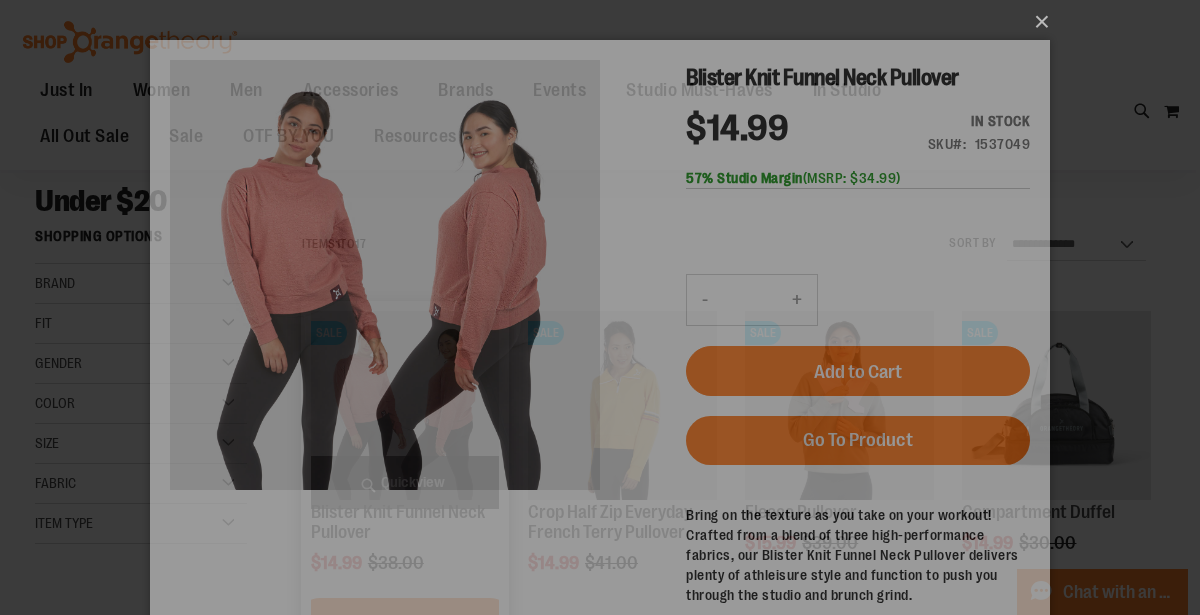 scroll, scrollTop: 0, scrollLeft: 0, axis: both 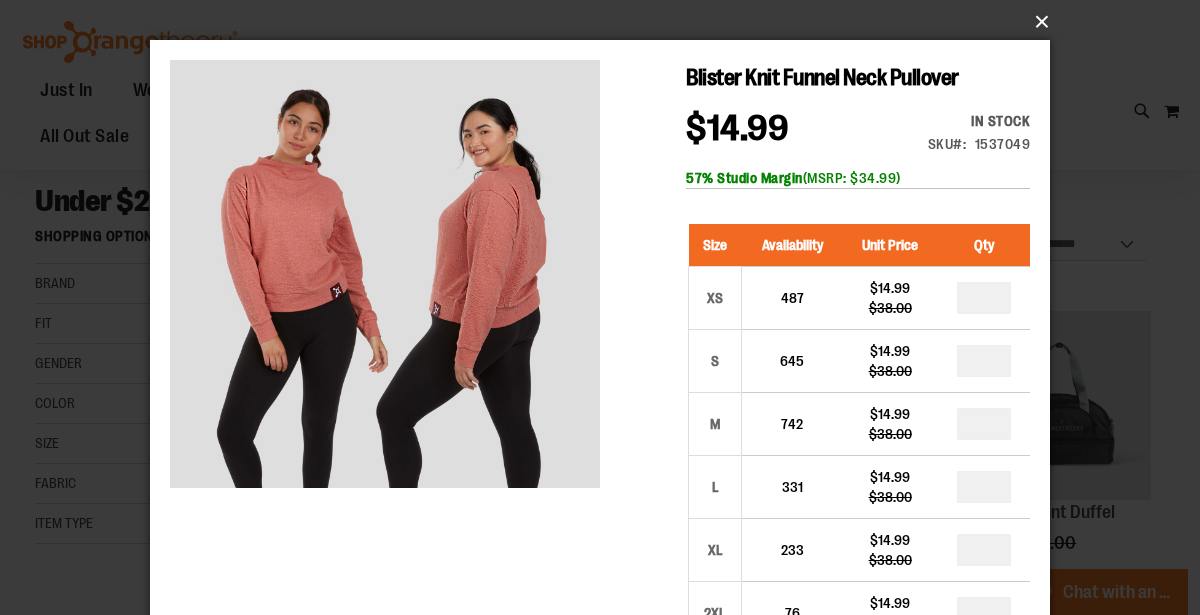 click on "×" at bounding box center [606, 22] 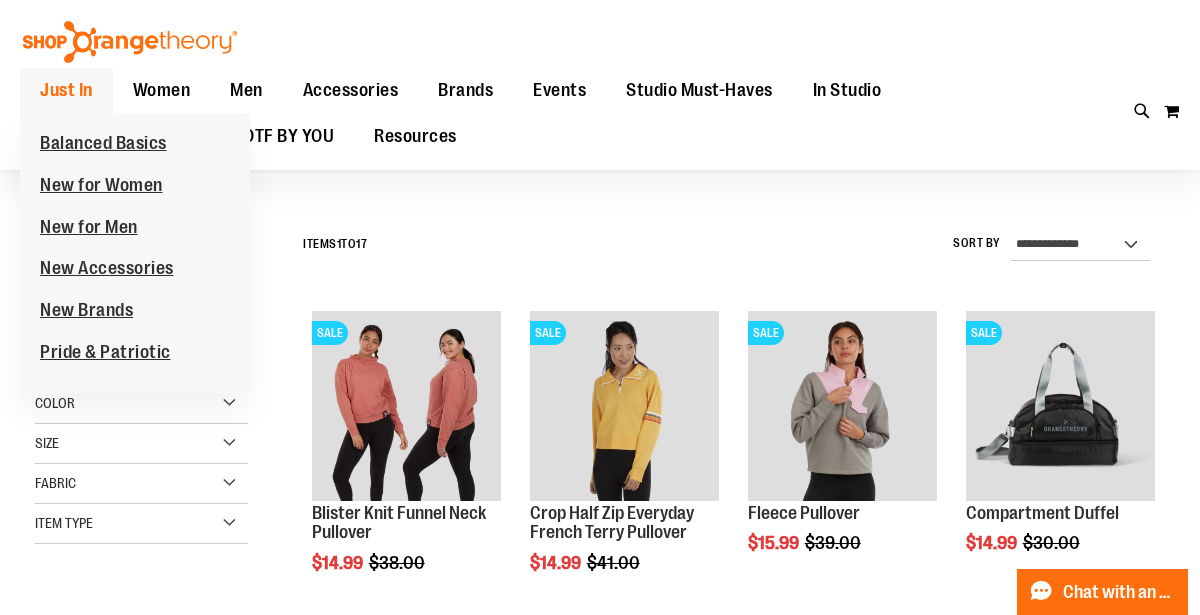 click on "Just In" at bounding box center [66, 90] 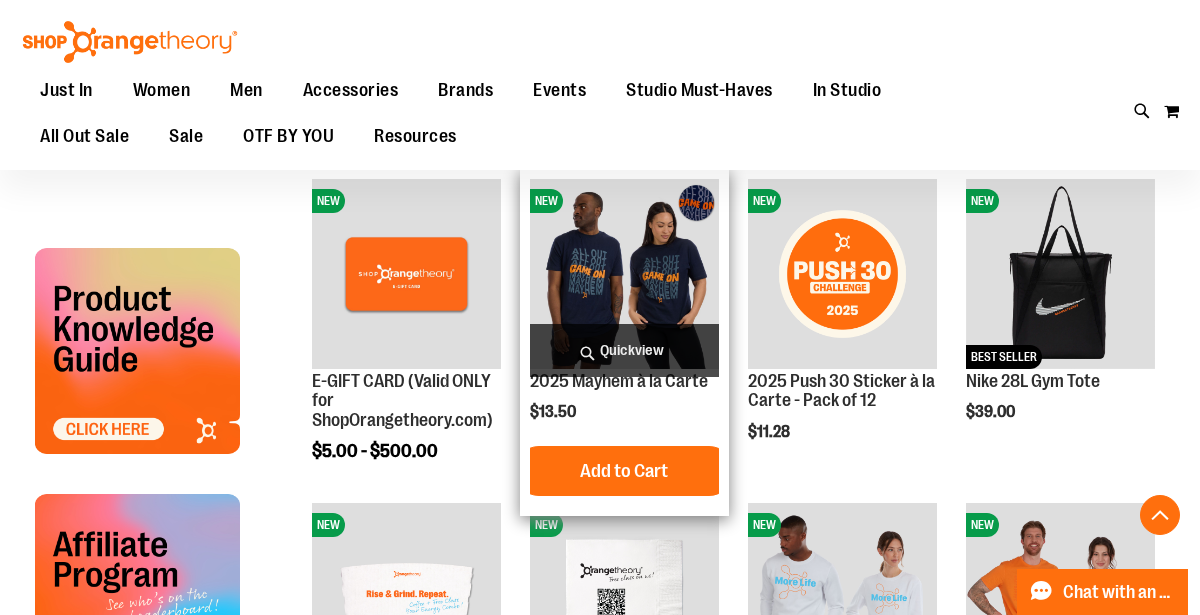 scroll, scrollTop: 588, scrollLeft: 0, axis: vertical 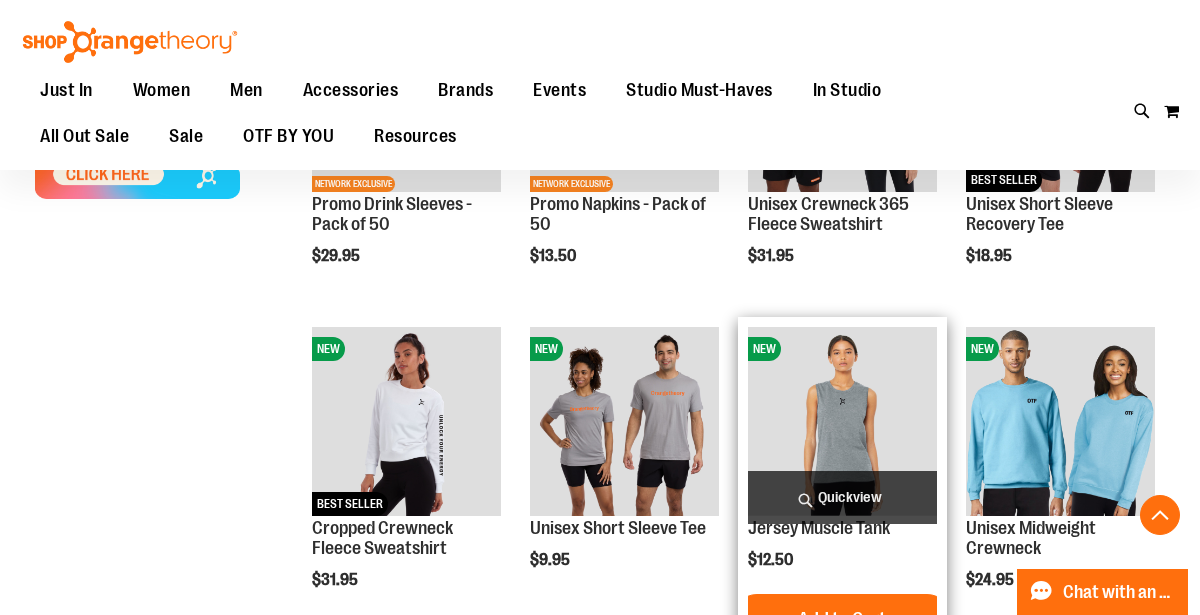 click at bounding box center (842, 421) 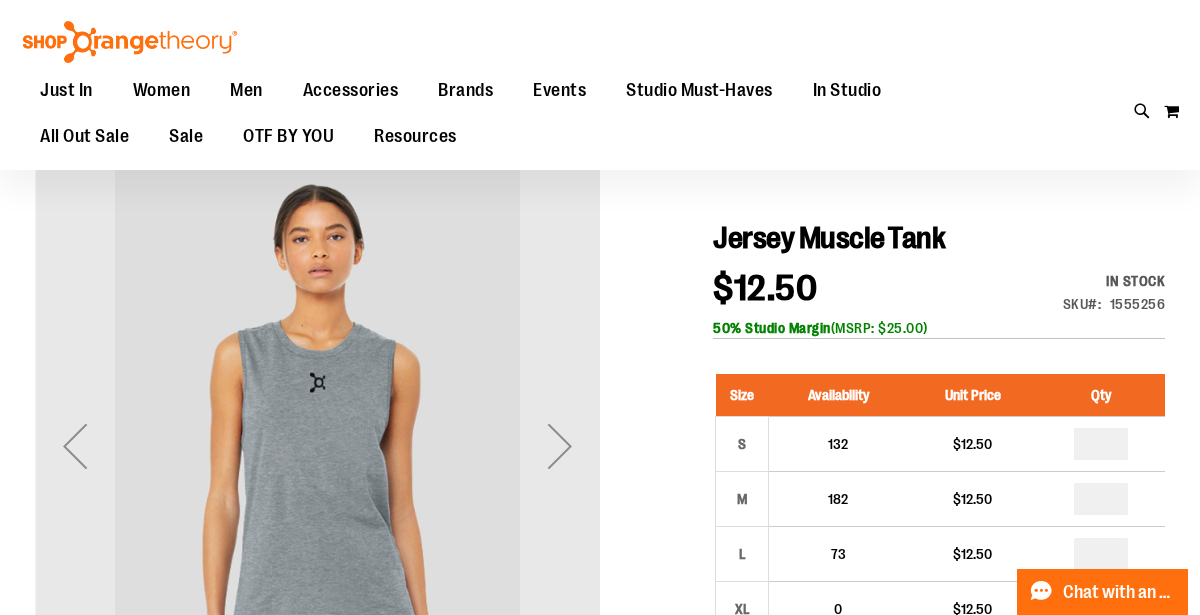 scroll, scrollTop: 163, scrollLeft: 0, axis: vertical 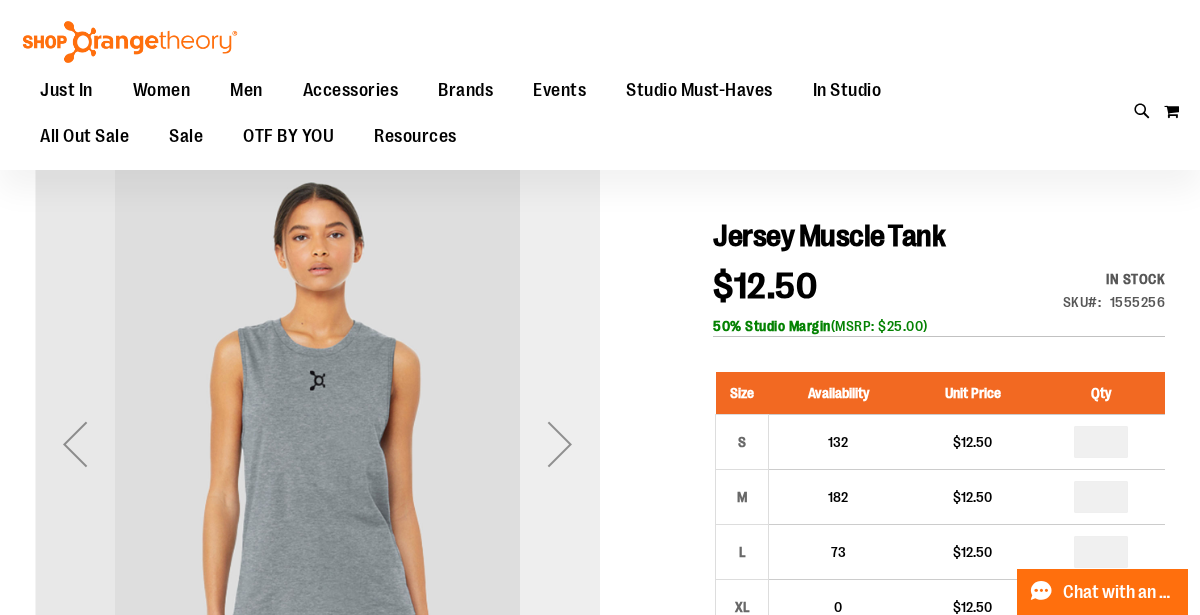 click at bounding box center (560, 444) 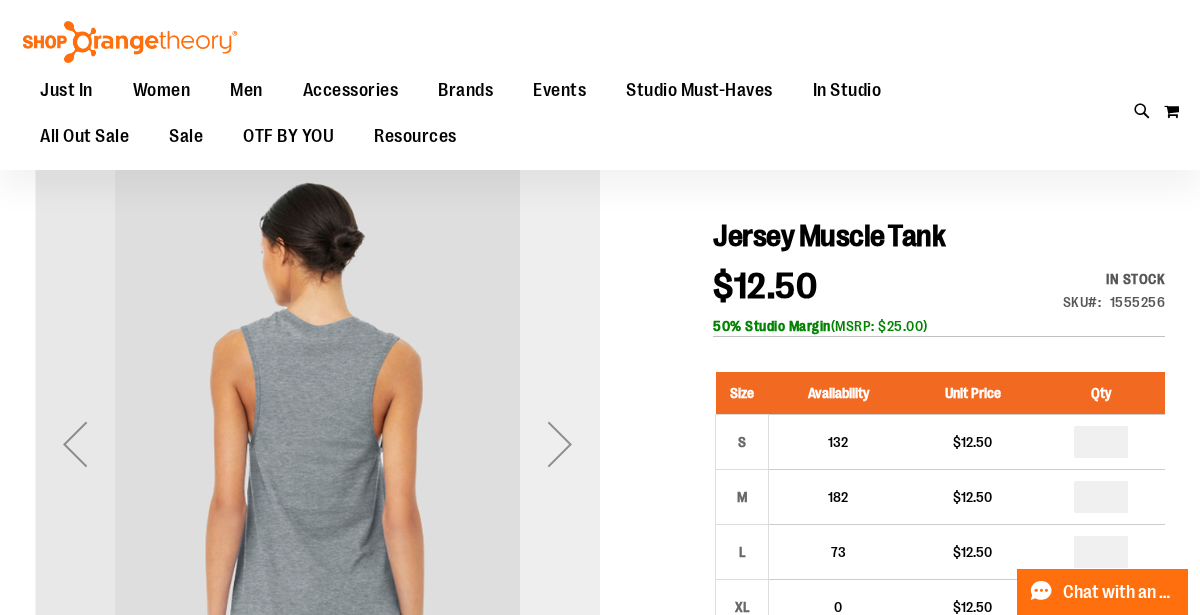 click at bounding box center [560, 444] 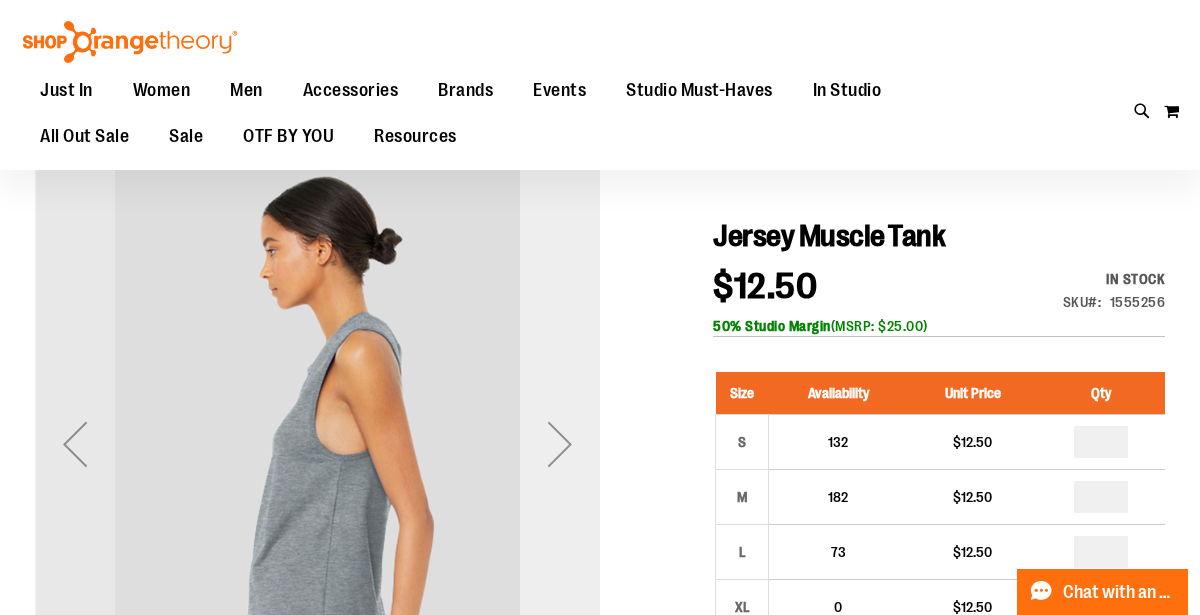 click at bounding box center (560, 444) 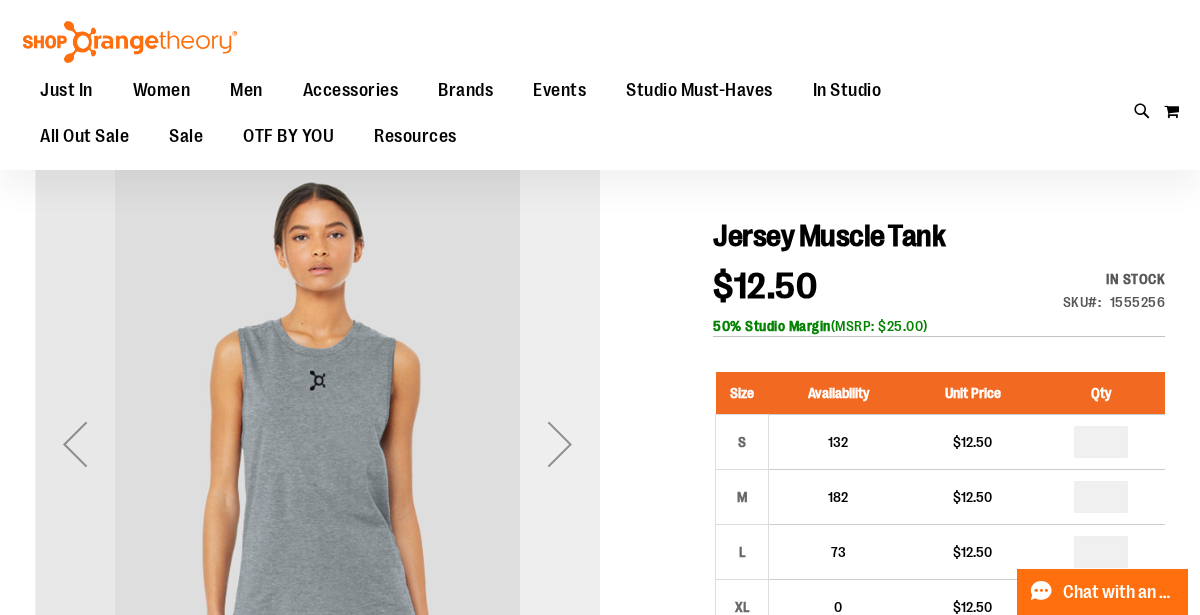 click at bounding box center [560, 444] 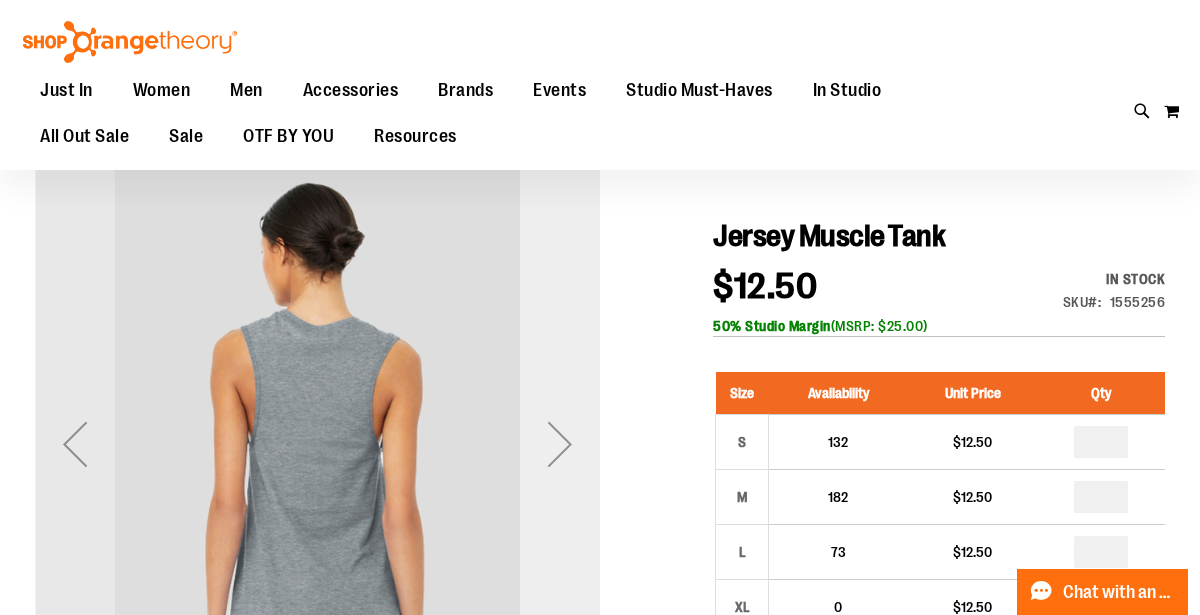 click at bounding box center [560, 444] 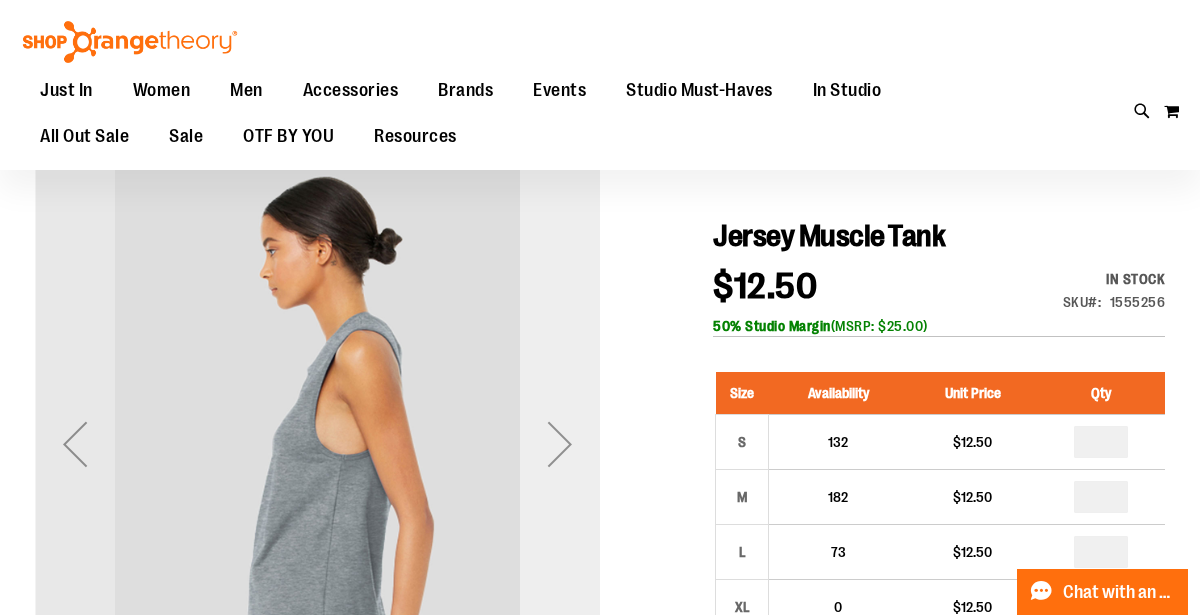 click at bounding box center [560, 444] 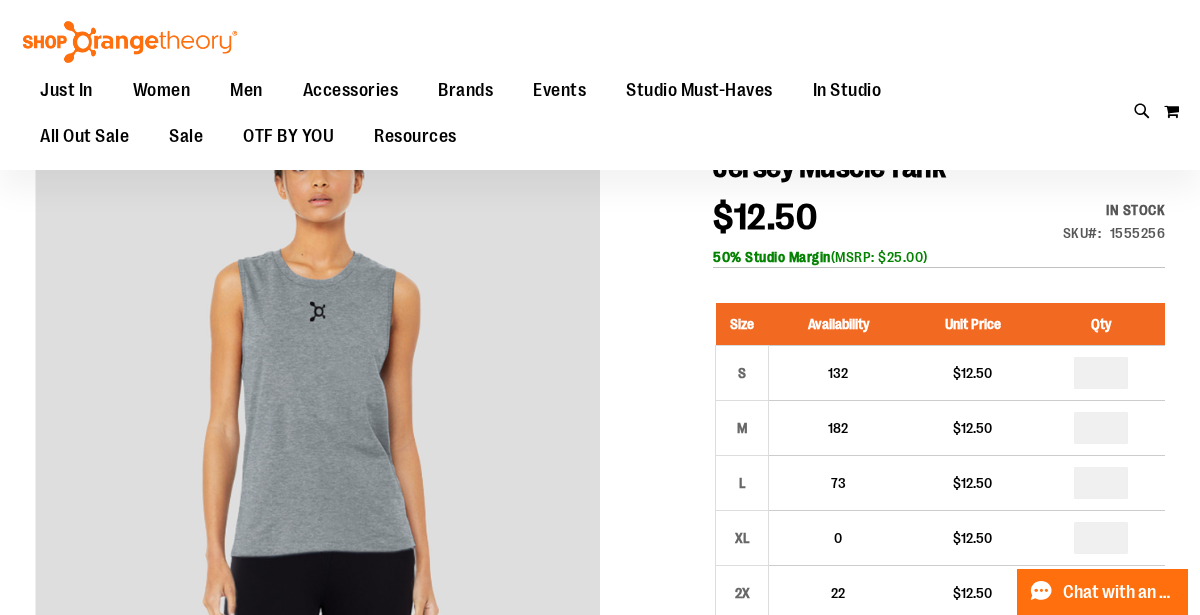 scroll, scrollTop: 230, scrollLeft: 0, axis: vertical 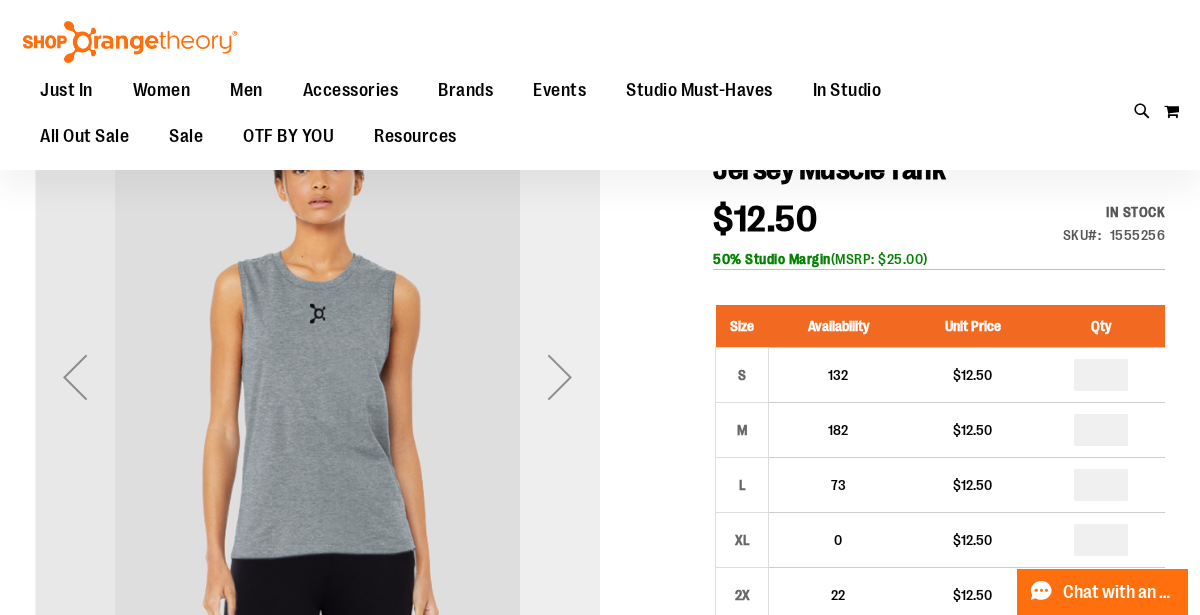 click at bounding box center [560, 377] 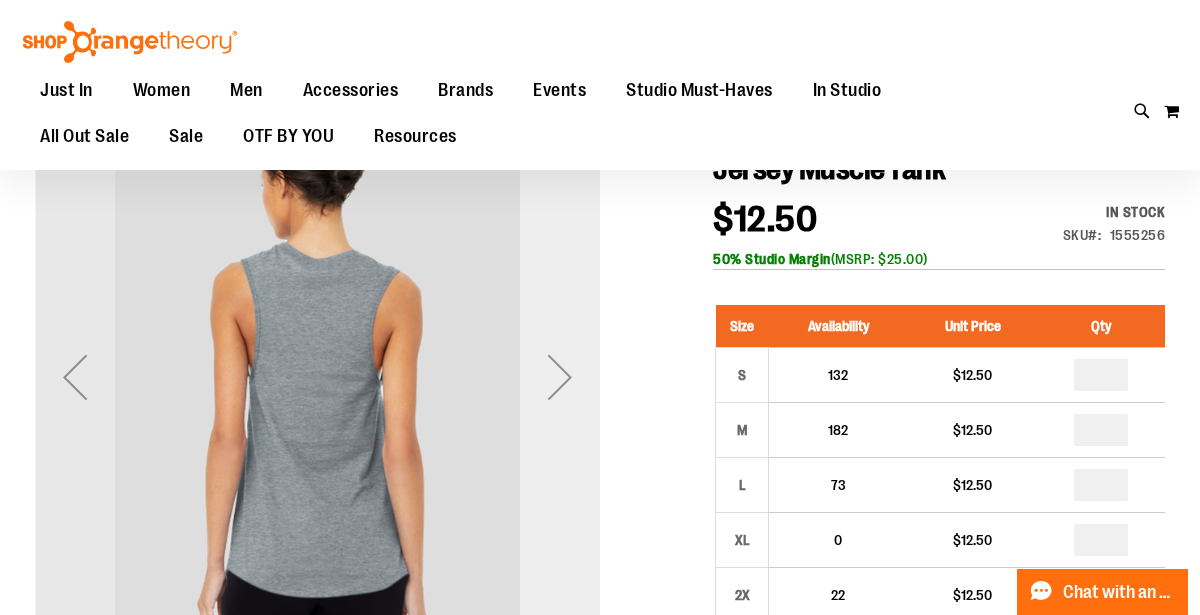 click at bounding box center [560, 377] 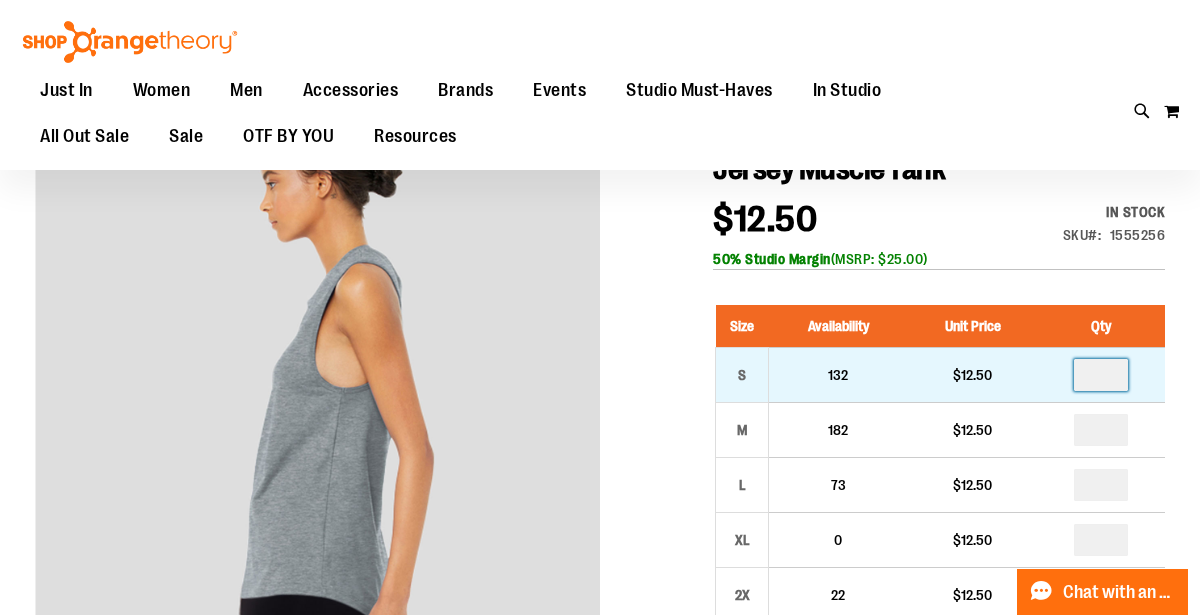 click at bounding box center (1101, 375) 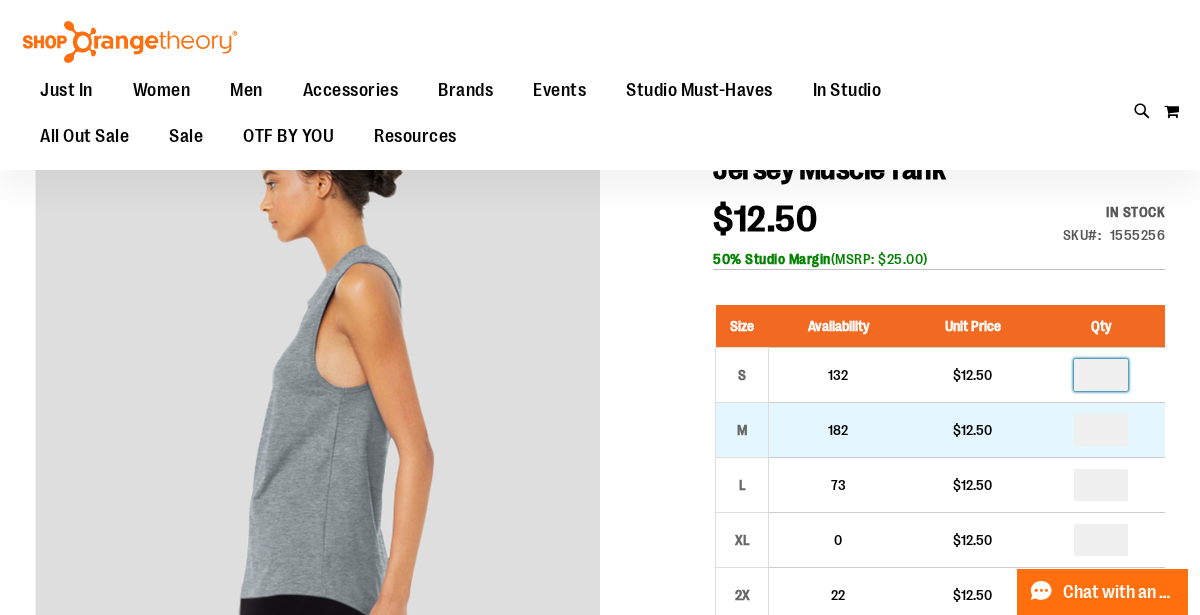 type on "*" 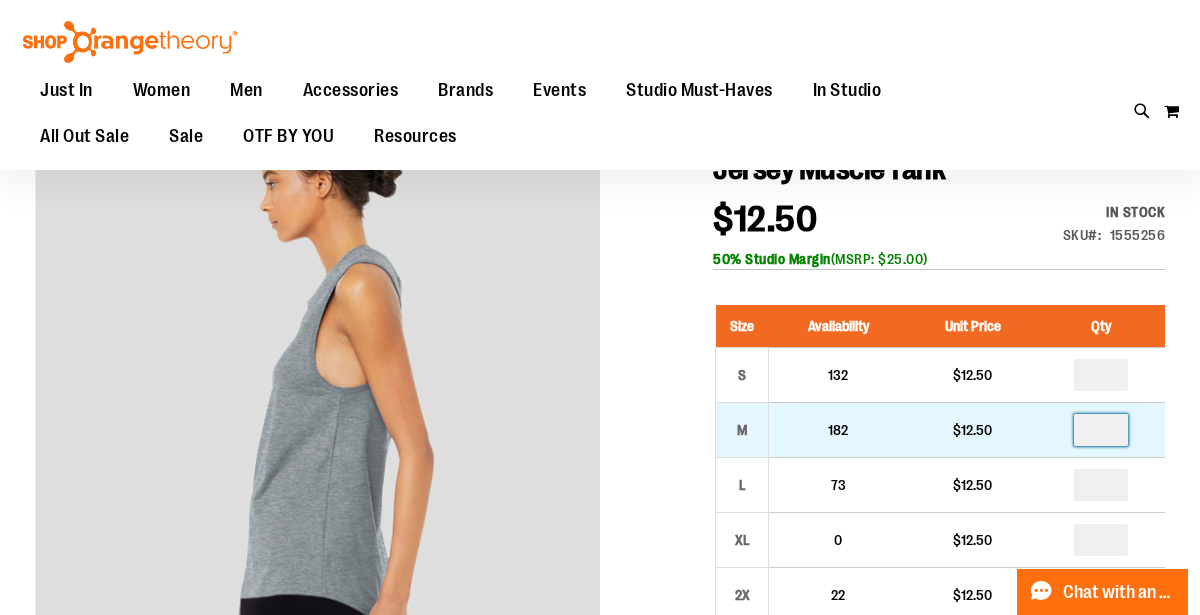 click at bounding box center [1101, 430] 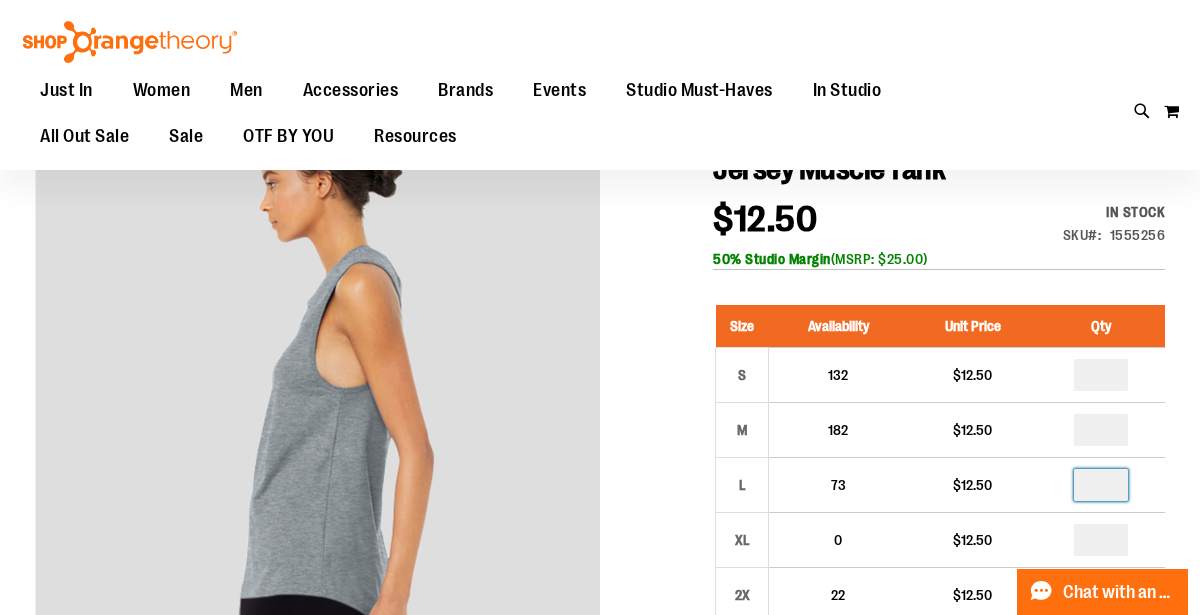 click at bounding box center [1101, 485] 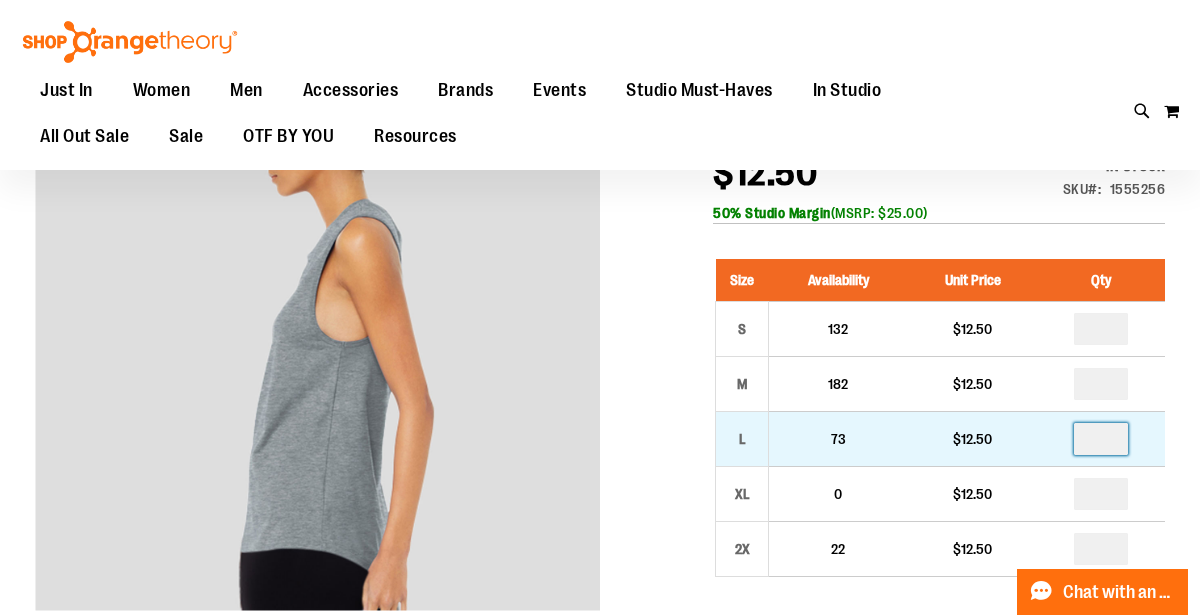 scroll, scrollTop: 283, scrollLeft: 0, axis: vertical 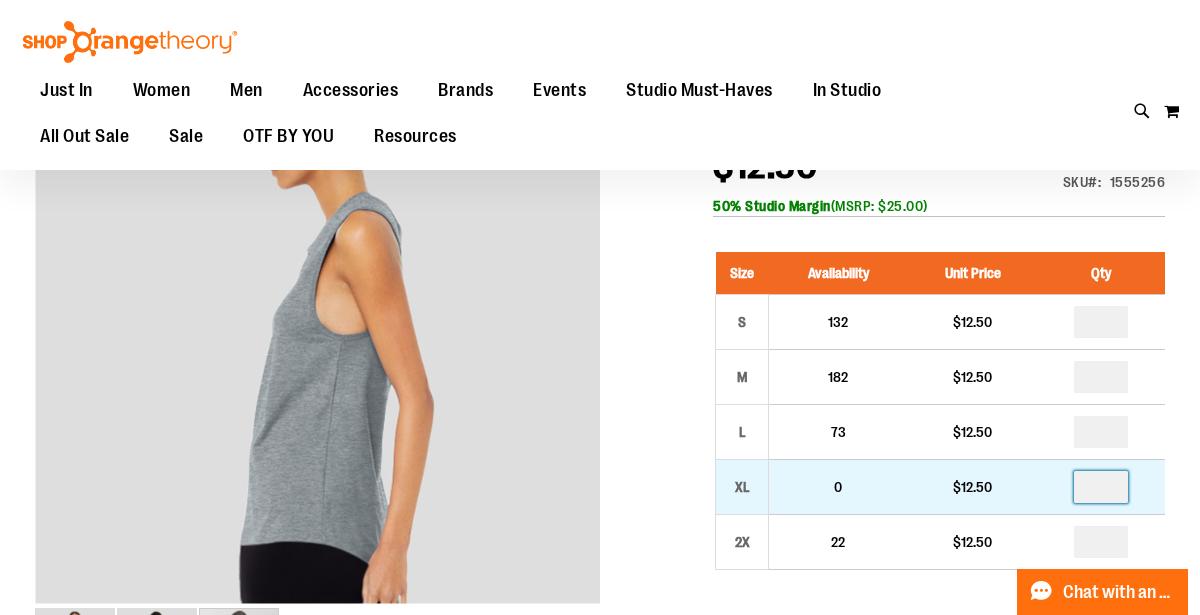 click at bounding box center [1101, 487] 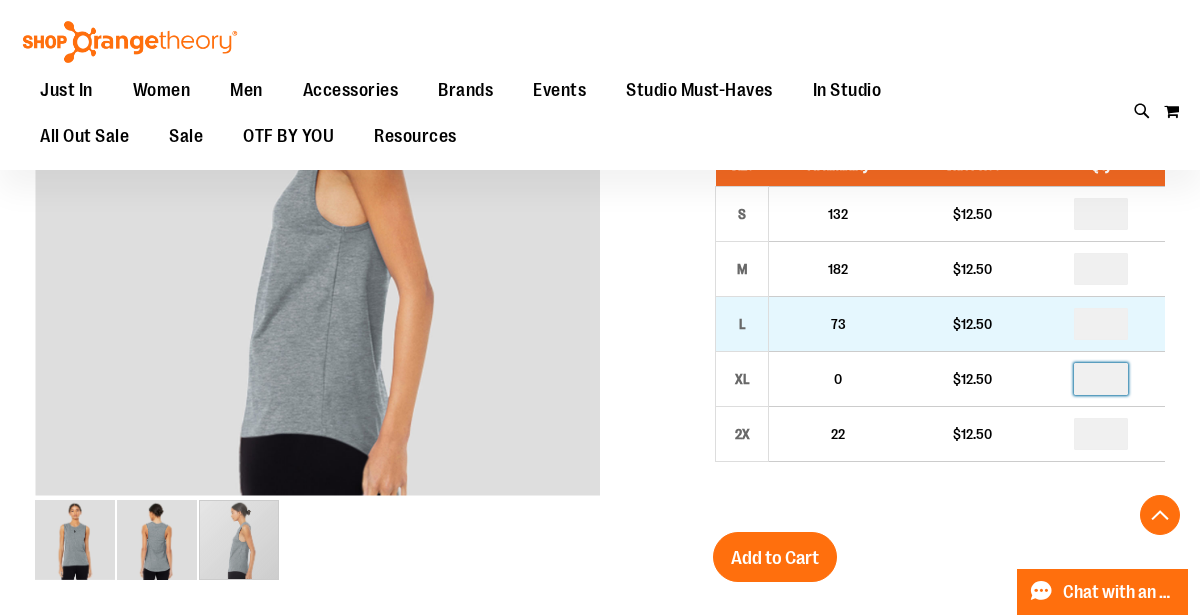 scroll, scrollTop: 396, scrollLeft: 0, axis: vertical 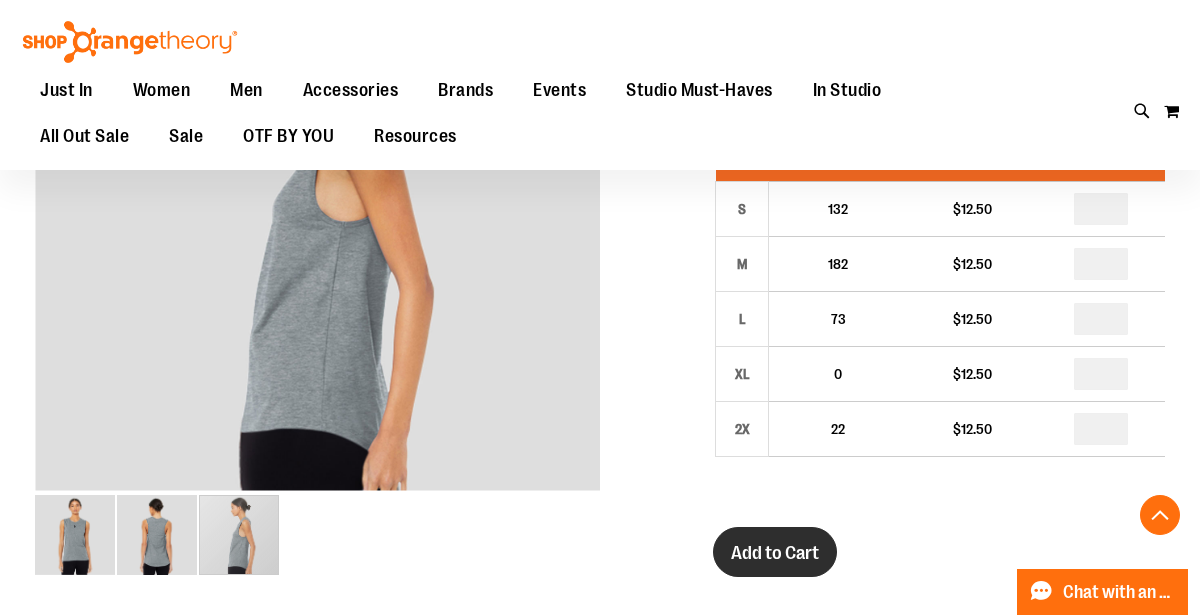 click on "Add to Cart" at bounding box center (775, 553) 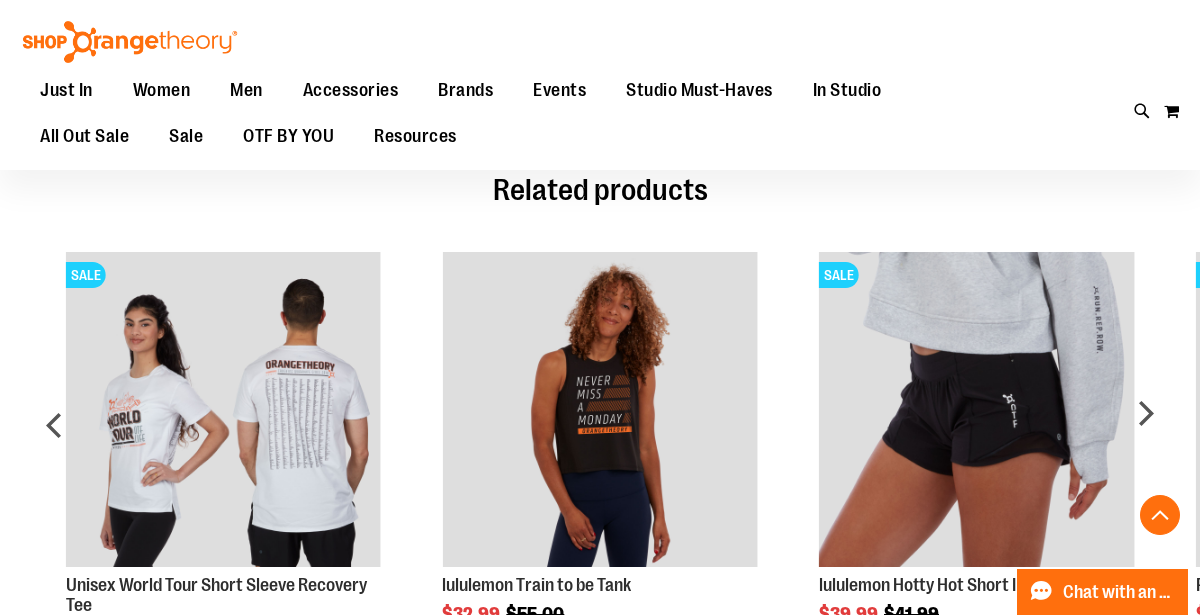 scroll, scrollTop: 1078, scrollLeft: 0, axis: vertical 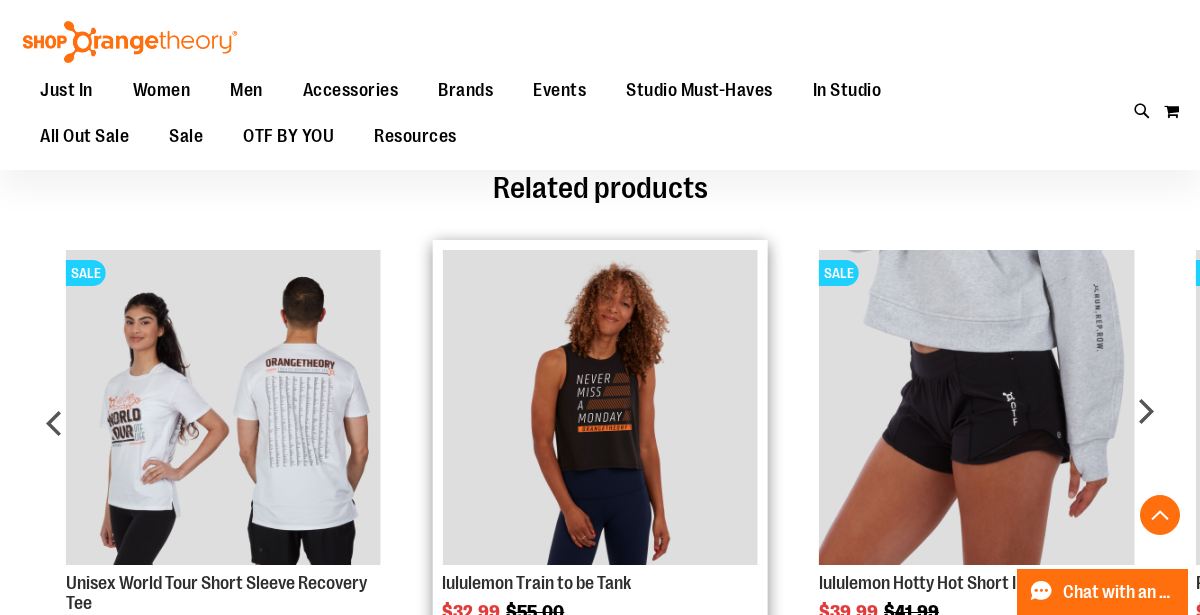 click at bounding box center [599, 407] 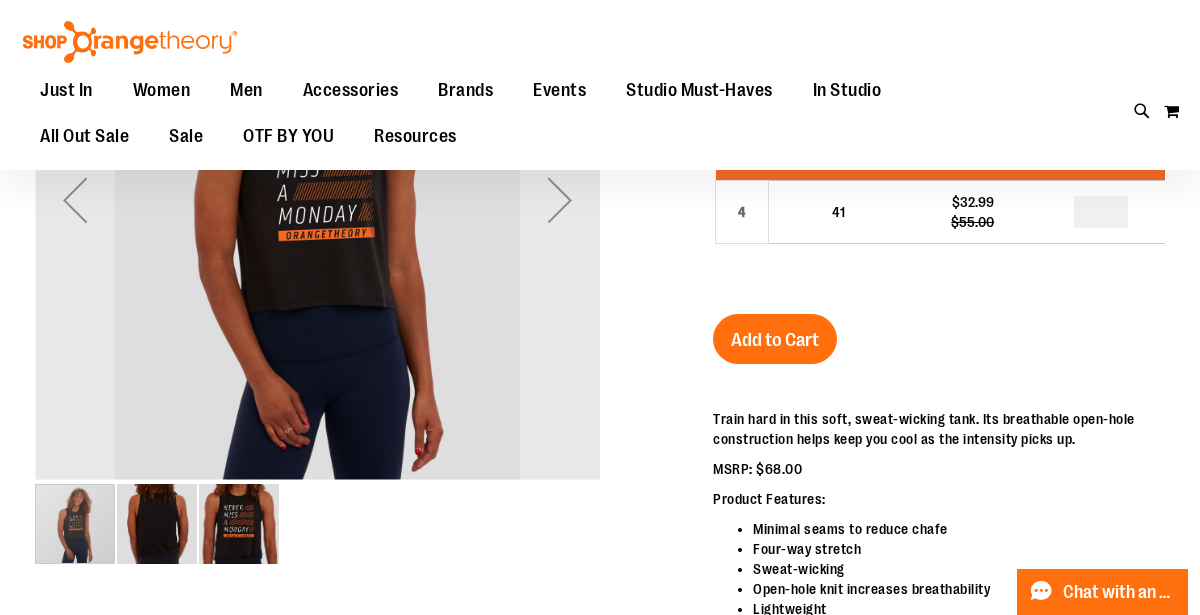 scroll, scrollTop: 0, scrollLeft: 0, axis: both 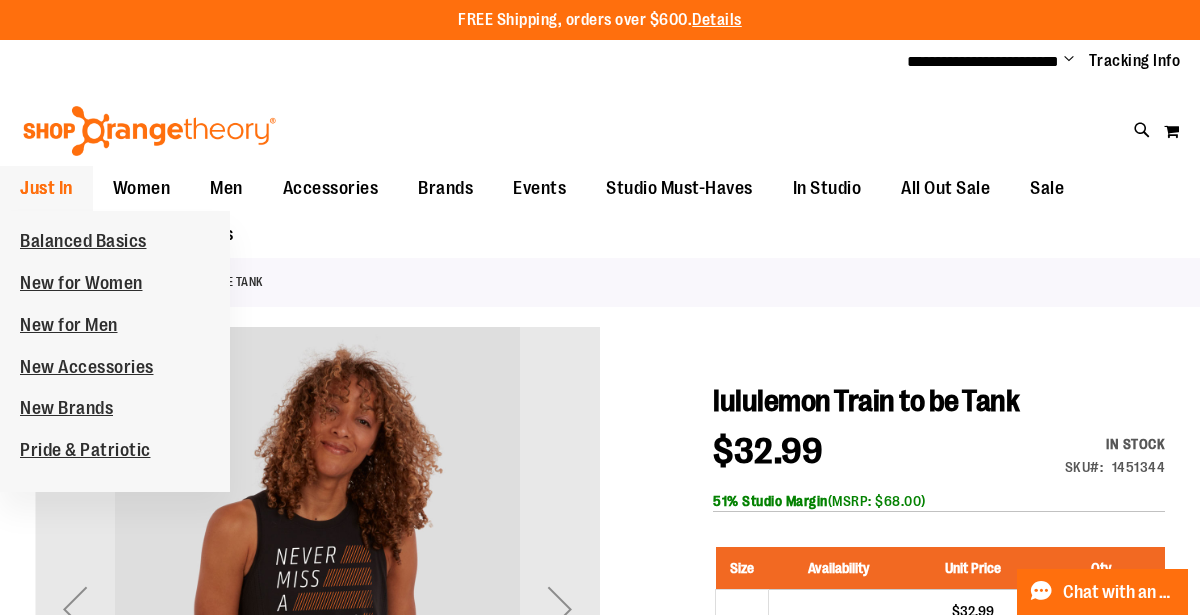 click on "Just In" at bounding box center (46, 188) 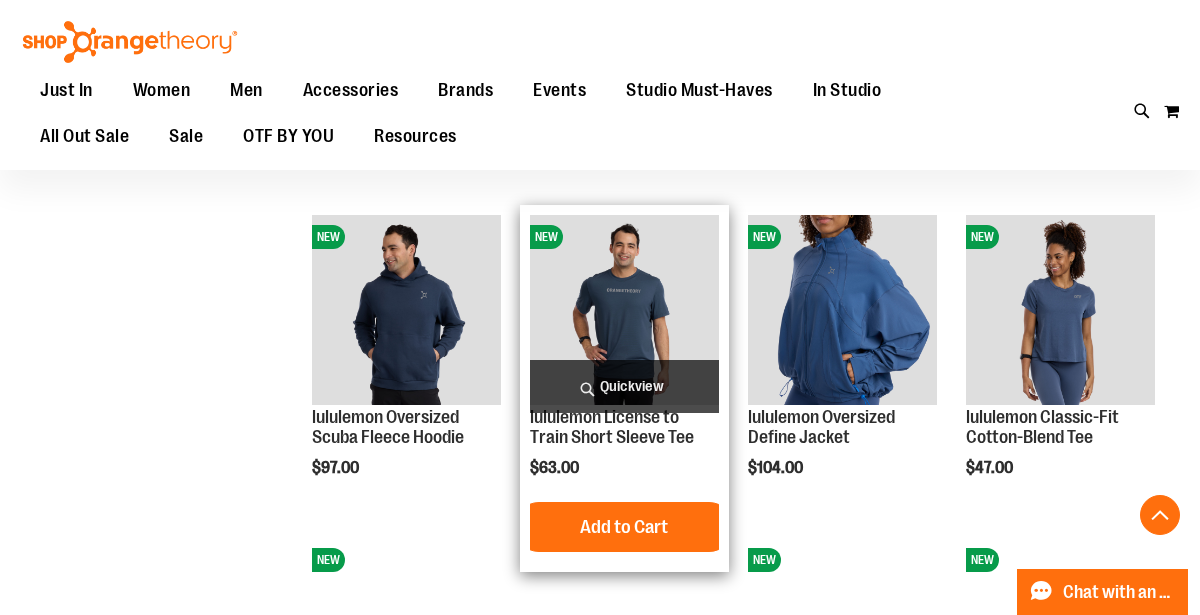 scroll, scrollTop: 1538, scrollLeft: 0, axis: vertical 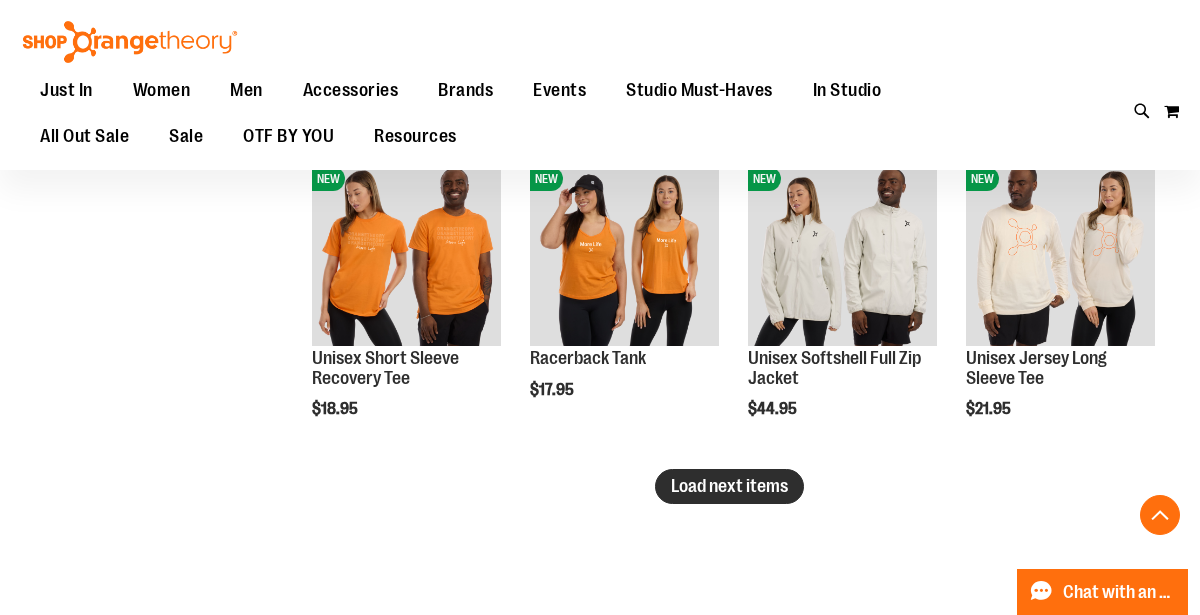 click on "Load next items" at bounding box center (729, 486) 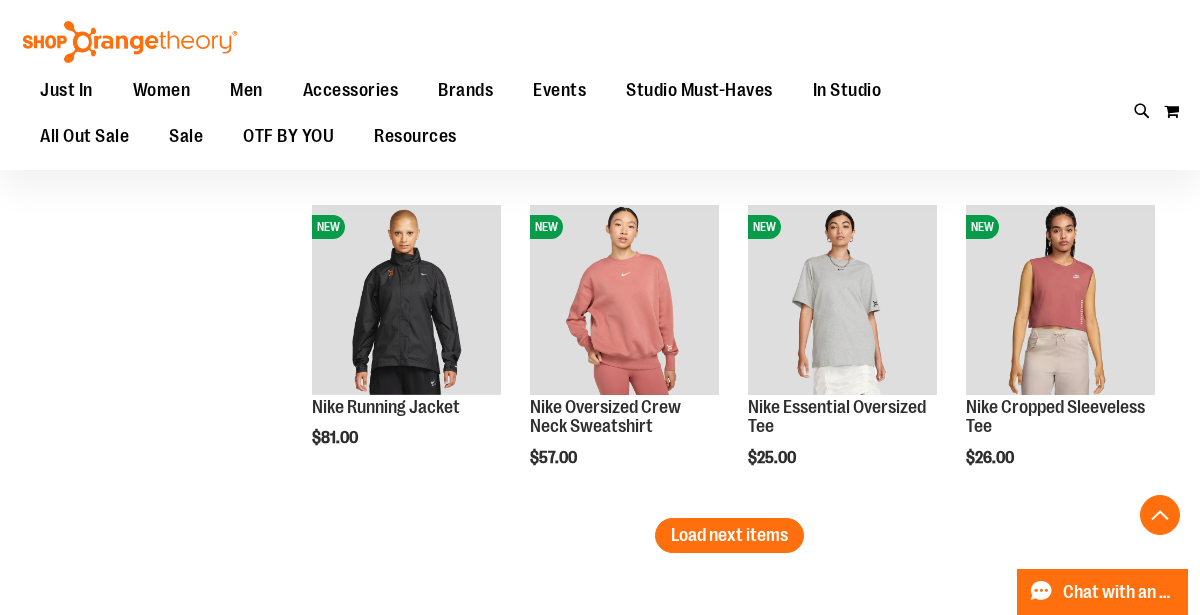 scroll, scrollTop: 3811, scrollLeft: 0, axis: vertical 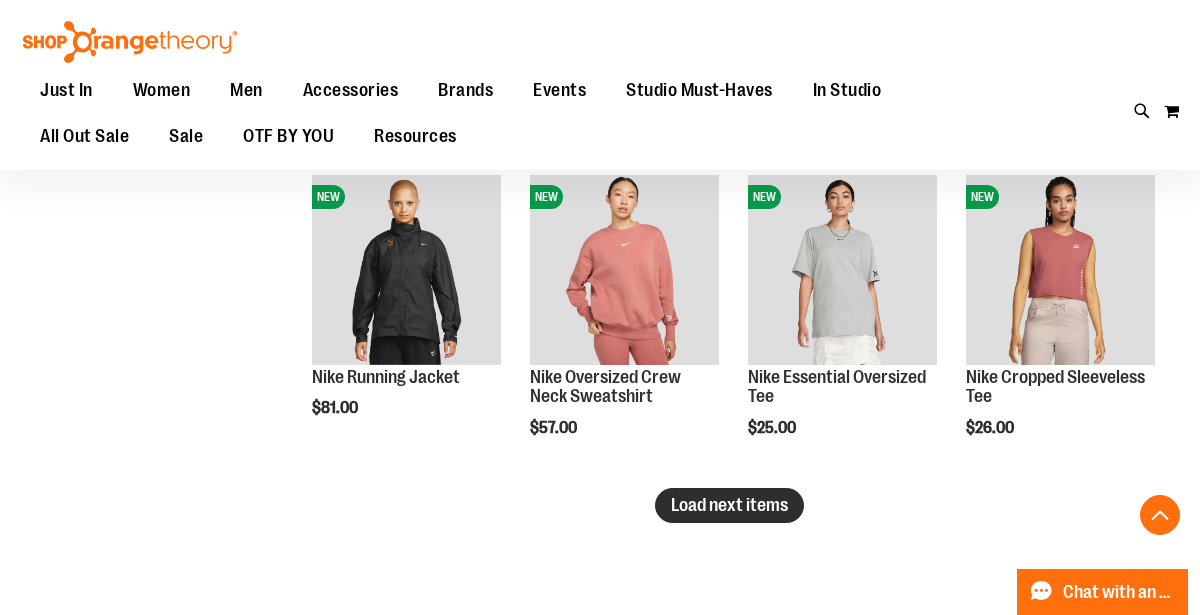 click on "Load next items" at bounding box center [729, 505] 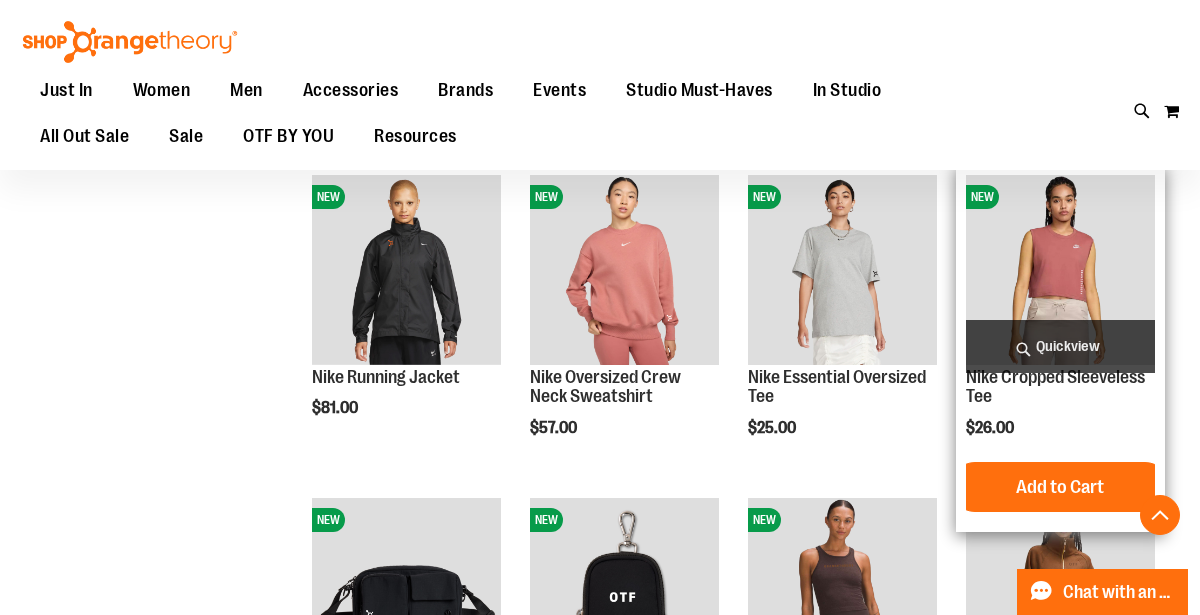 click at bounding box center [1060, 269] 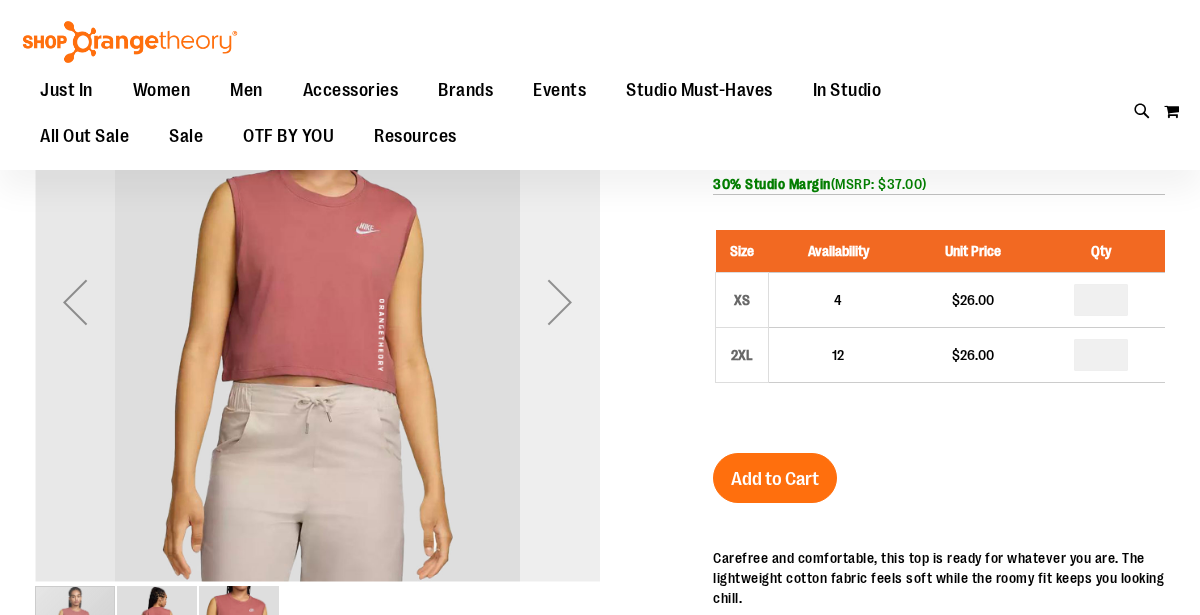 scroll, scrollTop: 50, scrollLeft: 0, axis: vertical 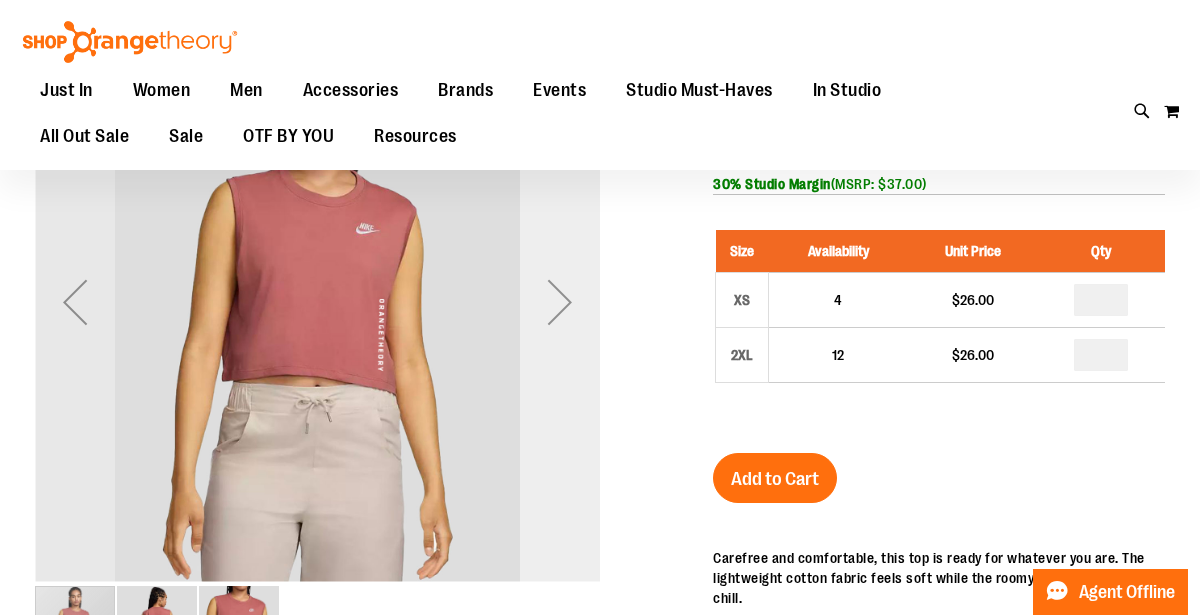 click at bounding box center [560, 302] 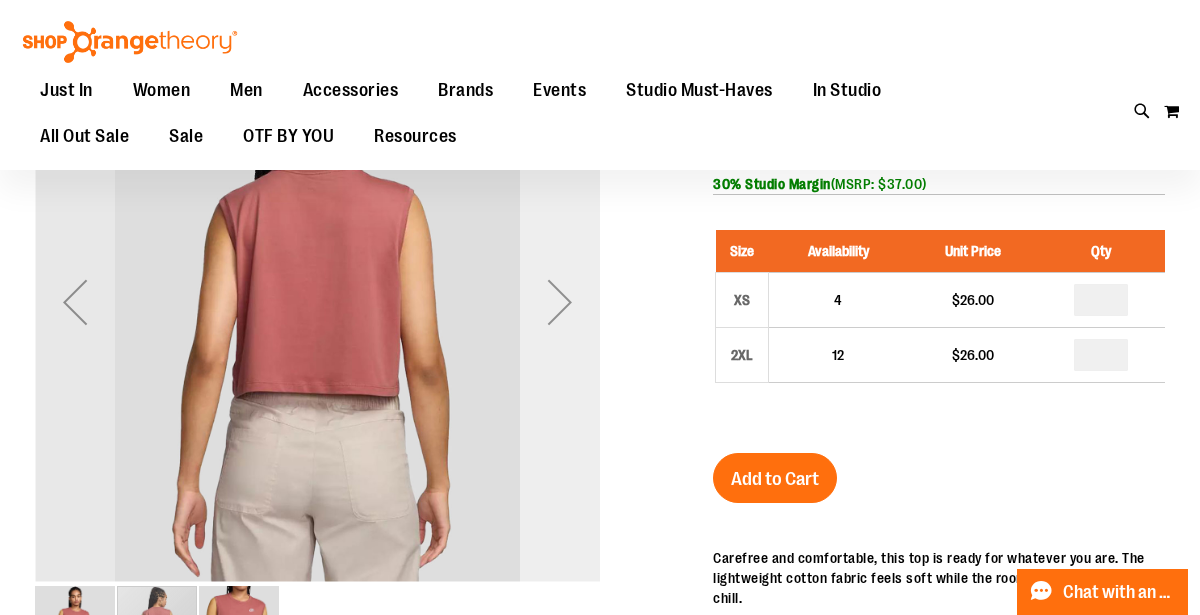 click at bounding box center (560, 302) 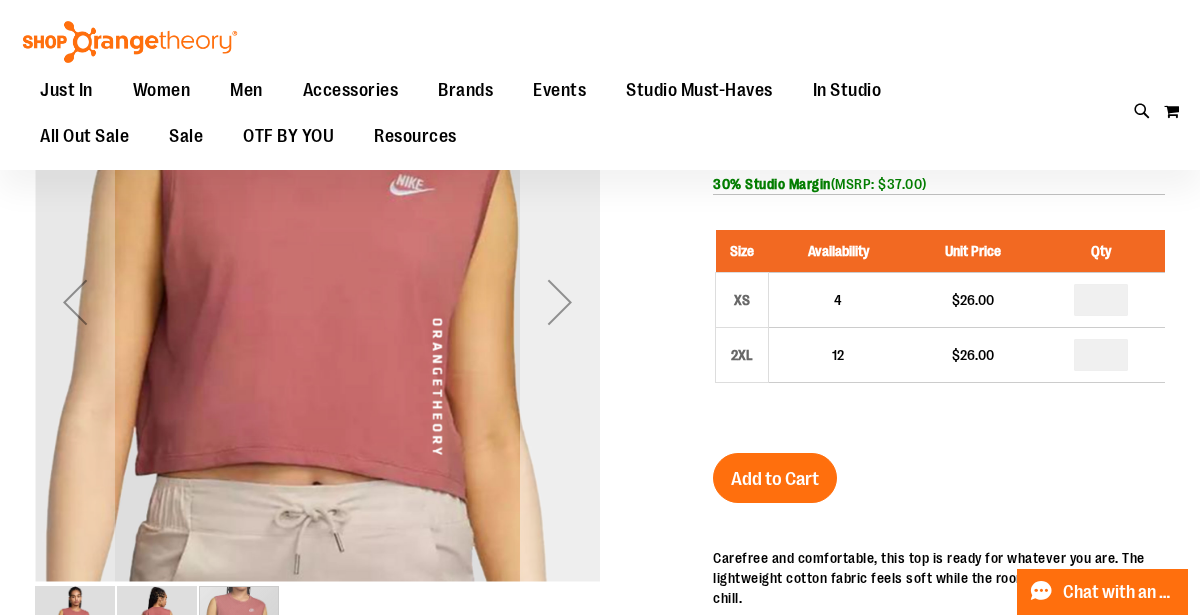 click at bounding box center [560, 302] 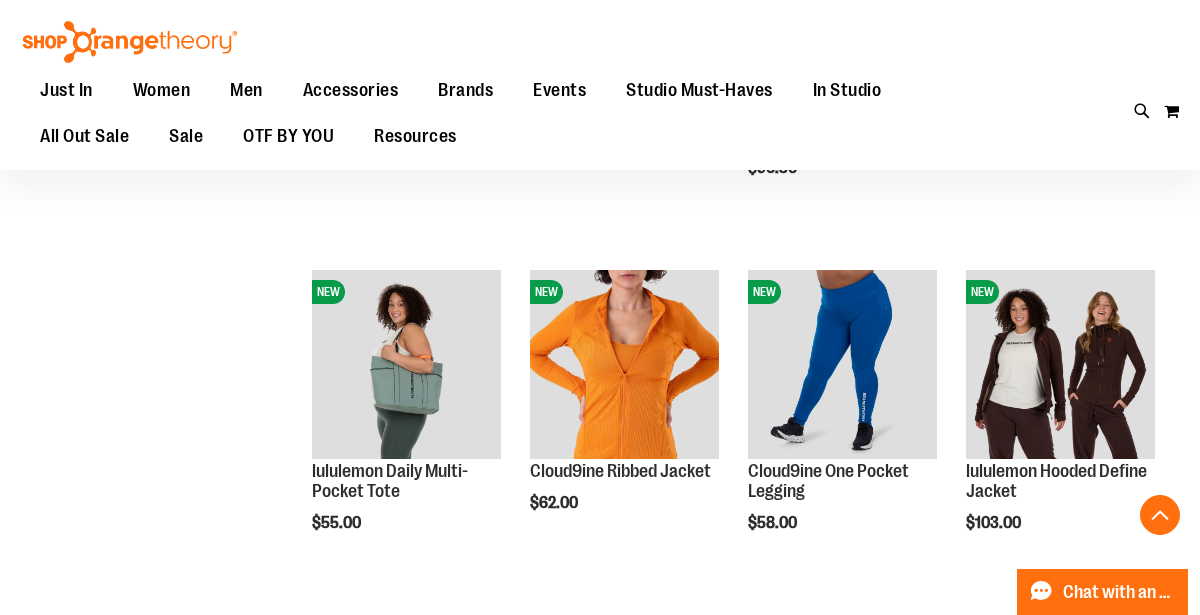 scroll, scrollTop: 2366, scrollLeft: 0, axis: vertical 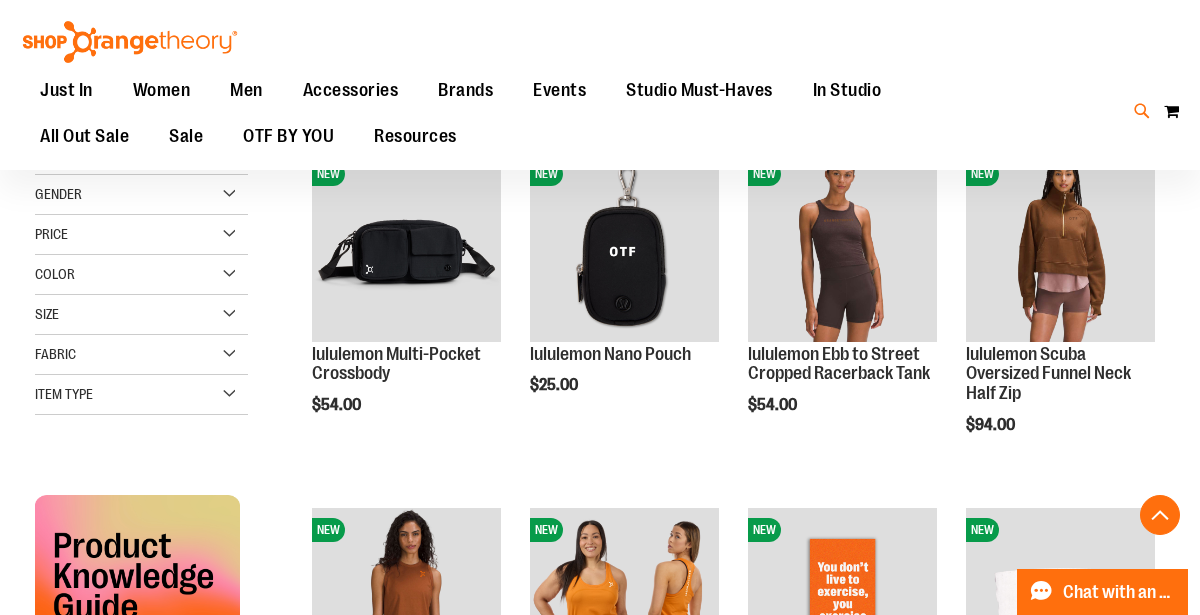 click at bounding box center (1142, 111) 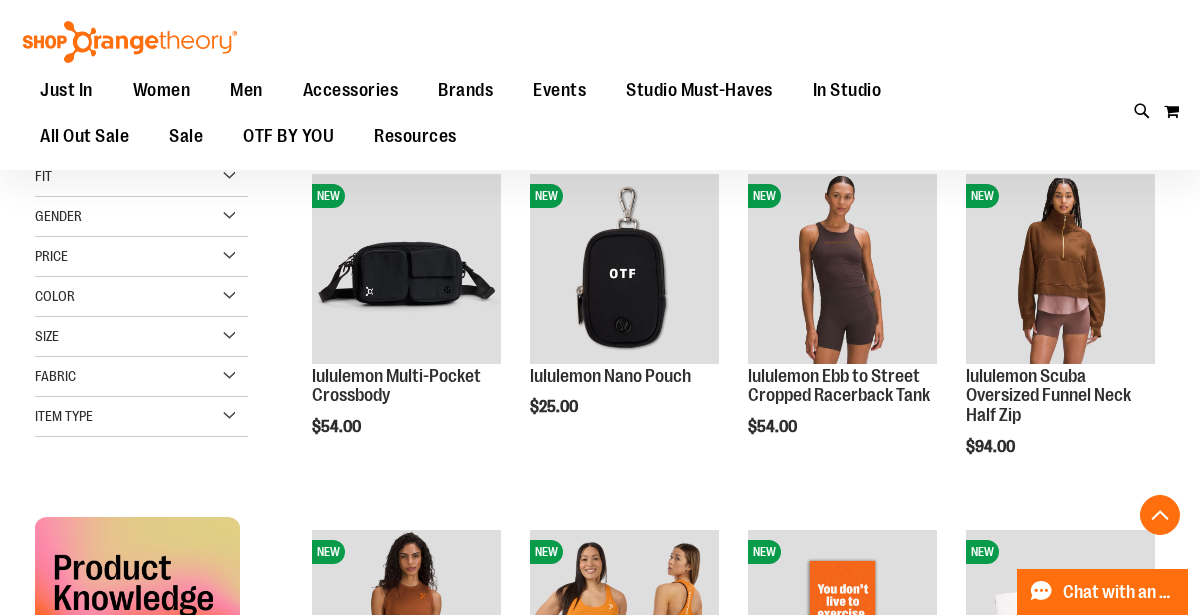 click on "Search" at bounding box center (599, 113) 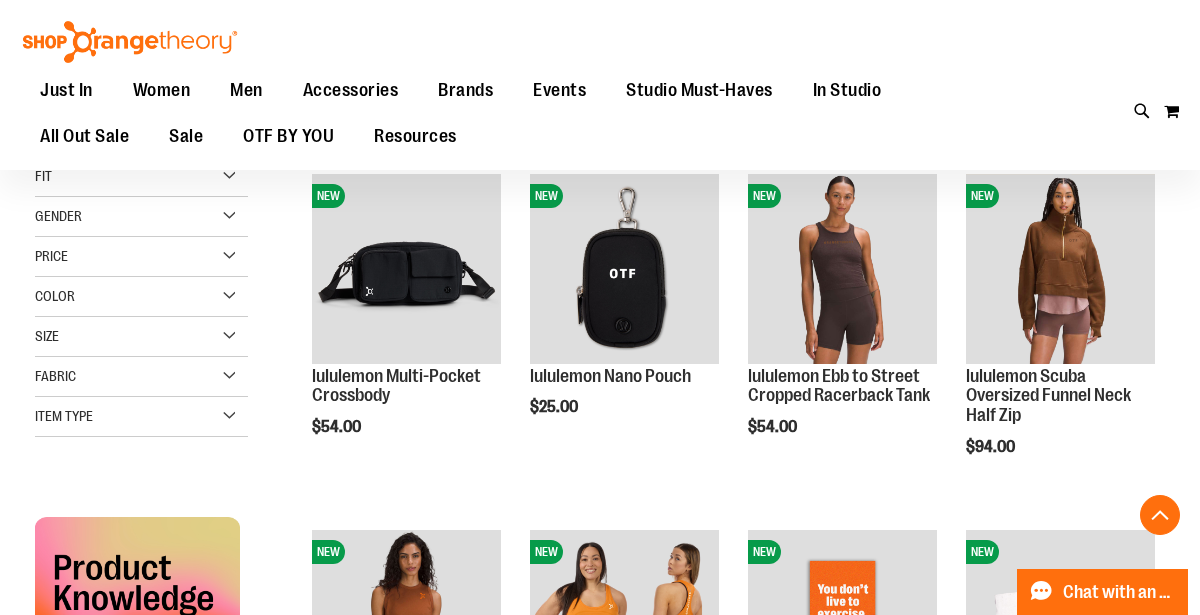 click at bounding box center (1040, 115) 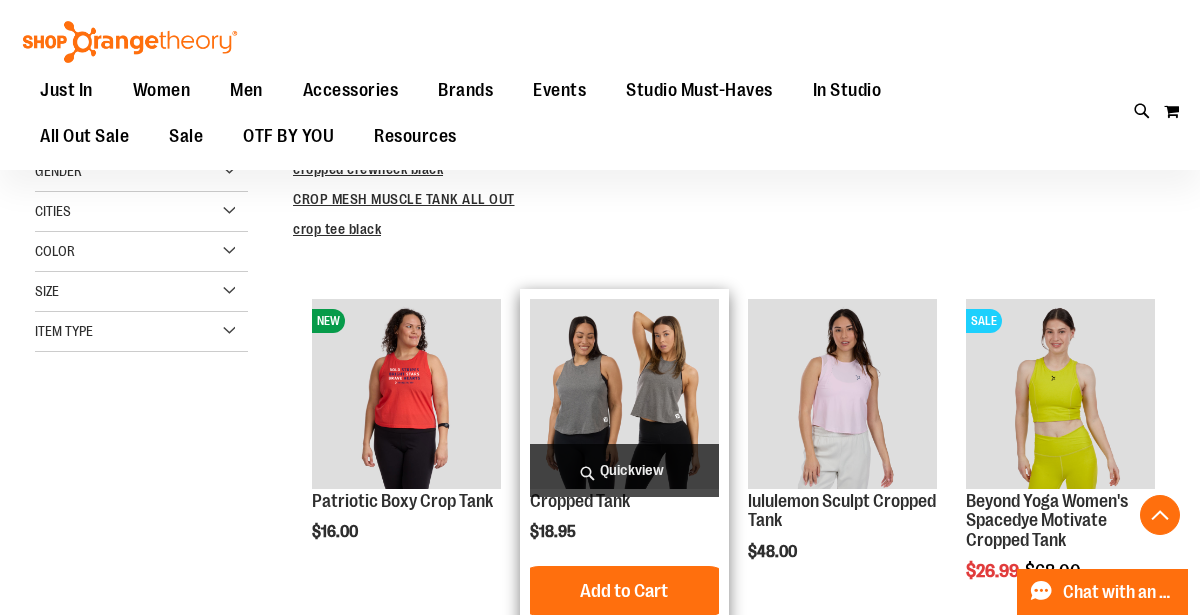 scroll, scrollTop: 425, scrollLeft: 0, axis: vertical 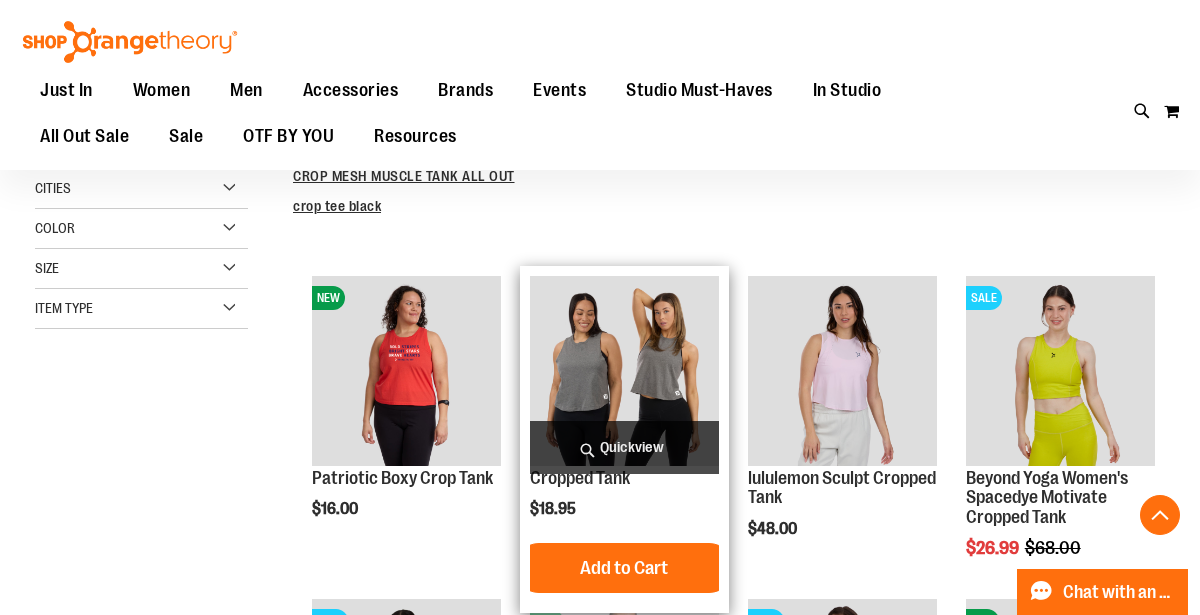 click at bounding box center (624, 370) 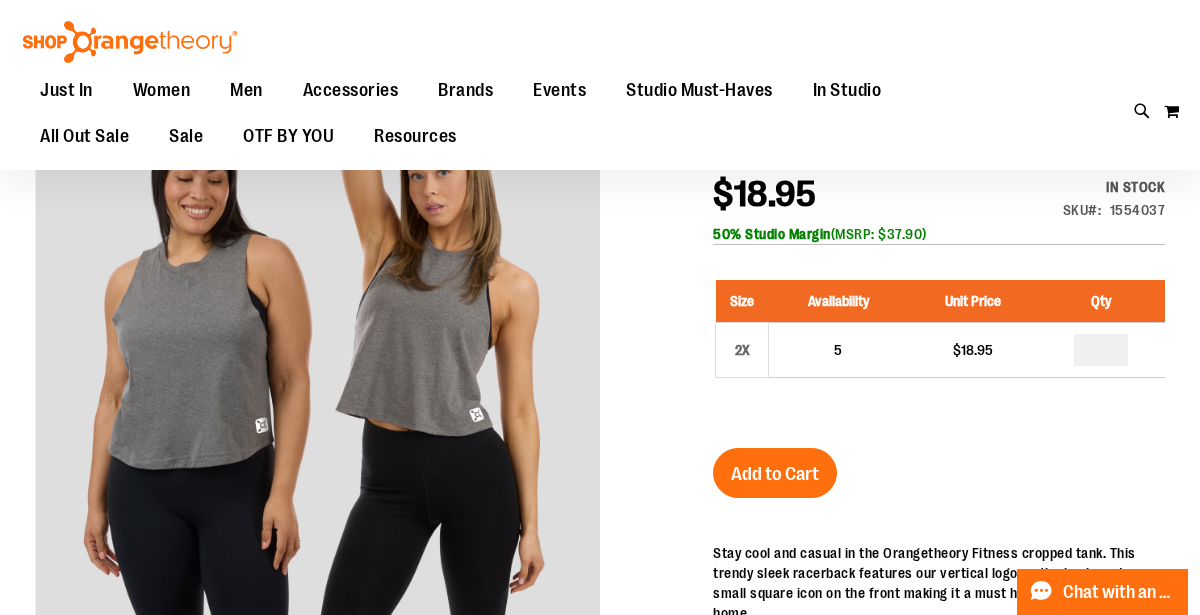 scroll, scrollTop: 111, scrollLeft: 0, axis: vertical 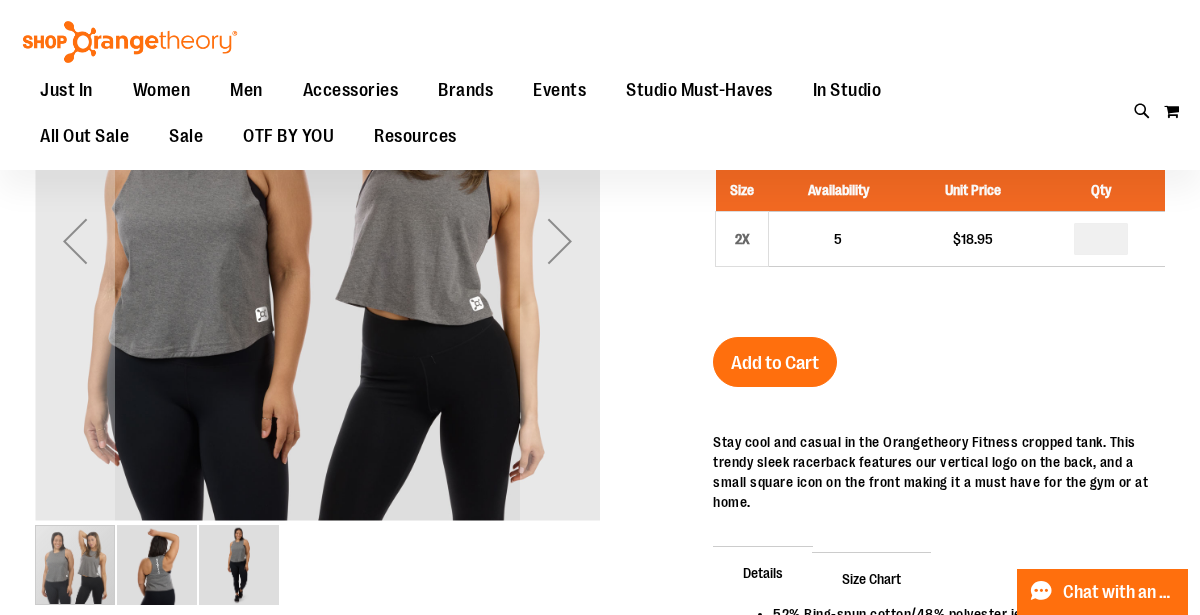 click at bounding box center [157, 565] 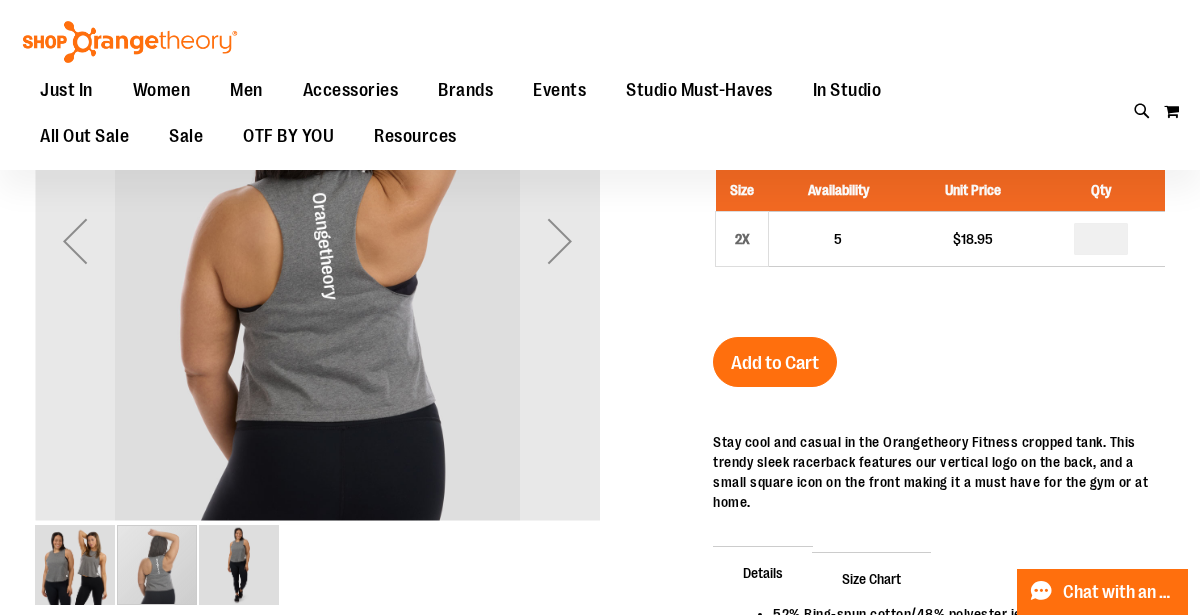 click at bounding box center (239, 565) 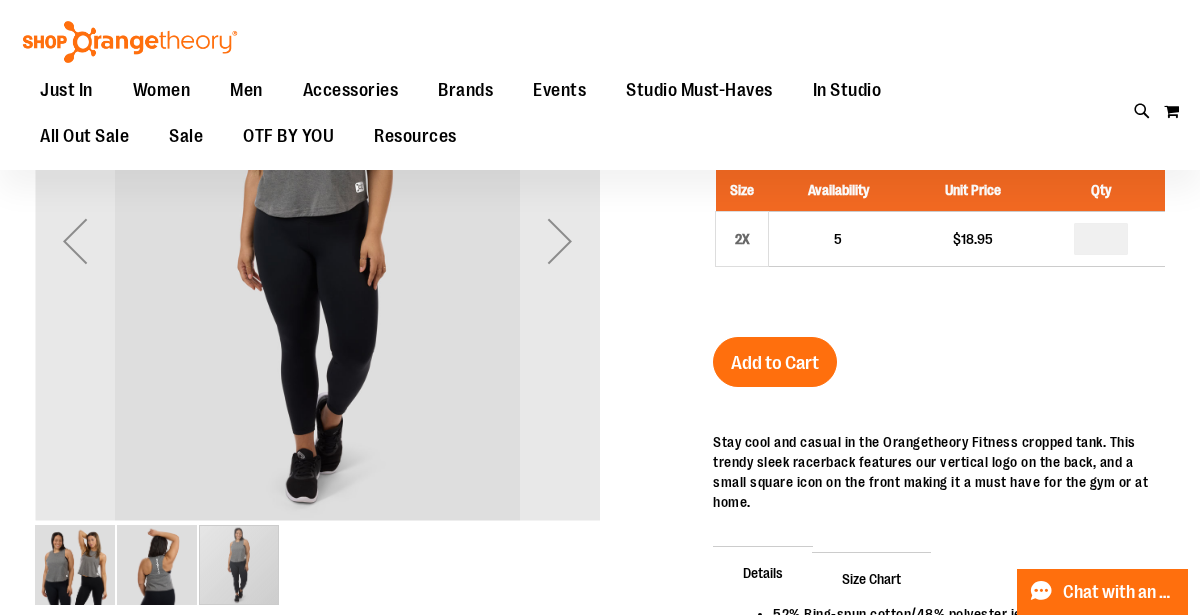 click at bounding box center [75, 565] 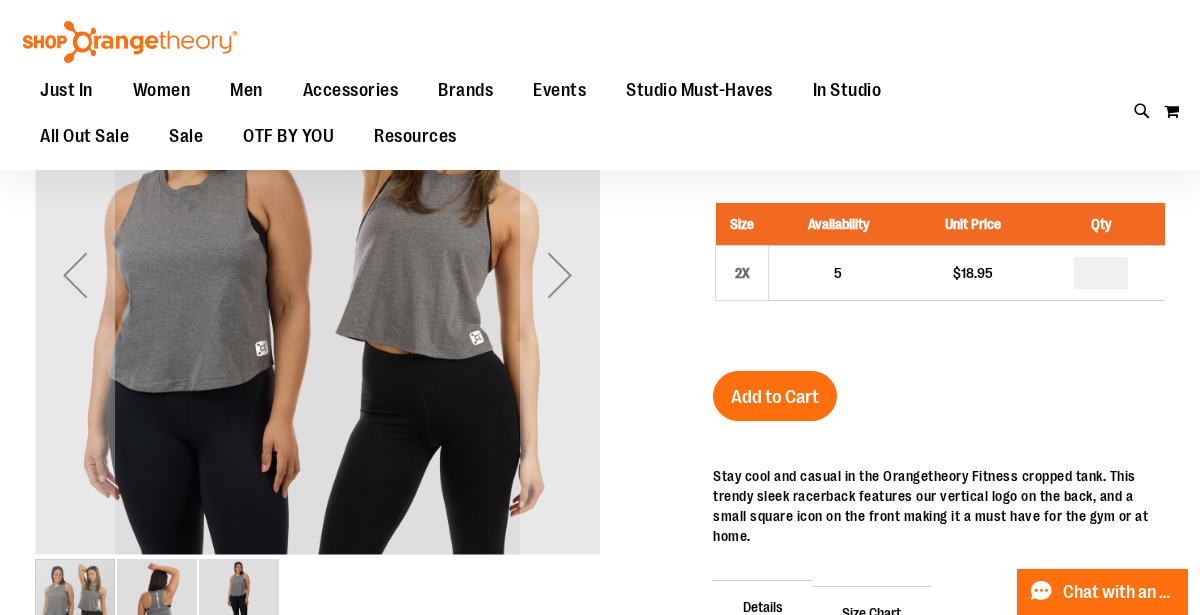 scroll, scrollTop: 78, scrollLeft: 0, axis: vertical 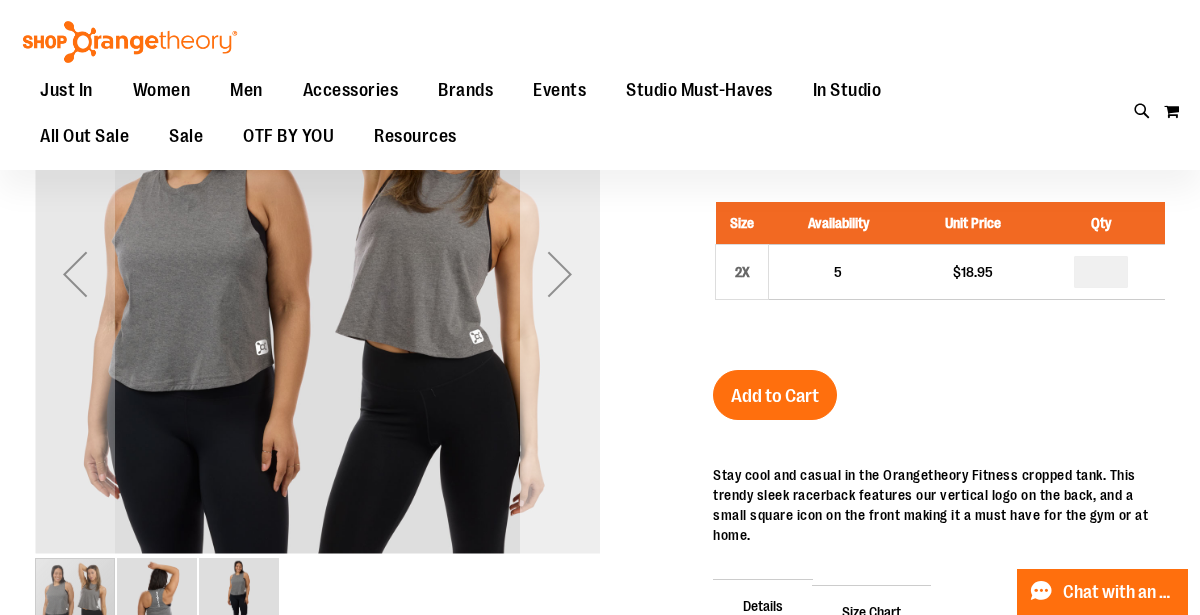click at bounding box center [560, 274] 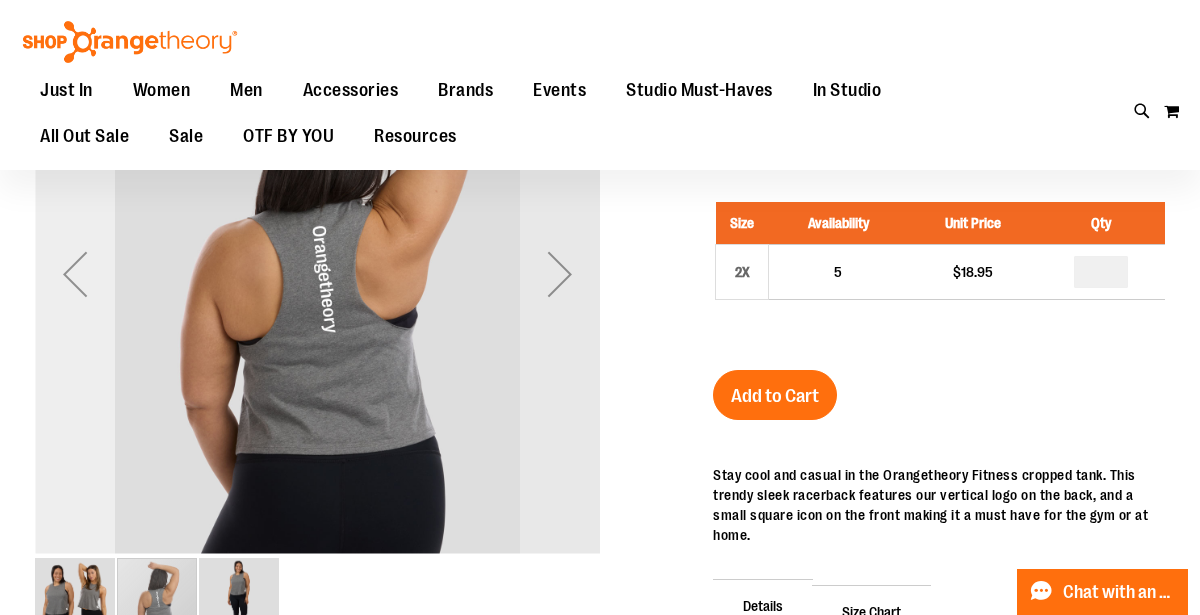 click at bounding box center (75, 274) 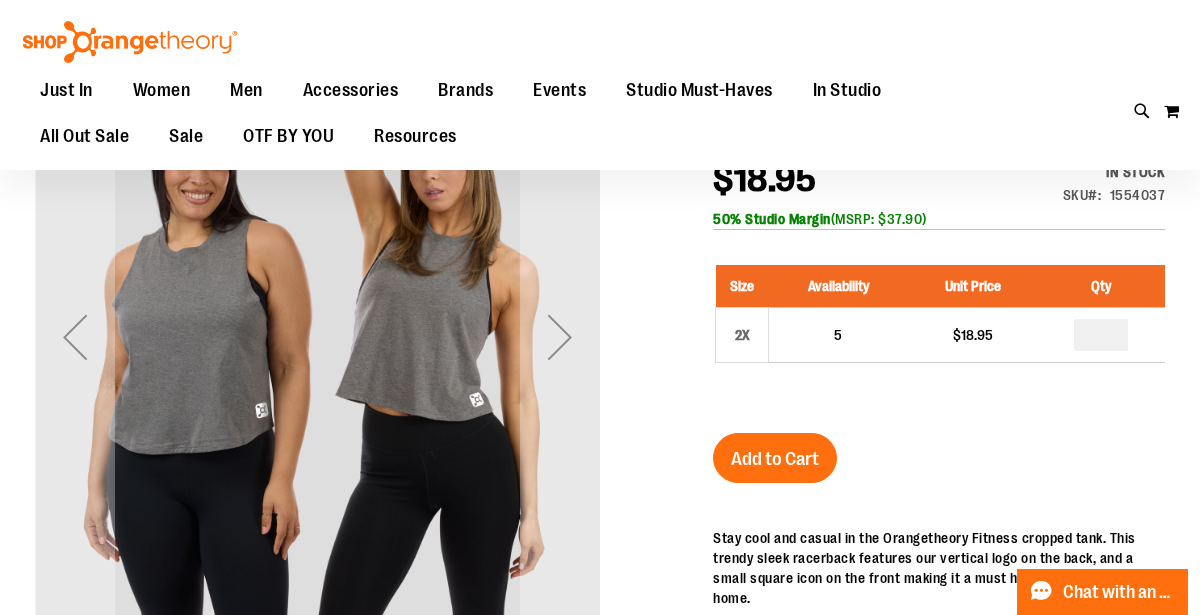 scroll, scrollTop: 5, scrollLeft: 0, axis: vertical 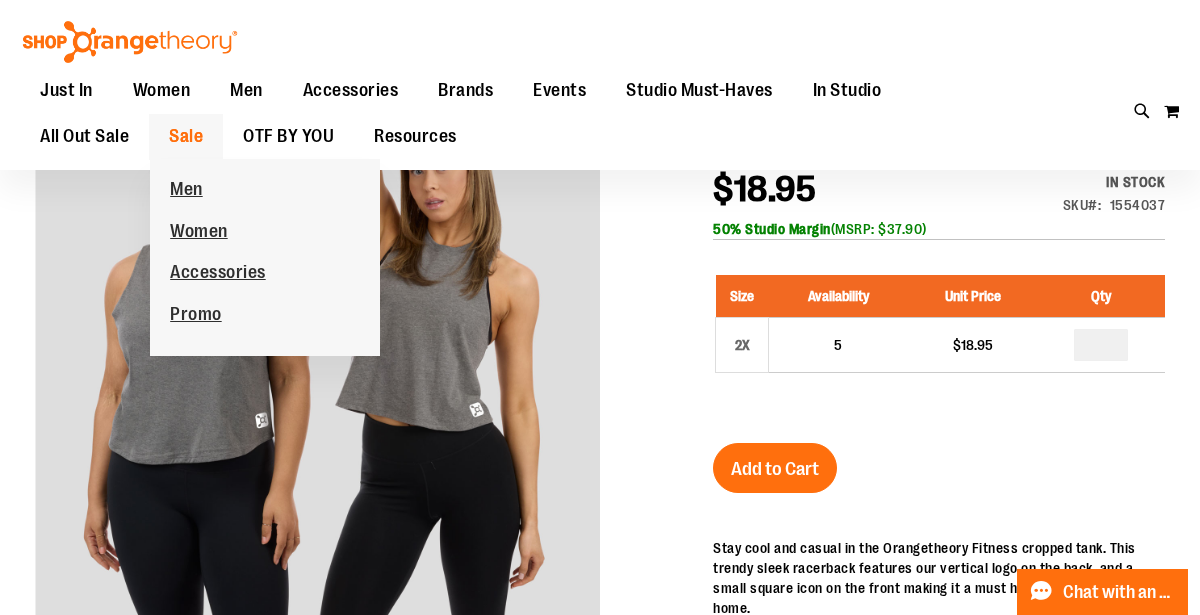 click on "Sale" at bounding box center (186, 136) 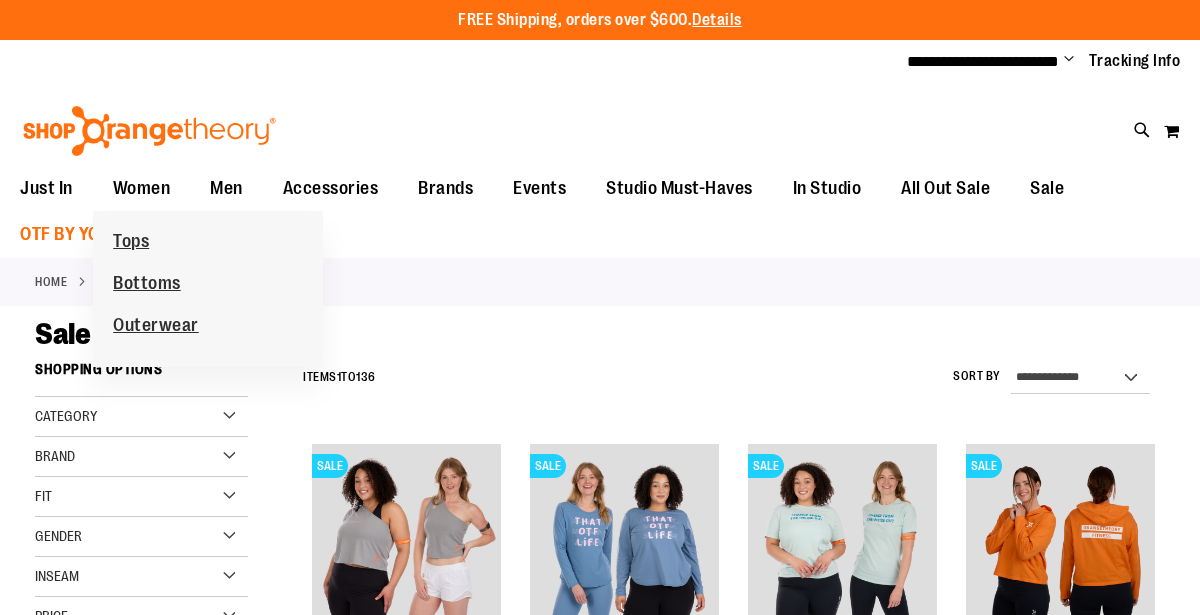 scroll, scrollTop: 0, scrollLeft: 0, axis: both 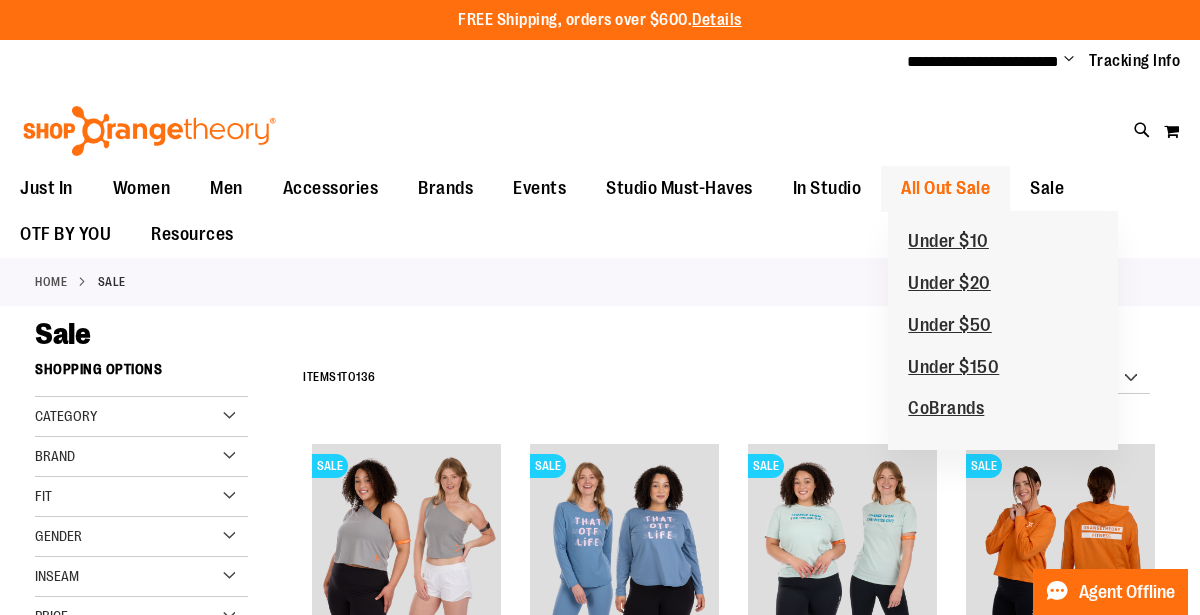 click on "All Out Sale" at bounding box center [945, 188] 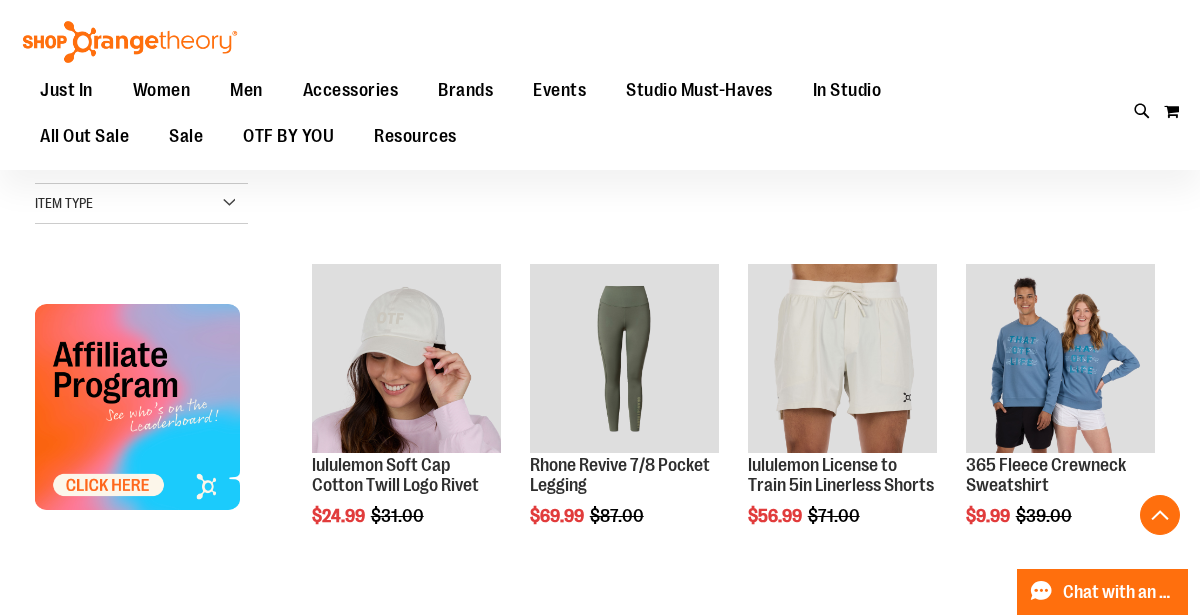 scroll, scrollTop: 571, scrollLeft: 0, axis: vertical 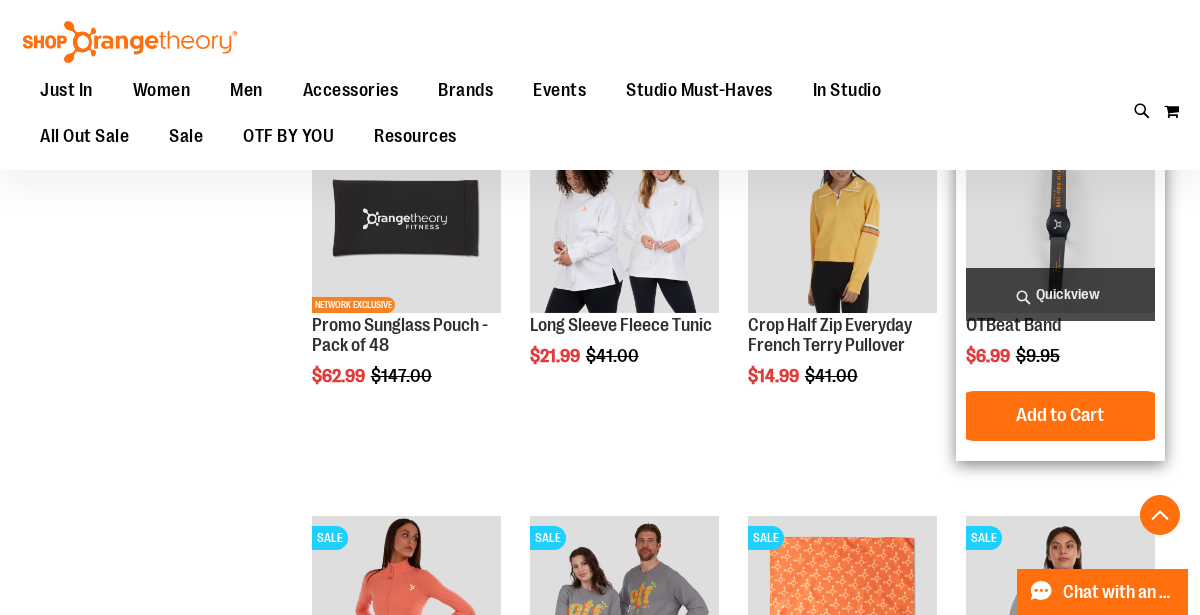 click at bounding box center (1060, 218) 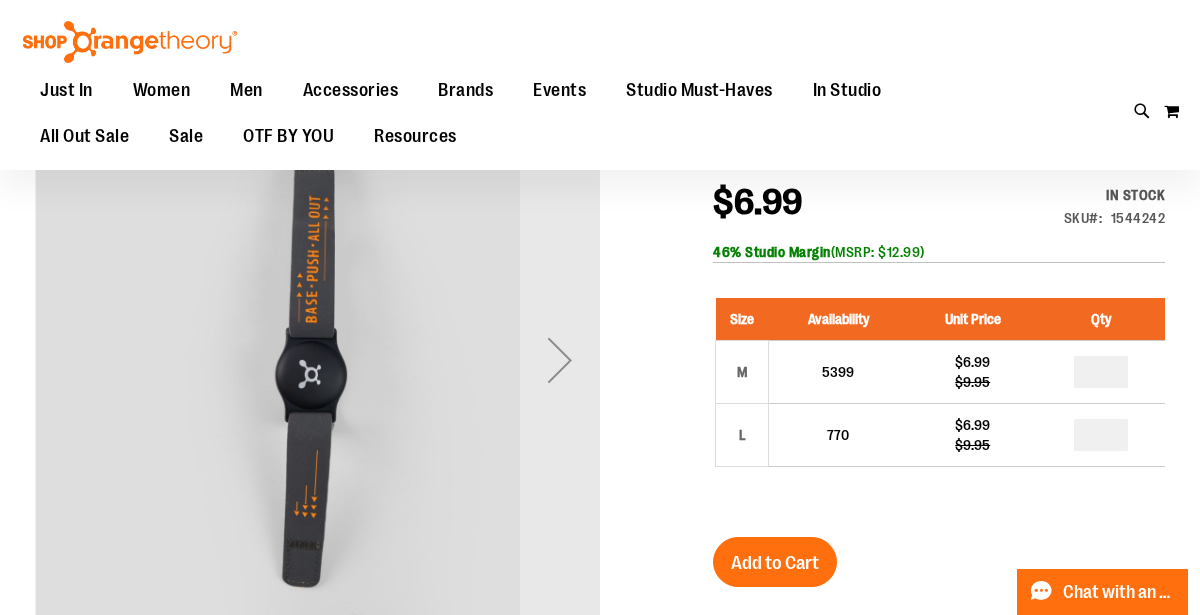scroll, scrollTop: 258, scrollLeft: 0, axis: vertical 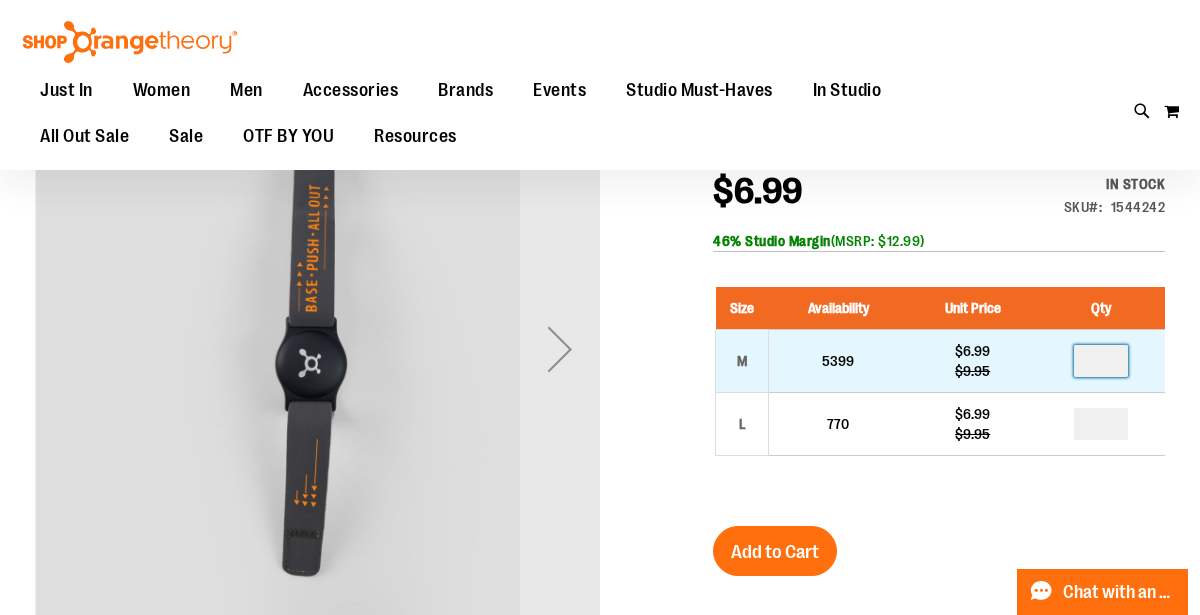 click at bounding box center [1101, 361] 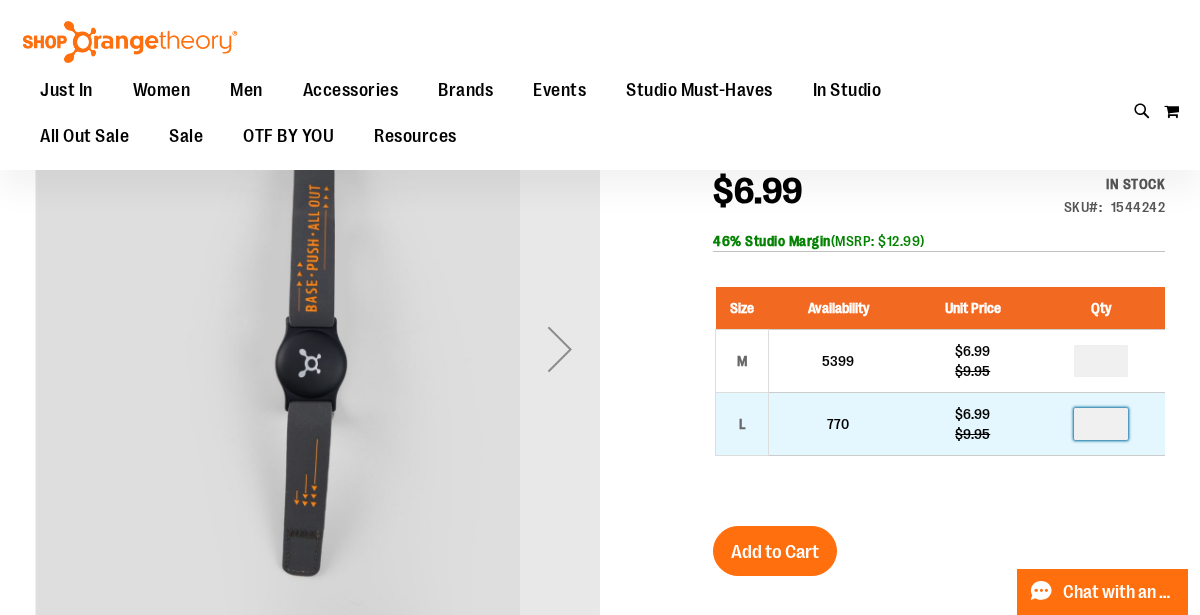 click at bounding box center [1101, 424] 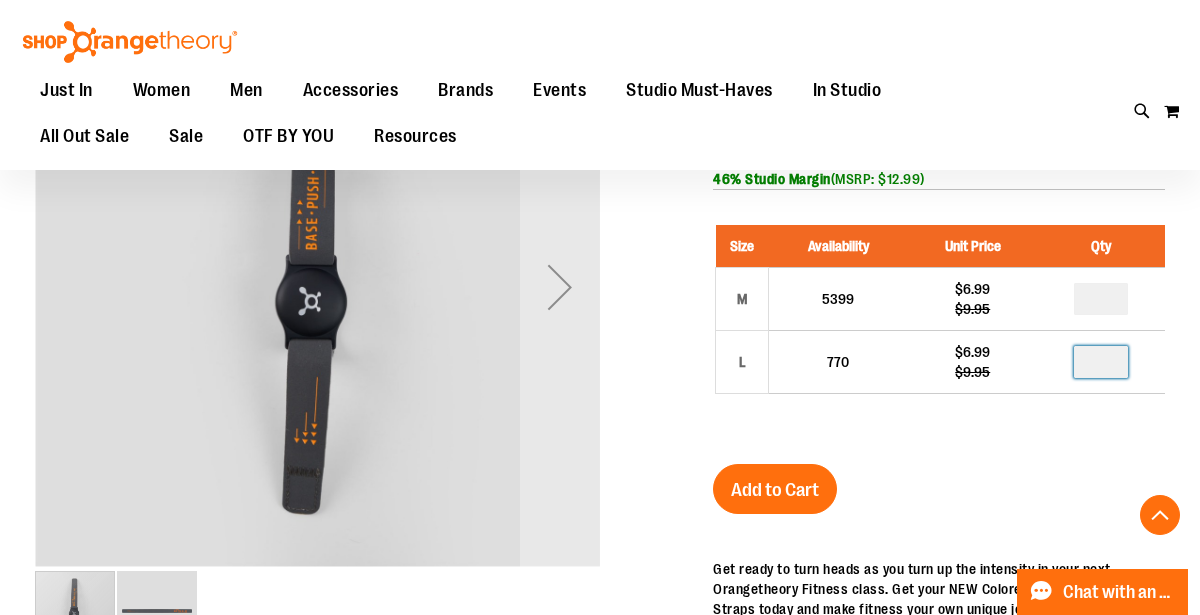 scroll, scrollTop: 320, scrollLeft: 0, axis: vertical 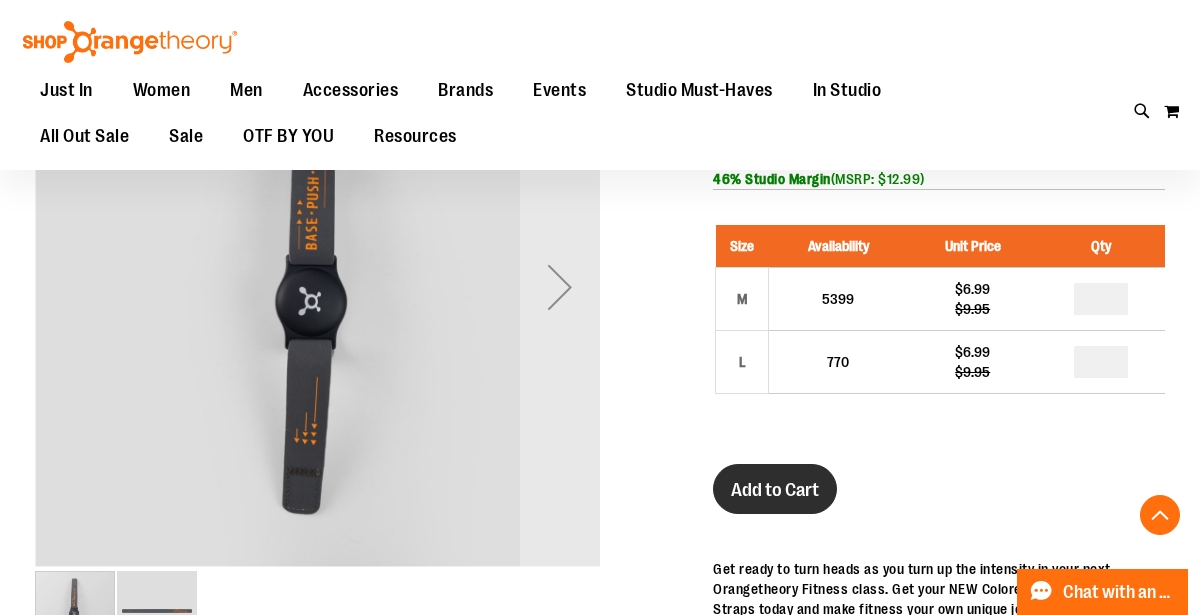 click on "Add to Cart" at bounding box center (775, 490) 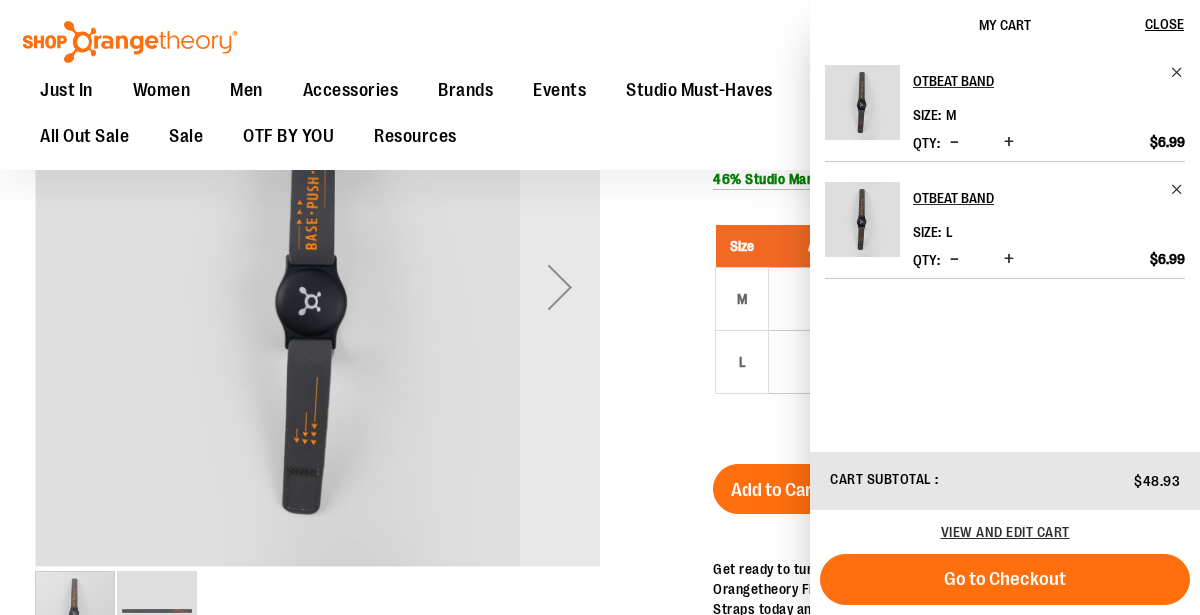 click at bounding box center [600, 528] 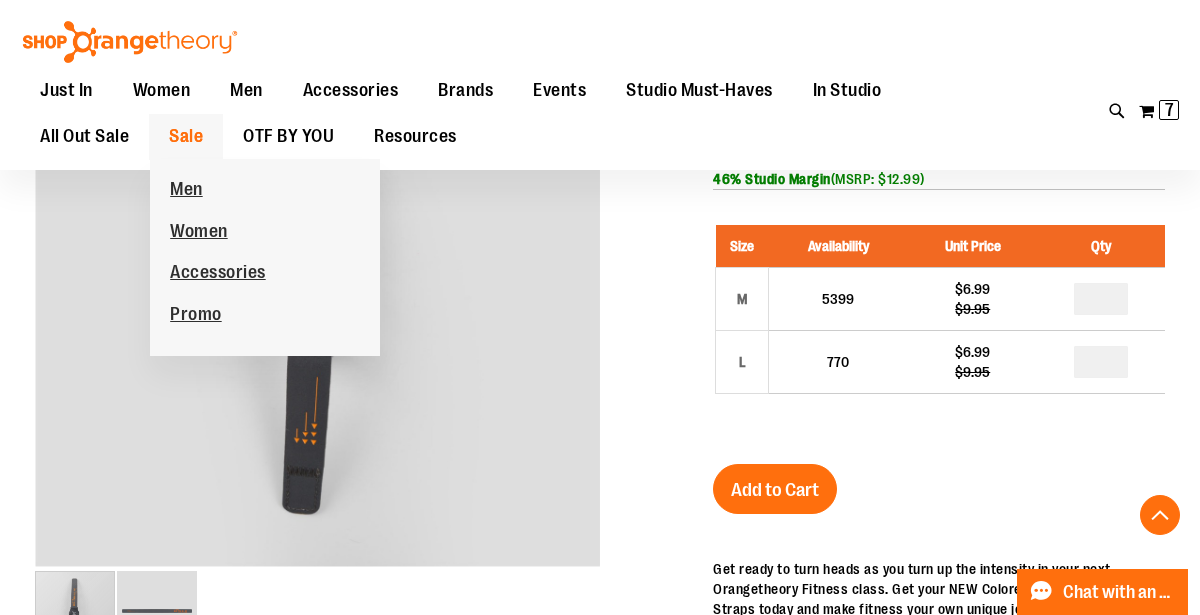 click on "Sale" at bounding box center [186, 136] 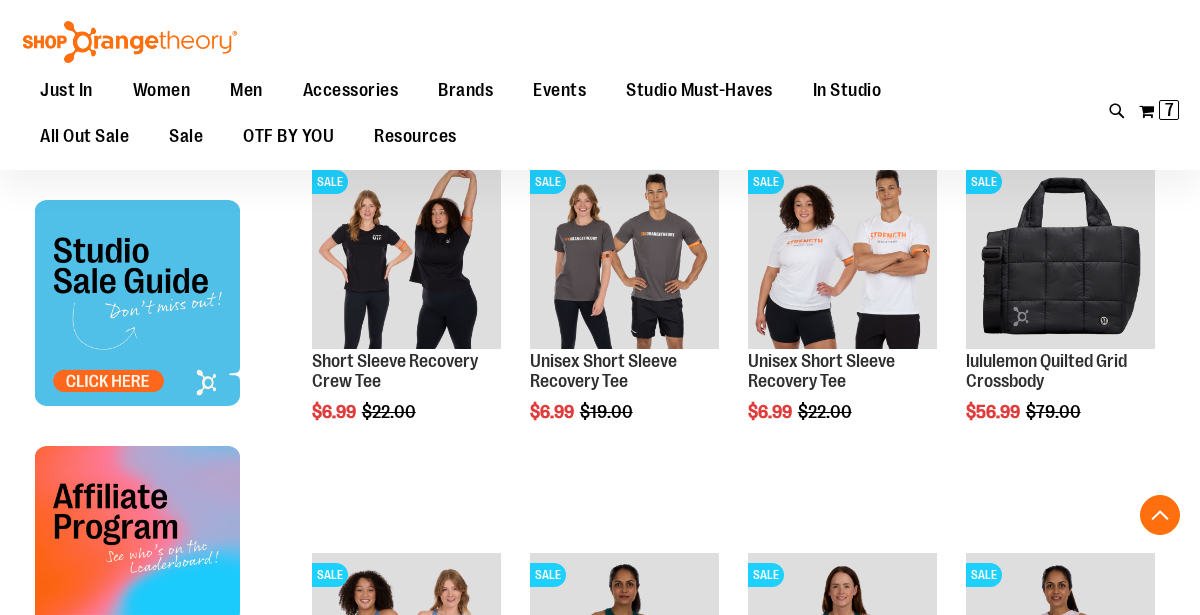 scroll, scrollTop: 419, scrollLeft: 0, axis: vertical 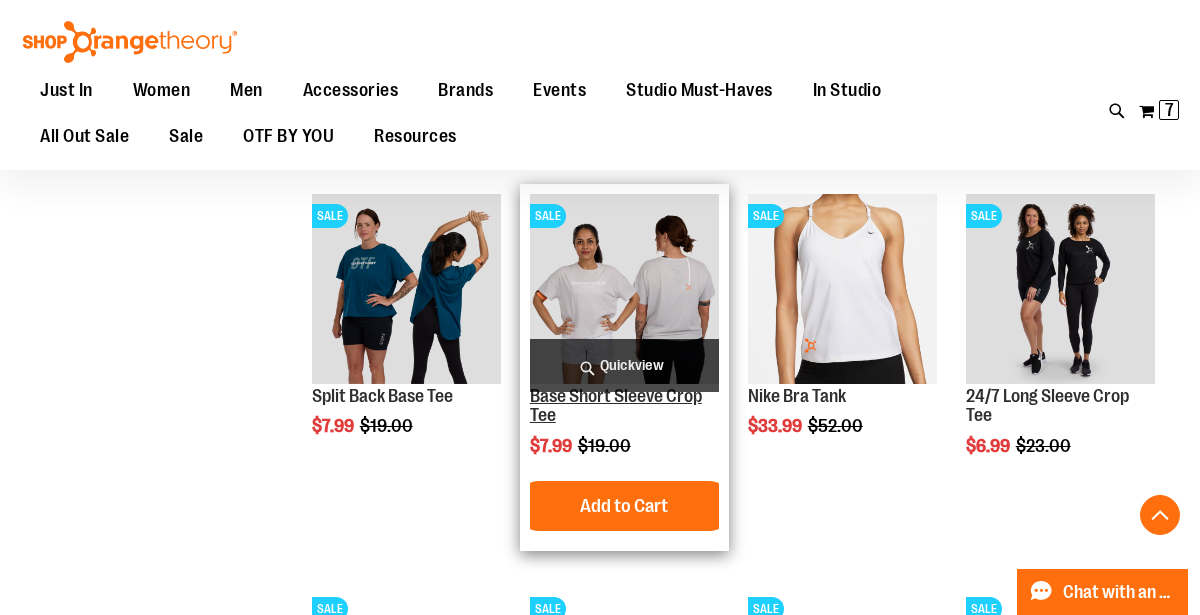 click on "Base Short Sleeve Crop Tee" at bounding box center (616, 406) 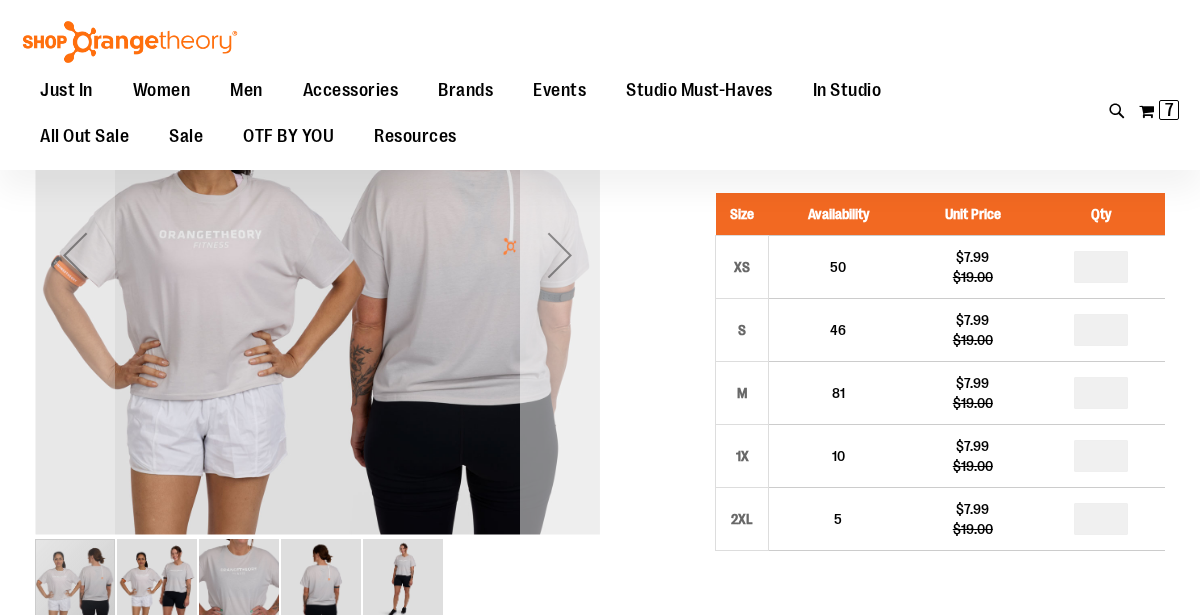 scroll, scrollTop: 97, scrollLeft: 0, axis: vertical 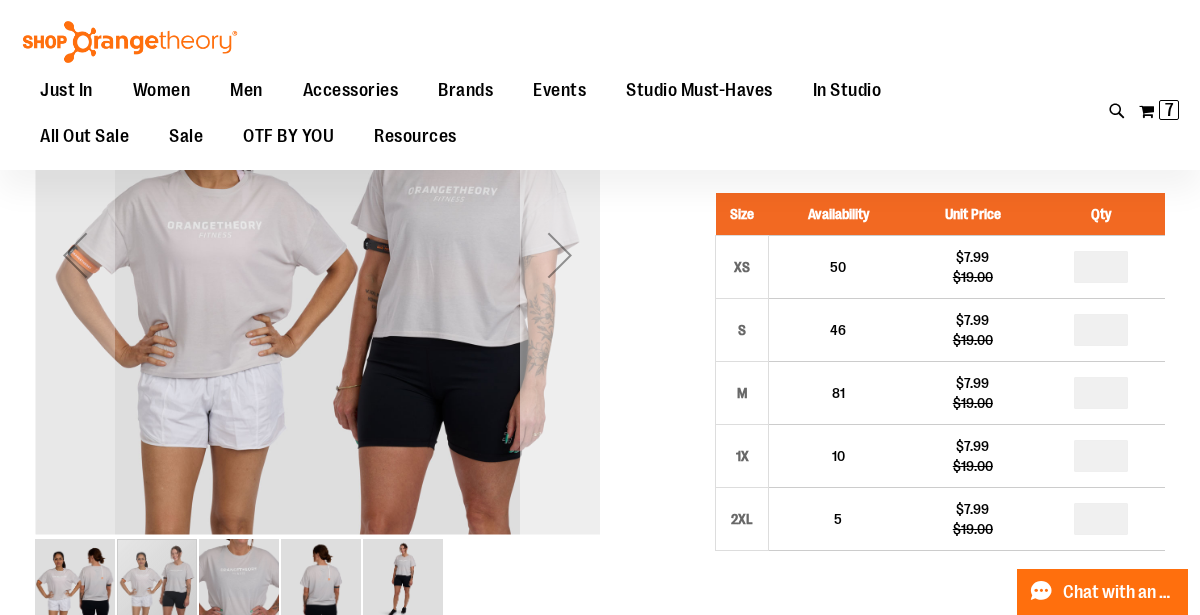 click at bounding box center [560, 255] 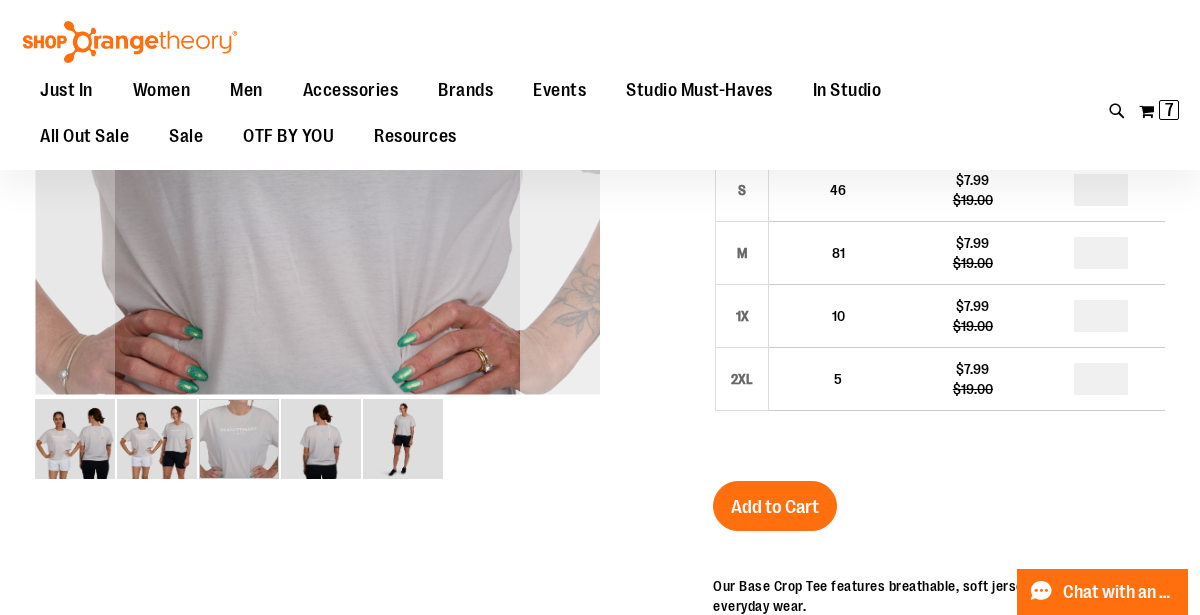 scroll, scrollTop: 243, scrollLeft: 0, axis: vertical 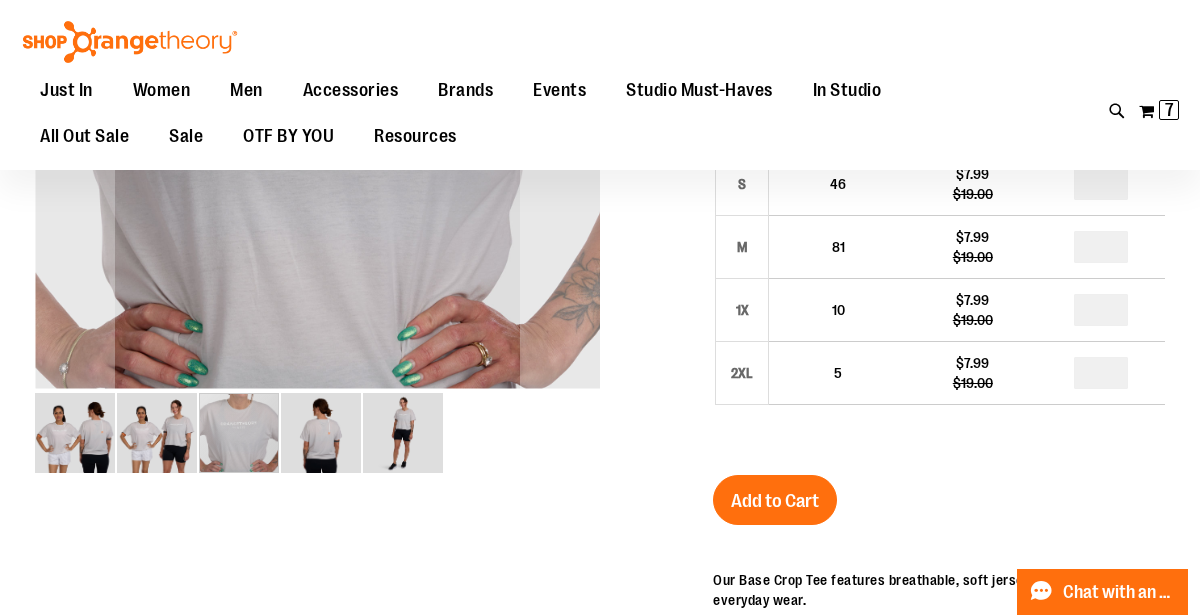 click at bounding box center (321, 433) 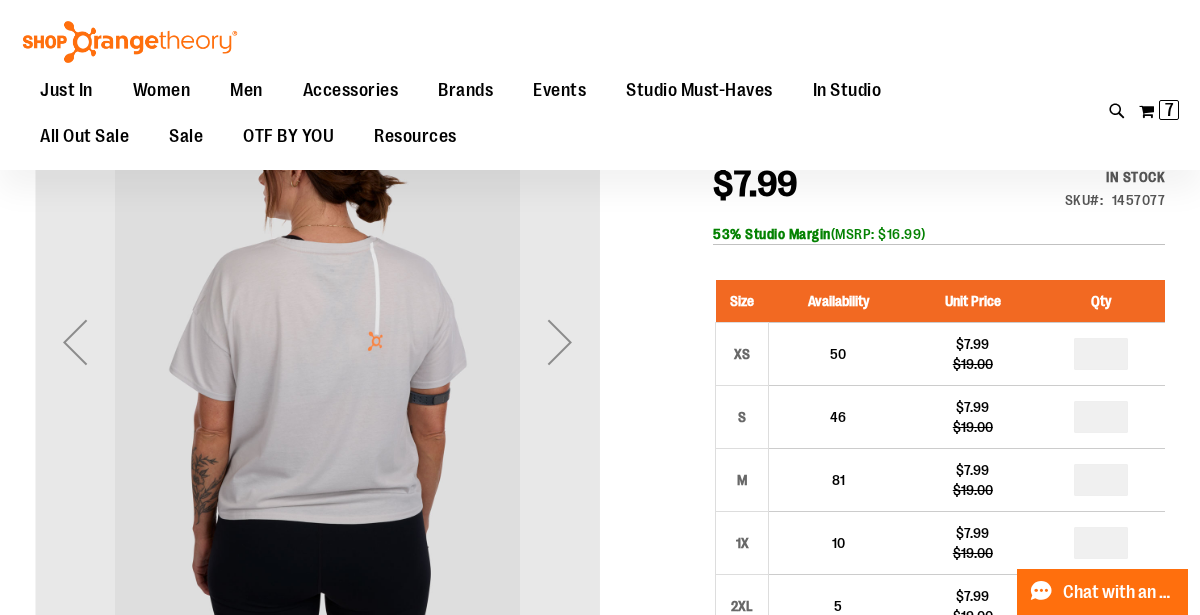 scroll, scrollTop: 8, scrollLeft: 0, axis: vertical 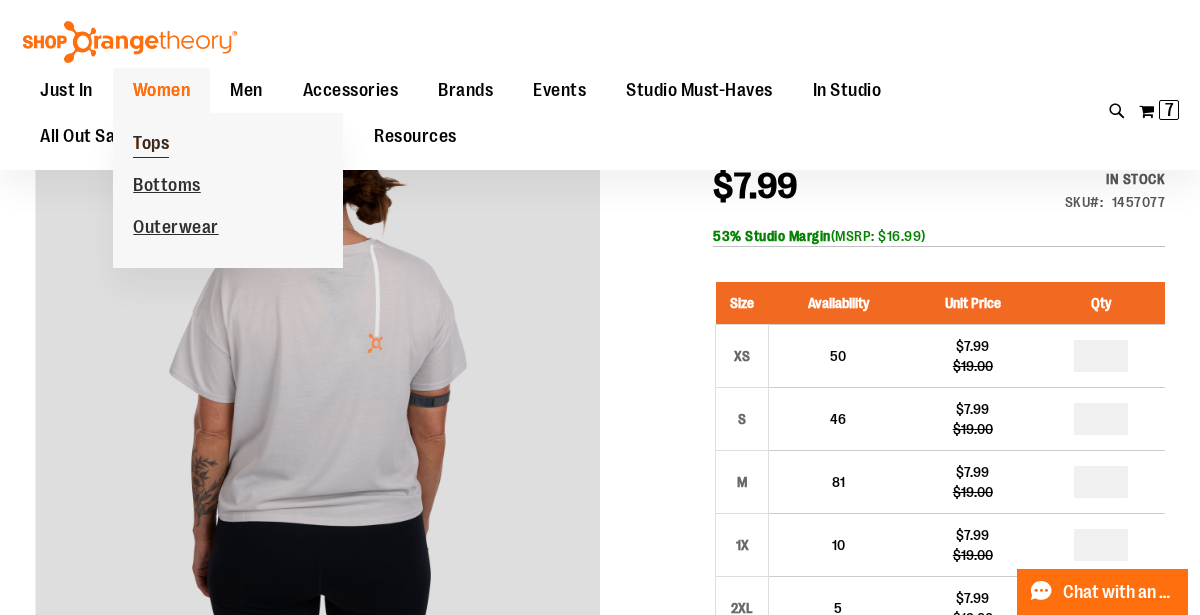 click on "Tops" at bounding box center [151, 145] 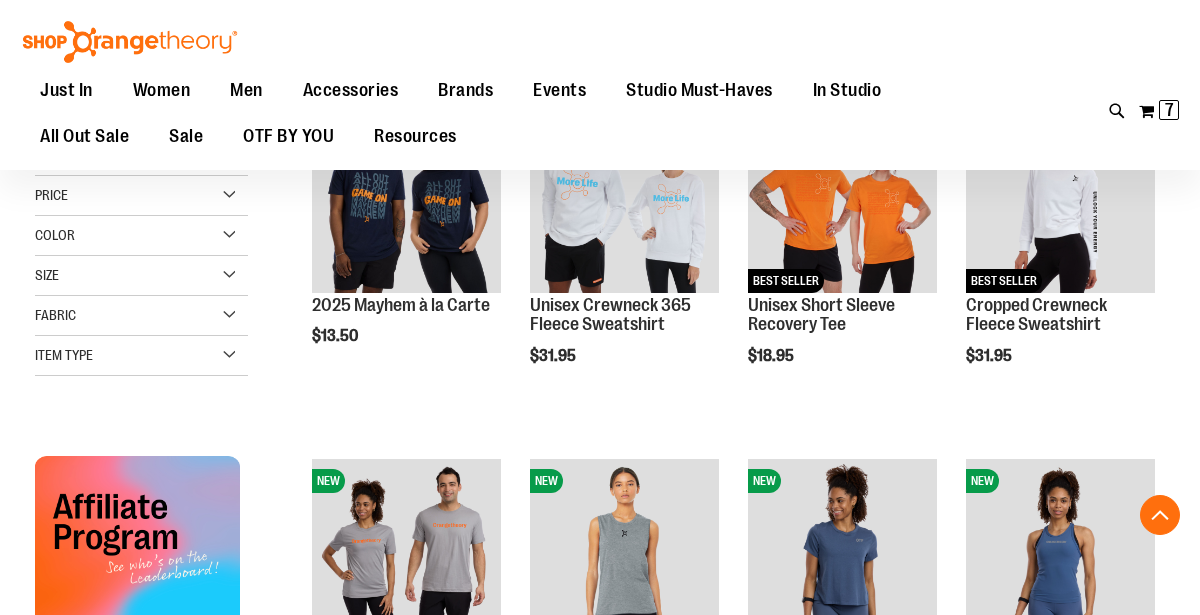 scroll, scrollTop: 451, scrollLeft: 0, axis: vertical 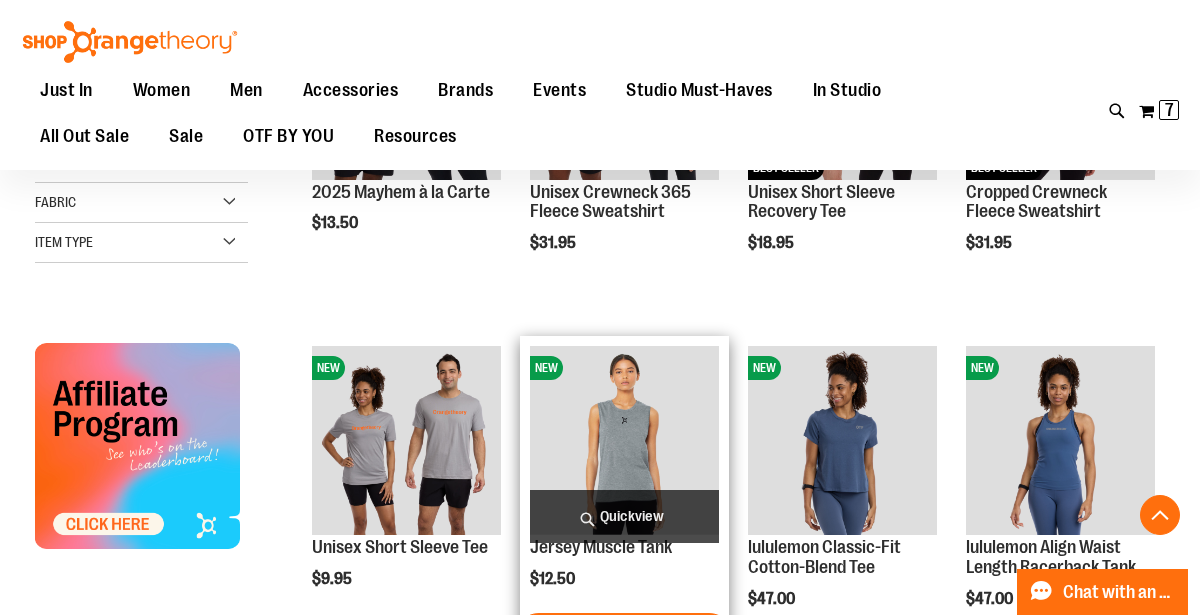 click at bounding box center [624, 440] 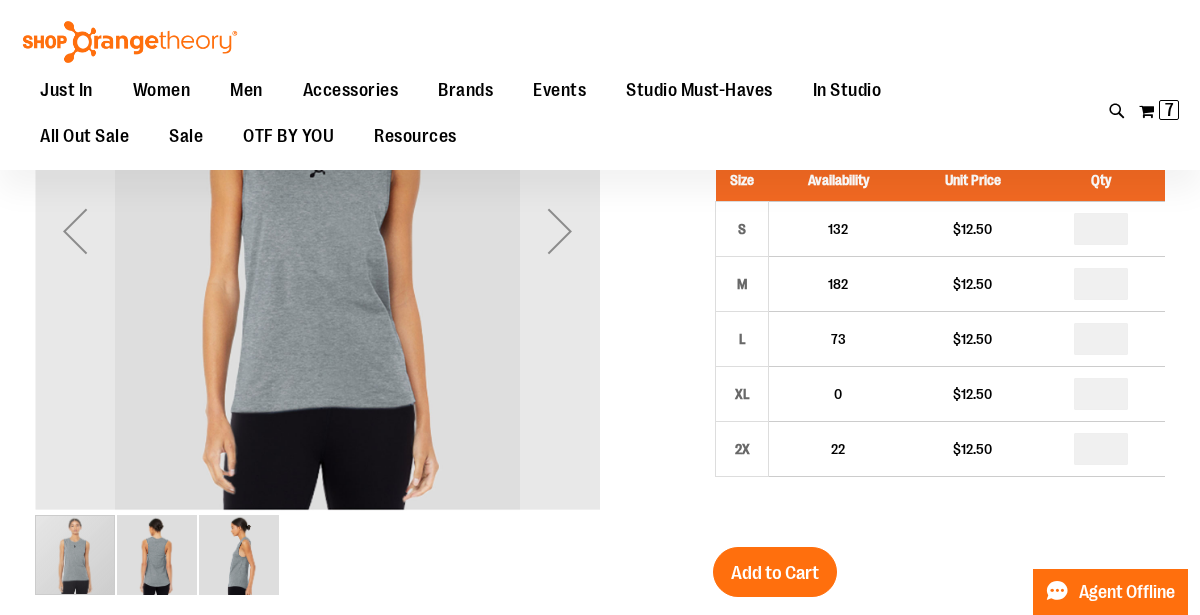 scroll, scrollTop: 120, scrollLeft: 0, axis: vertical 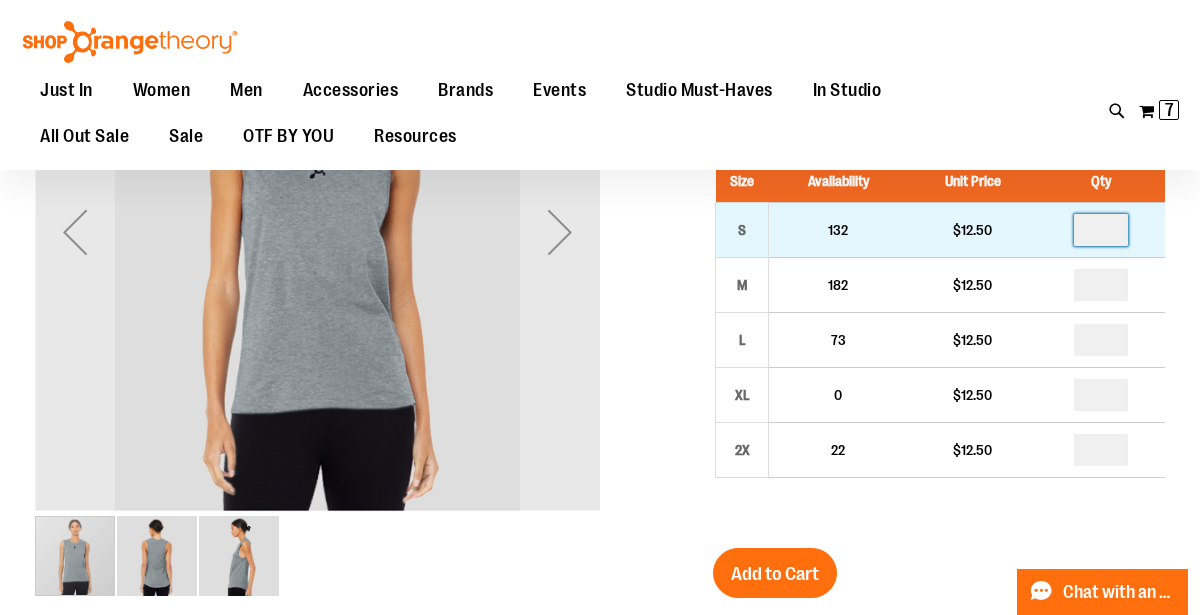 click at bounding box center [1101, 230] 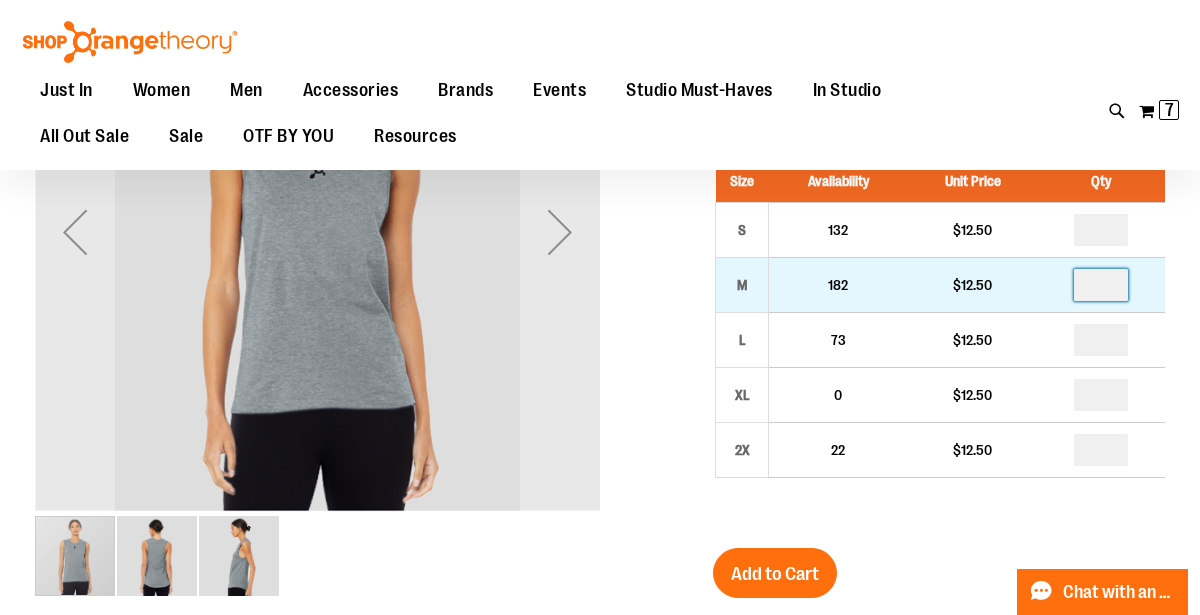 click at bounding box center (1101, 285) 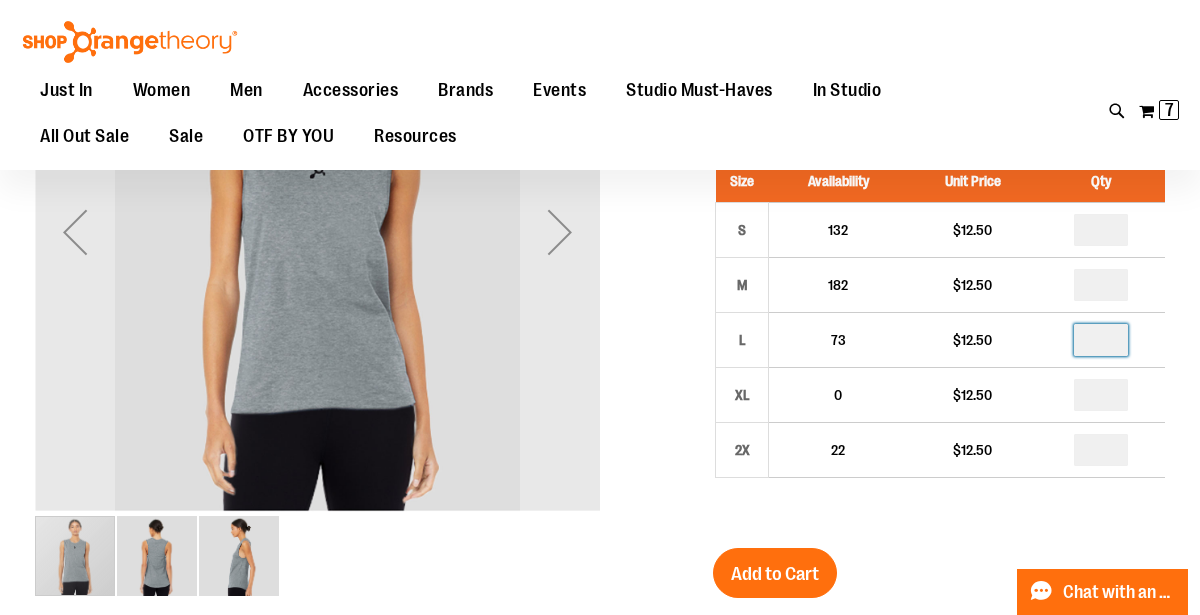 click at bounding box center (1101, 340) 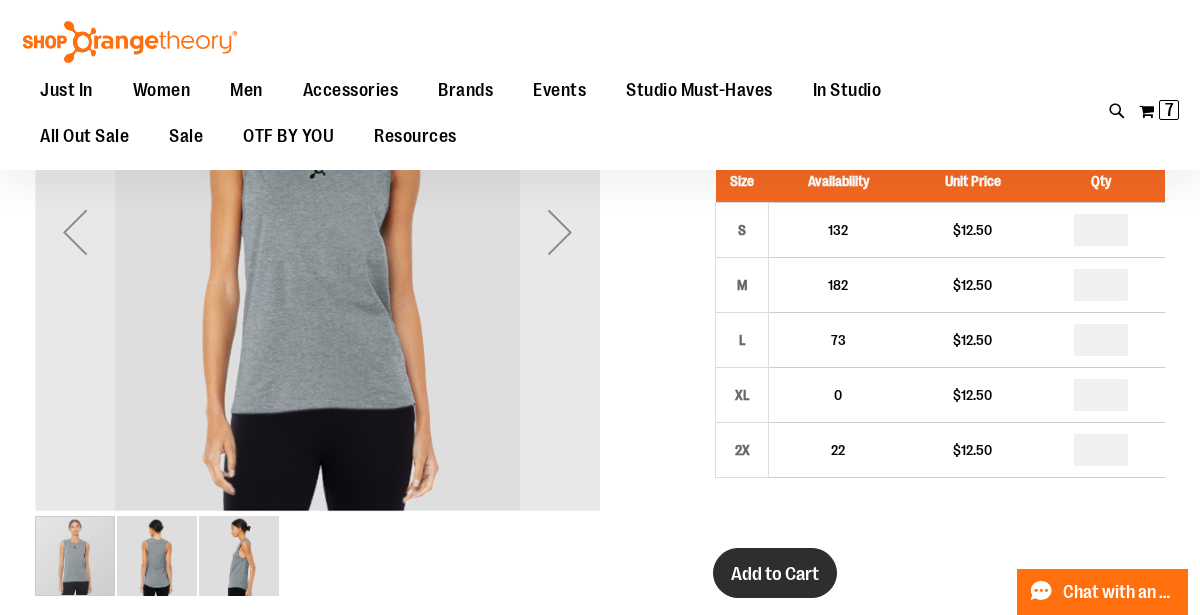click on "Add to Cart" at bounding box center [775, 574] 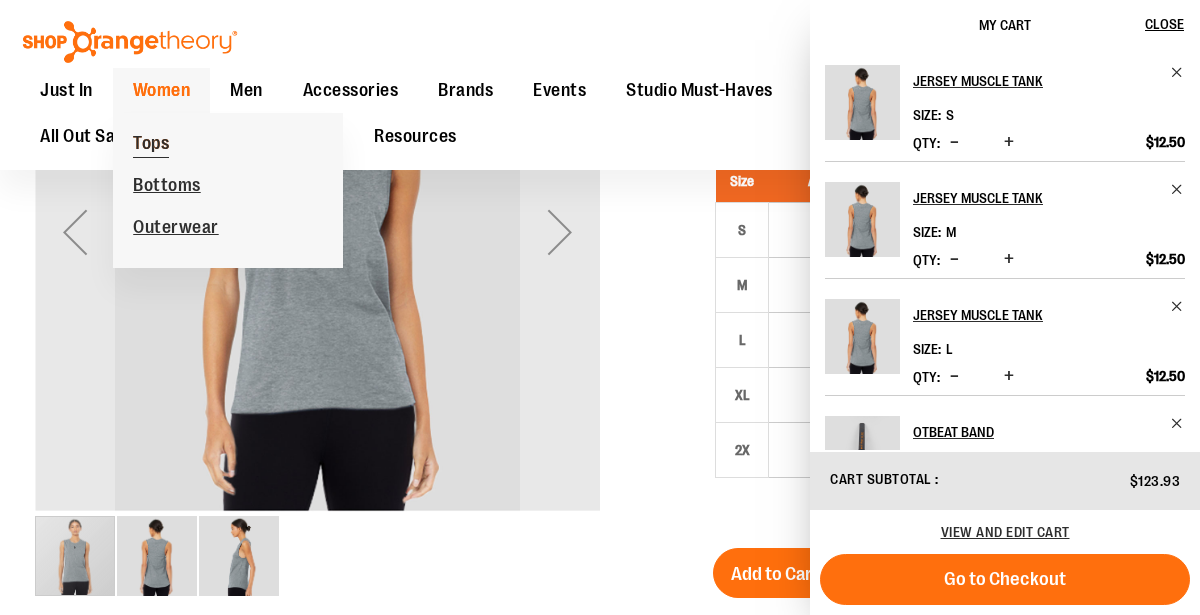 click on "Tops" at bounding box center [151, 145] 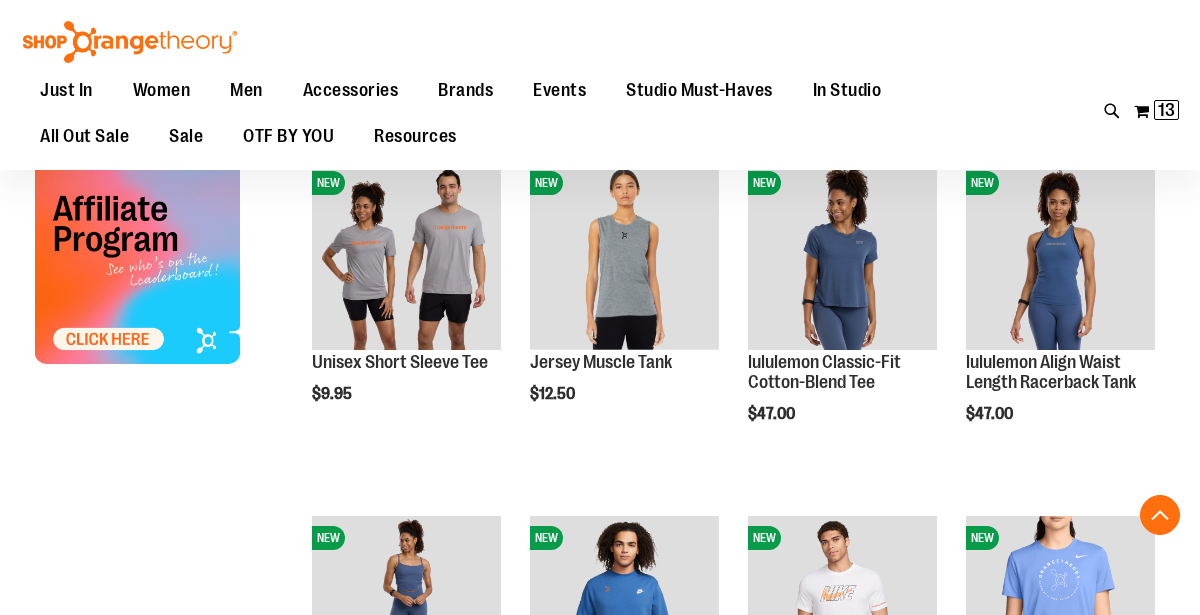 scroll, scrollTop: 636, scrollLeft: 0, axis: vertical 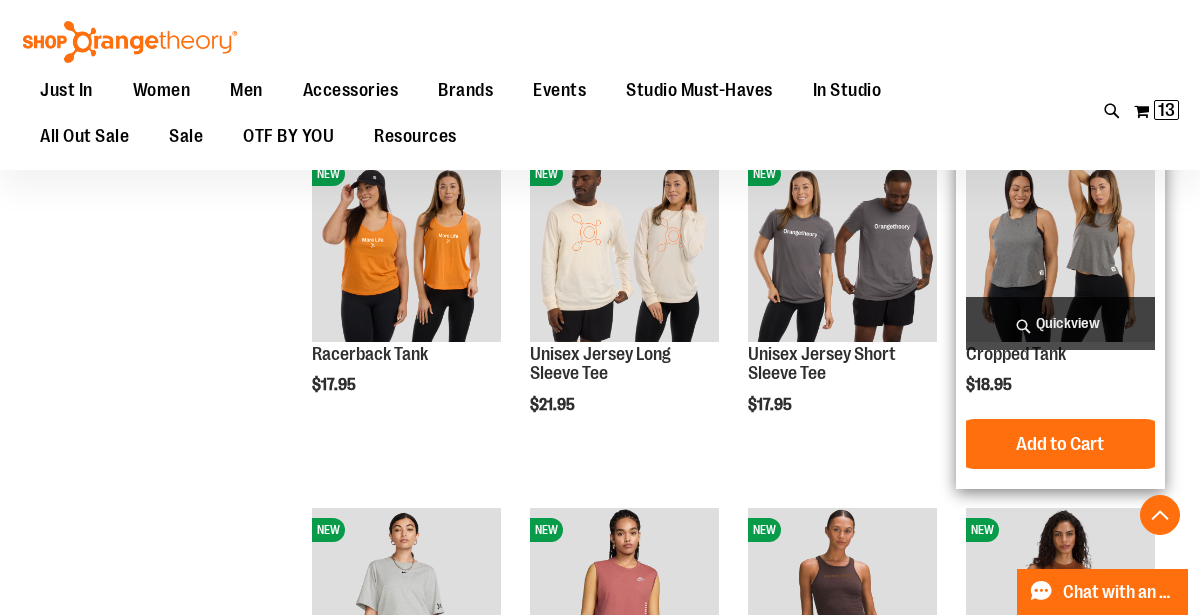 click at bounding box center [1060, 246] 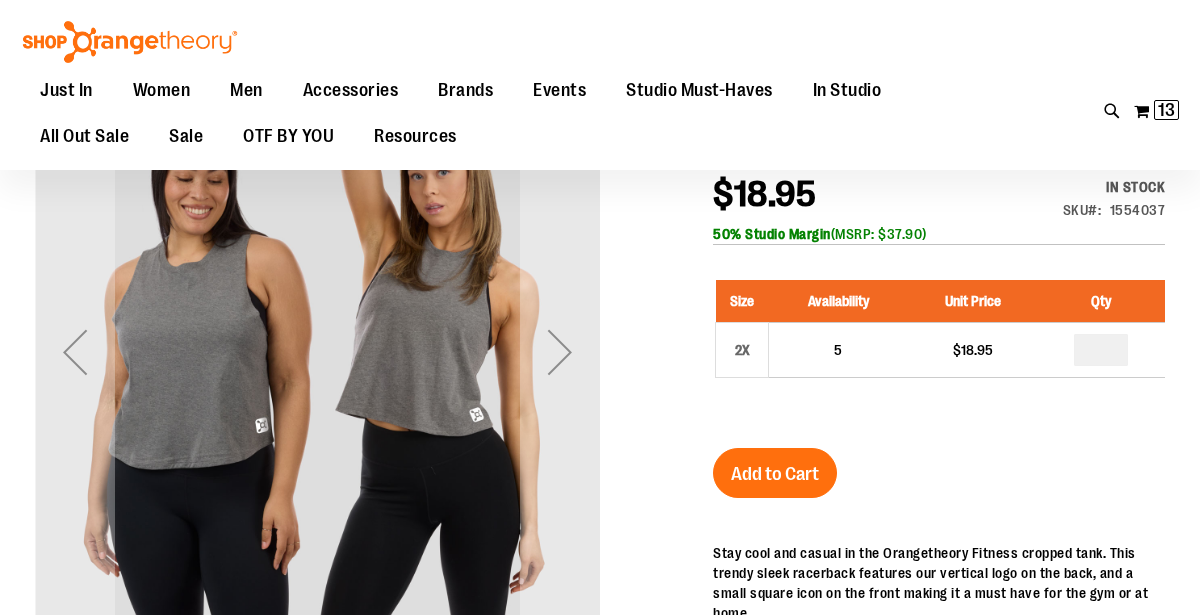 scroll, scrollTop: 54, scrollLeft: 0, axis: vertical 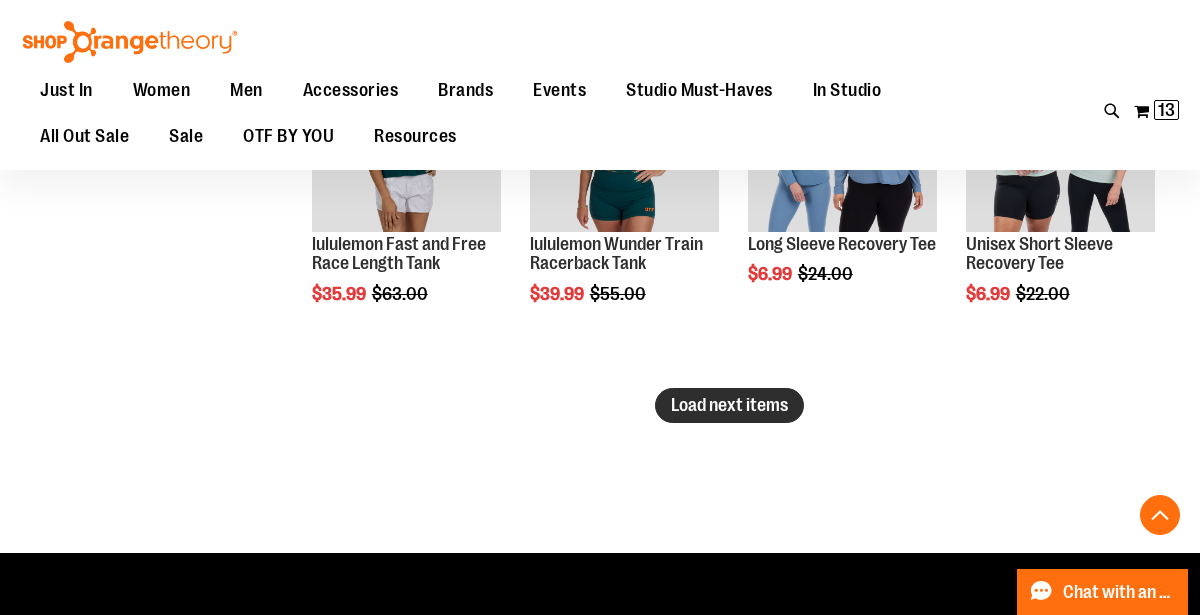 click on "Load next items" at bounding box center [729, 405] 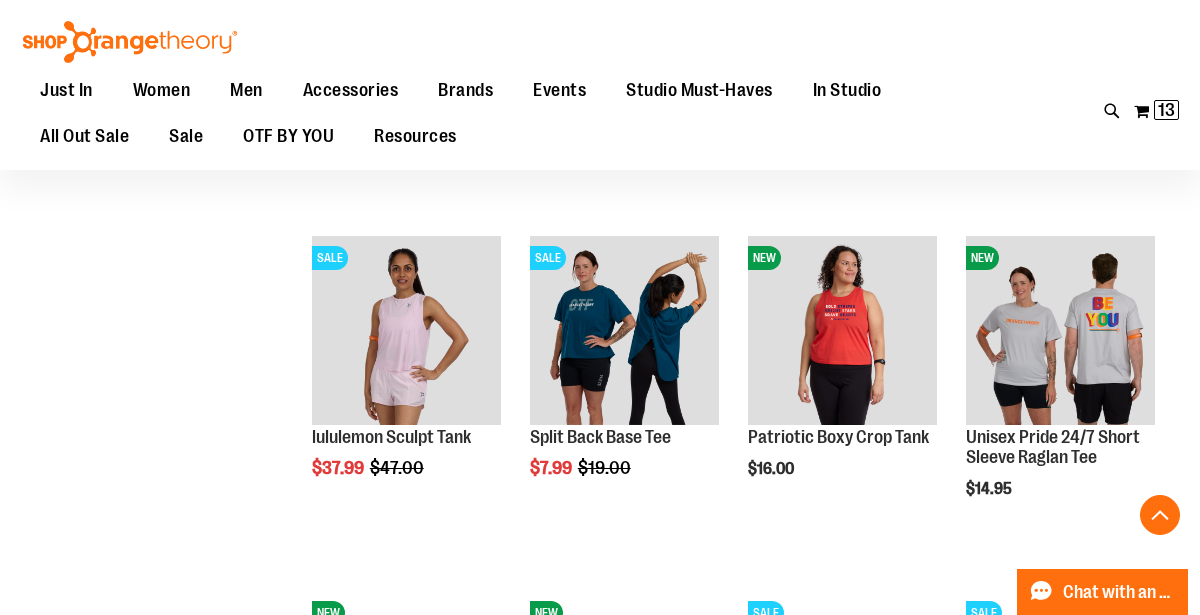 scroll, scrollTop: 3454, scrollLeft: 0, axis: vertical 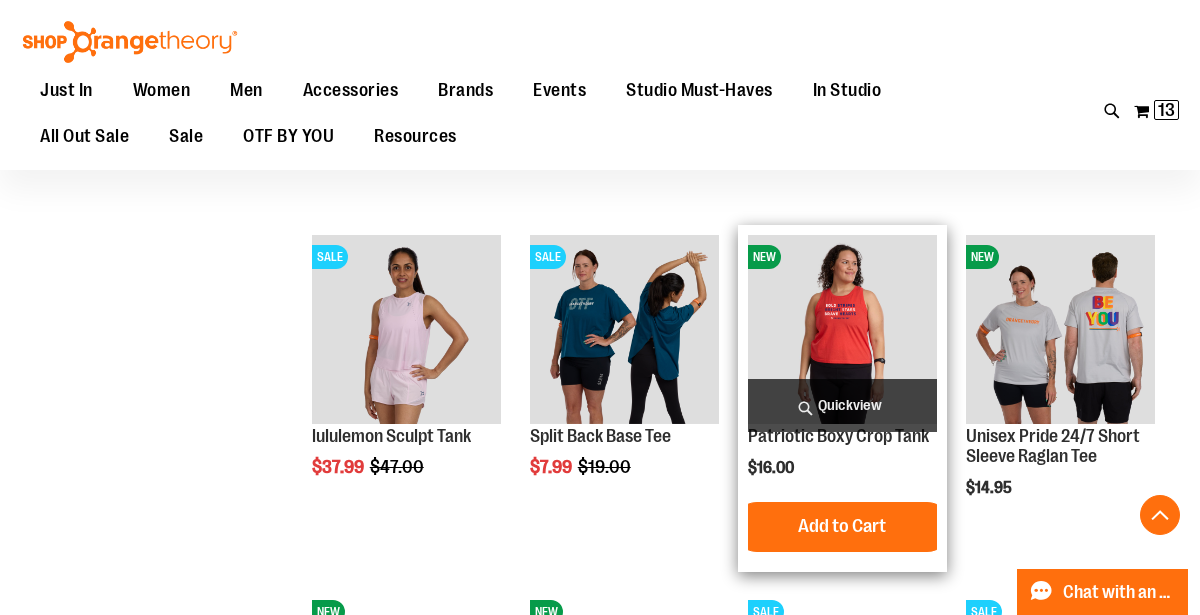 click at bounding box center (842, 329) 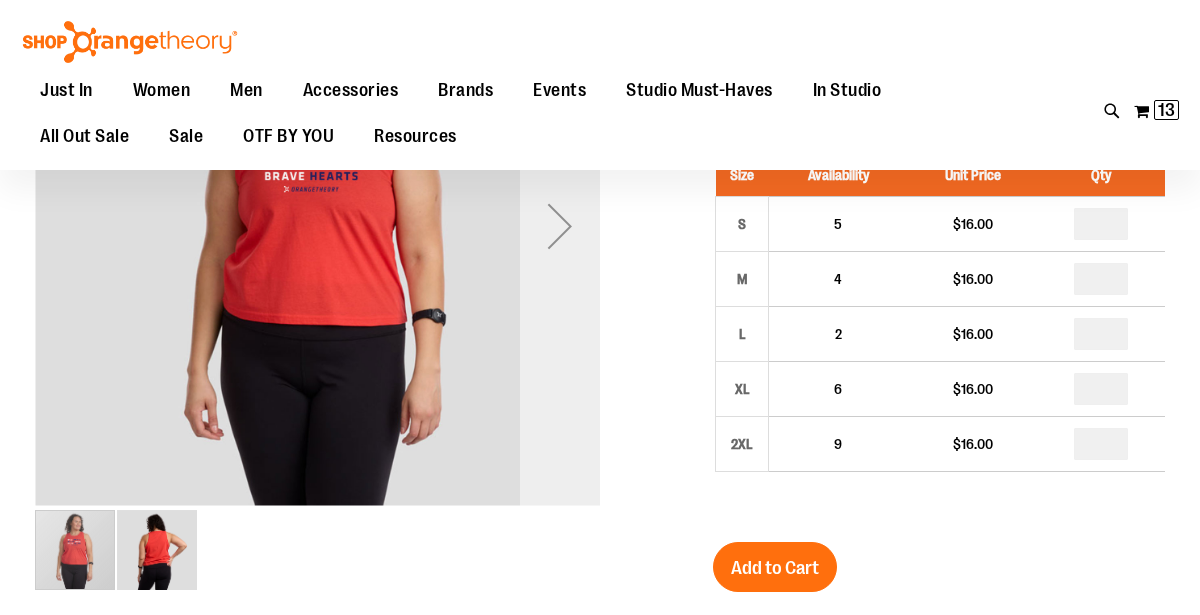 scroll, scrollTop: 126, scrollLeft: 0, axis: vertical 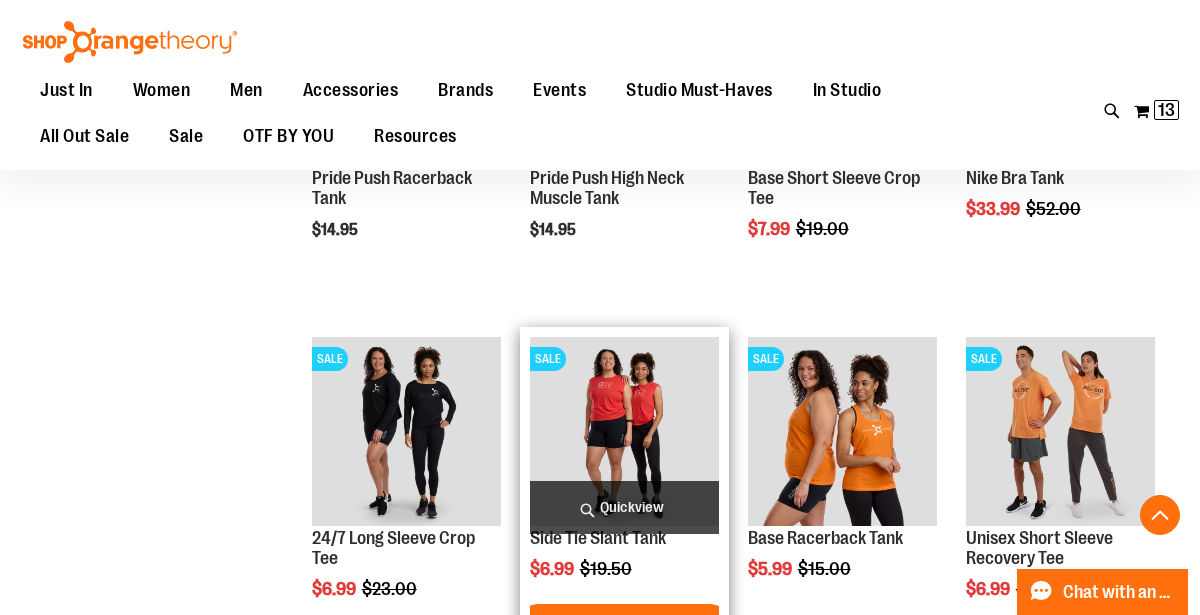 click at bounding box center (624, 431) 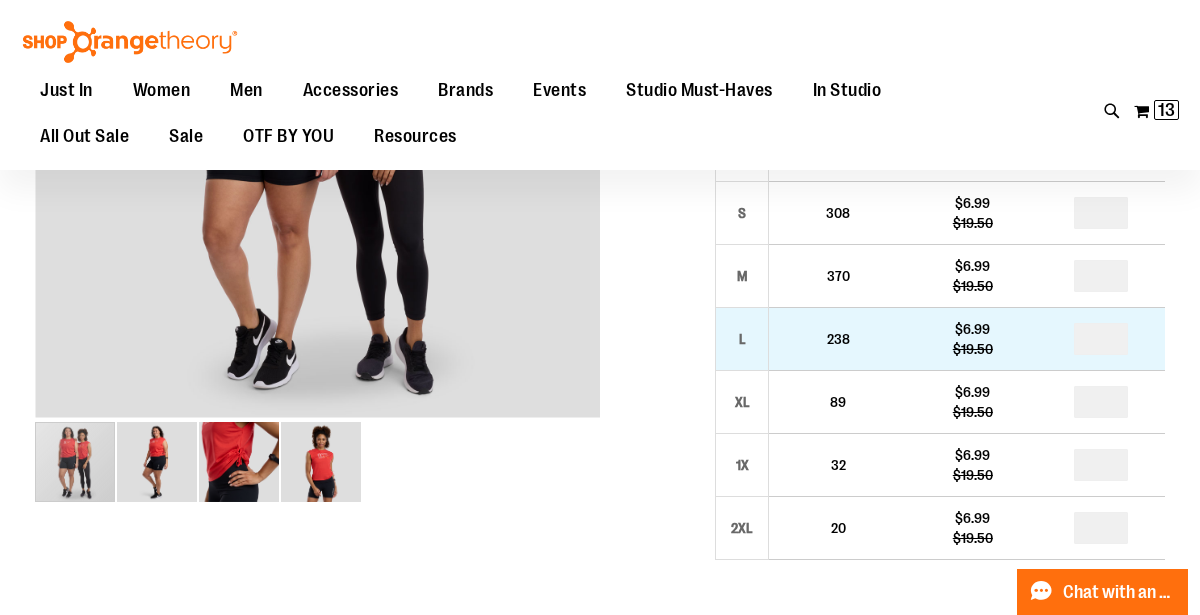 scroll, scrollTop: 235, scrollLeft: 0, axis: vertical 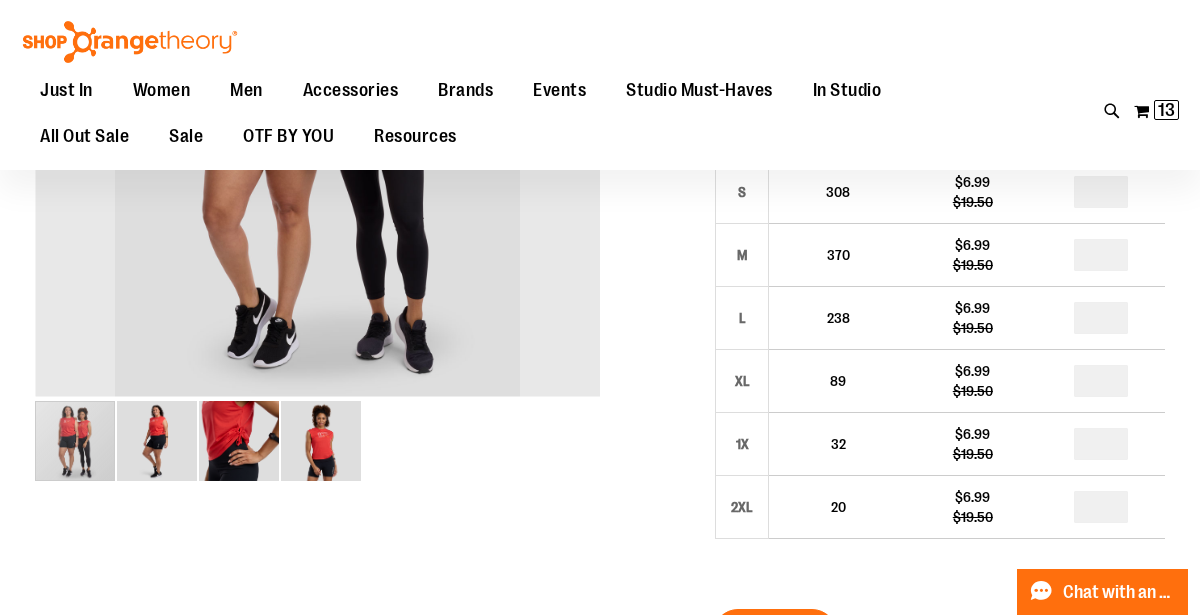 click at bounding box center [239, 441] 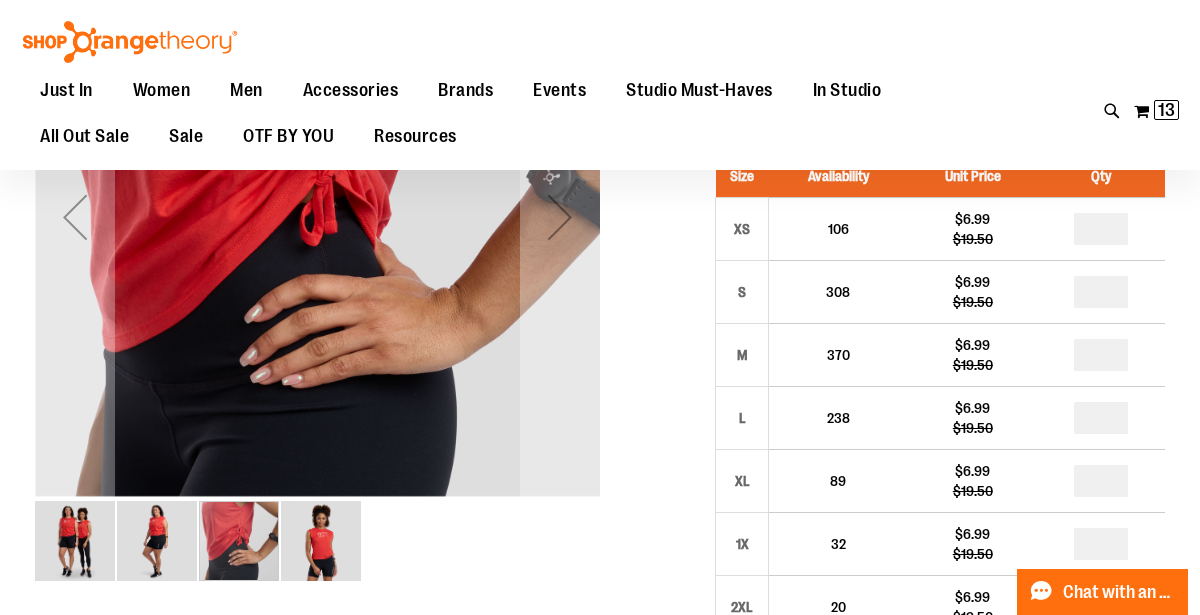 scroll, scrollTop: 183, scrollLeft: 0, axis: vertical 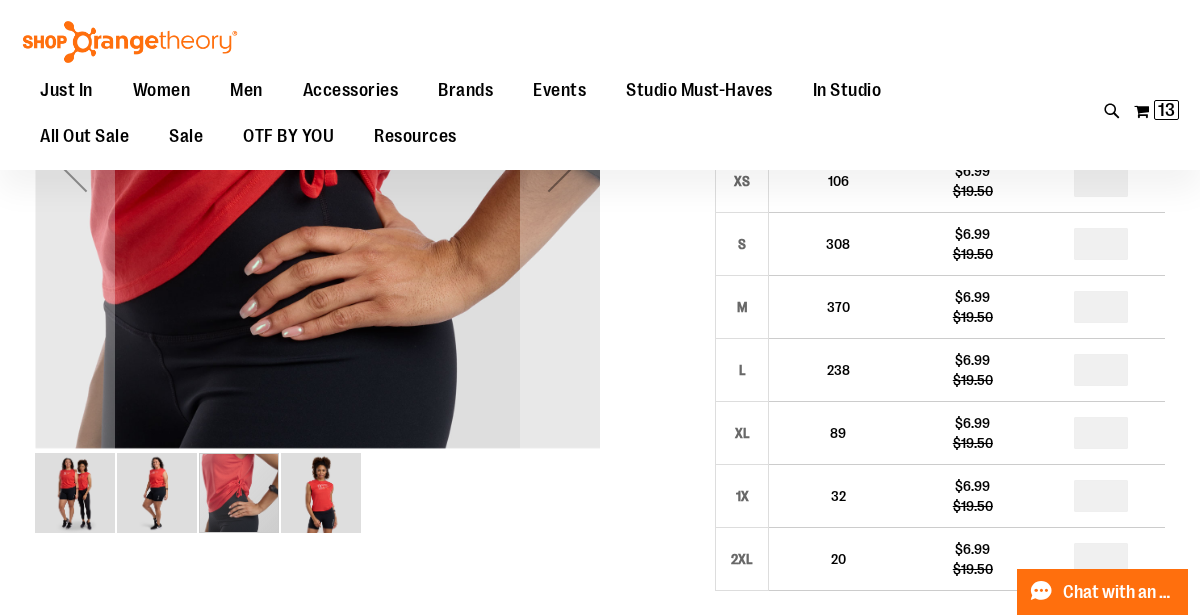 click at bounding box center [321, 493] 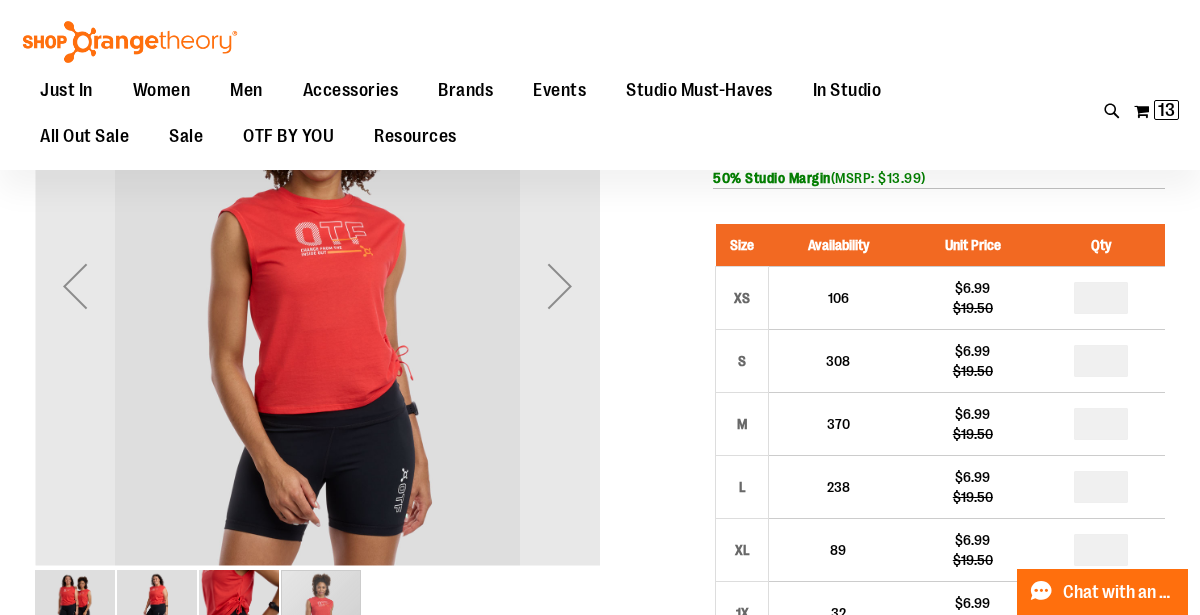 scroll, scrollTop: 66, scrollLeft: 0, axis: vertical 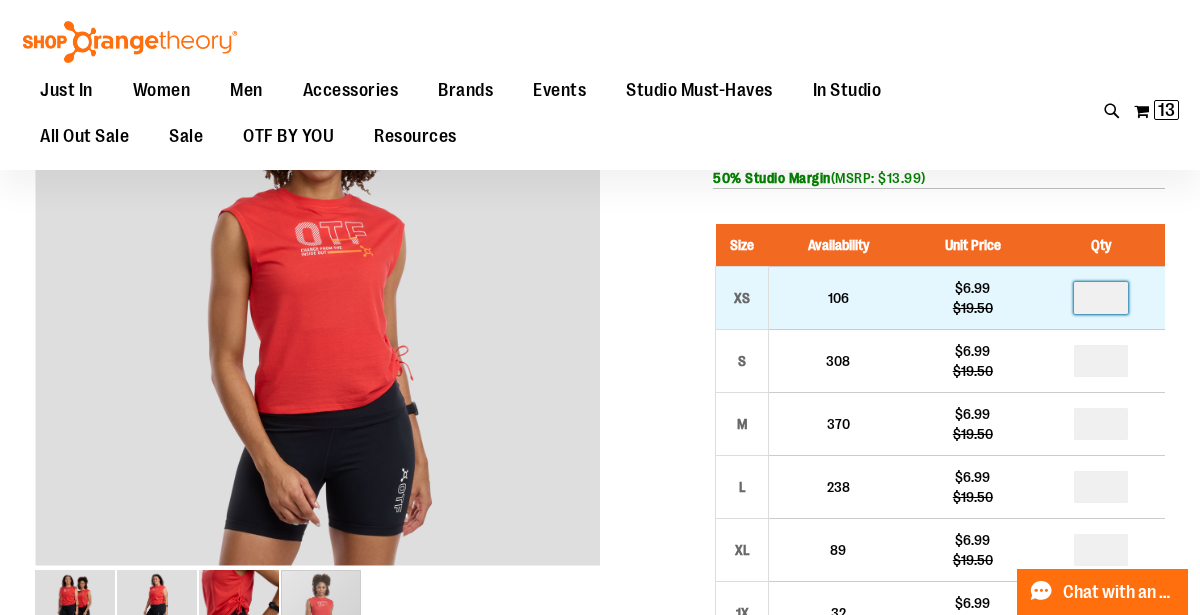 click at bounding box center [1101, 298] 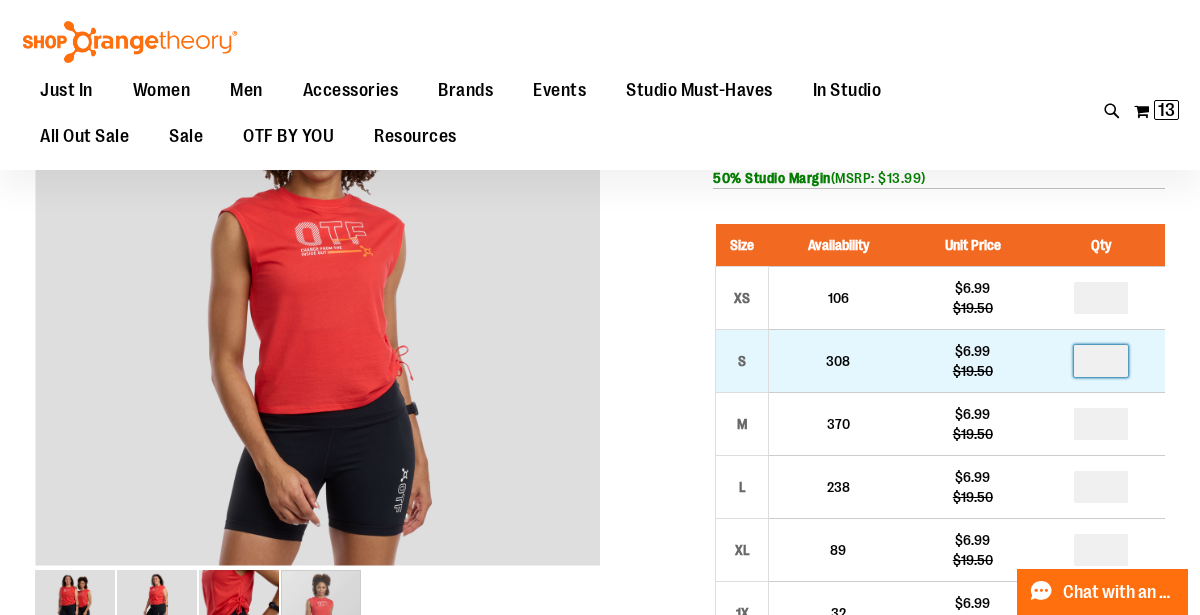 click at bounding box center [1101, 361] 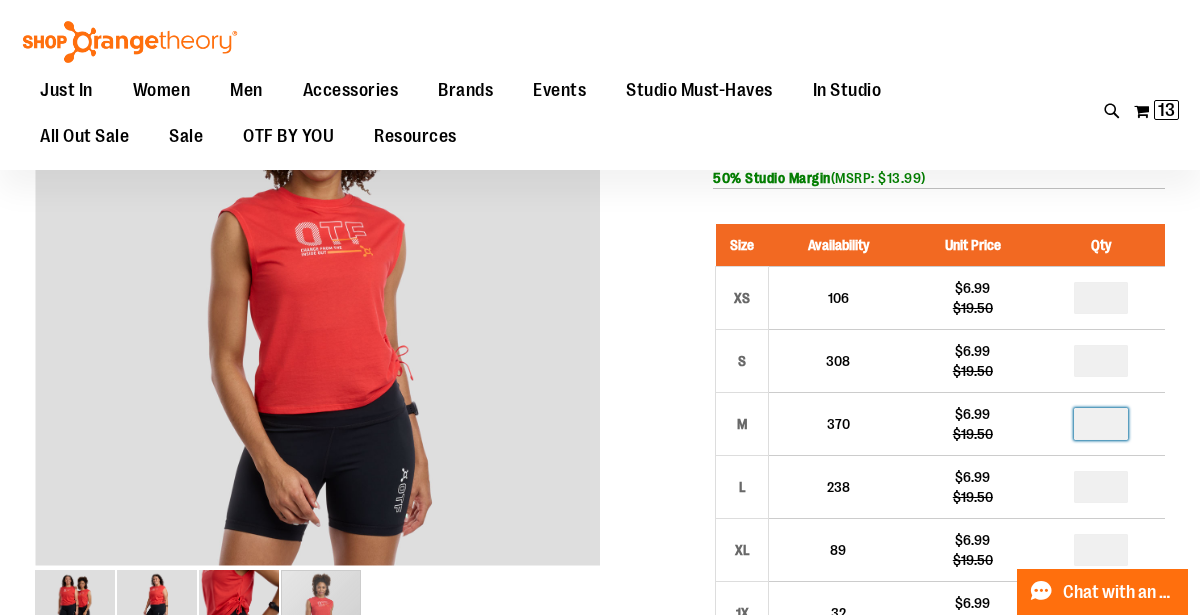click at bounding box center [1101, 424] 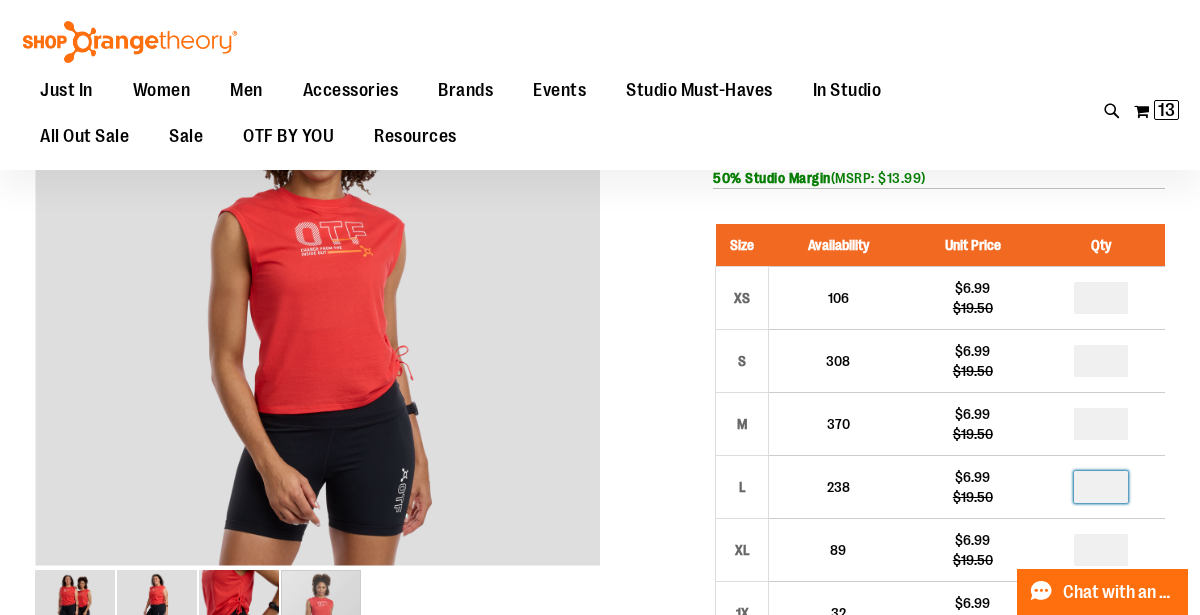 click at bounding box center [1101, 487] 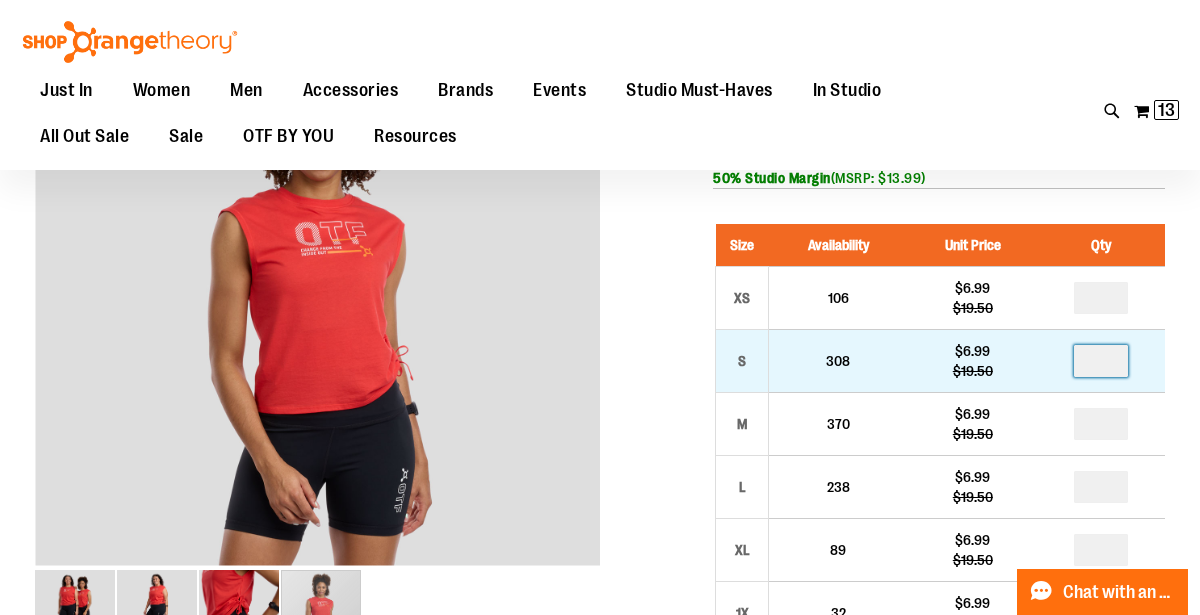 click on "*" at bounding box center (1101, 361) 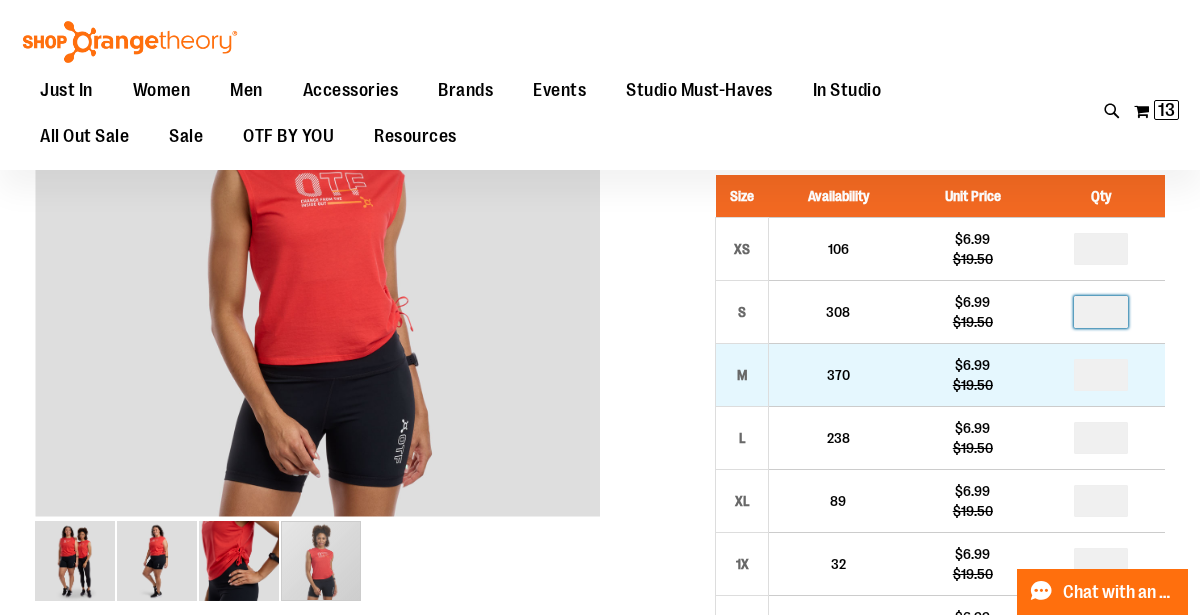 scroll, scrollTop: 138, scrollLeft: 0, axis: vertical 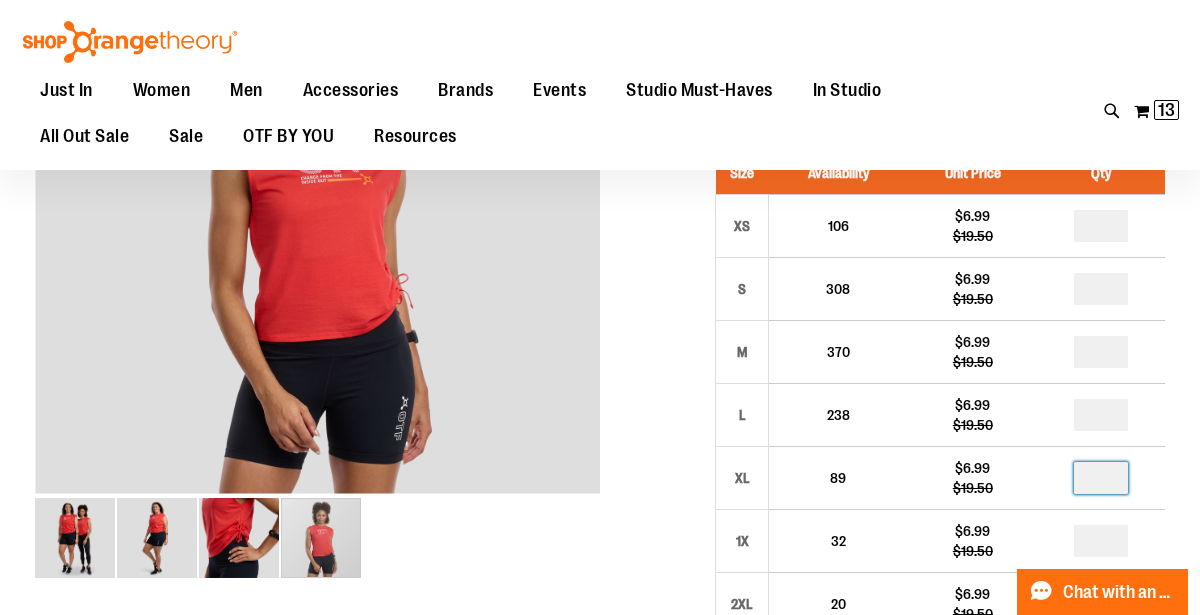click at bounding box center [1101, 478] 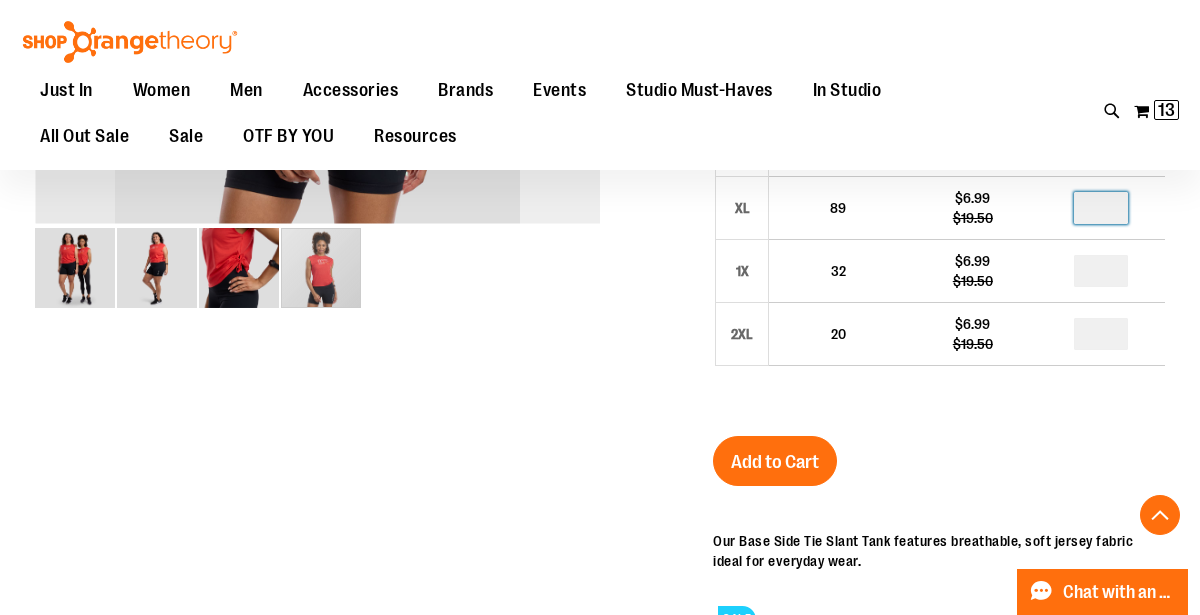 scroll, scrollTop: 410, scrollLeft: 0, axis: vertical 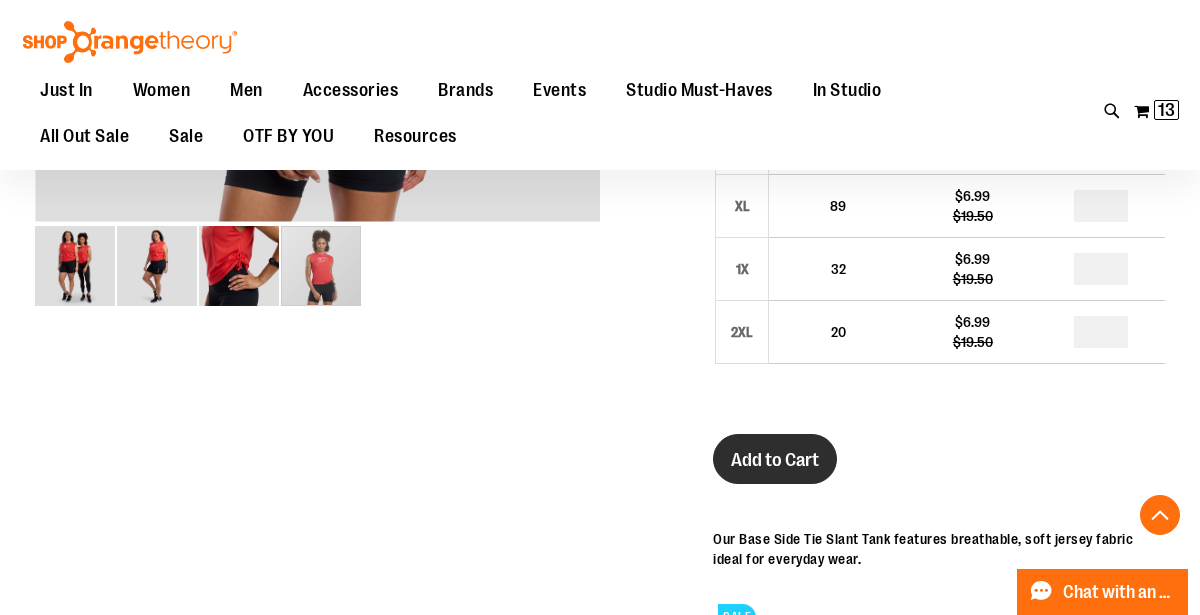 click on "Add to Cart" at bounding box center (775, 459) 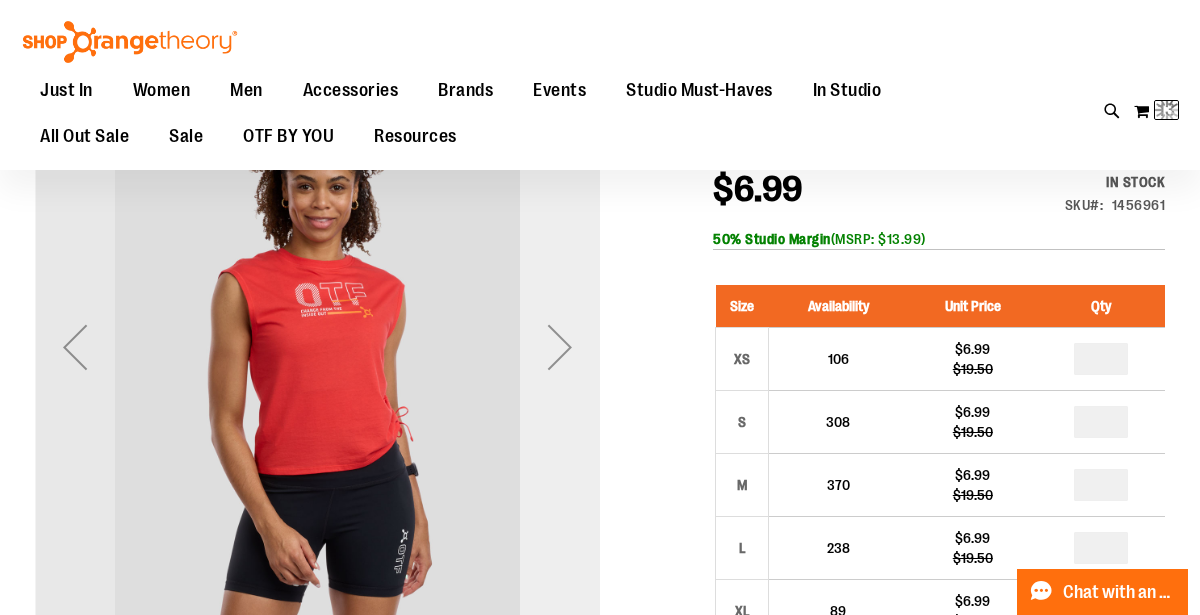 scroll, scrollTop: 0, scrollLeft: 0, axis: both 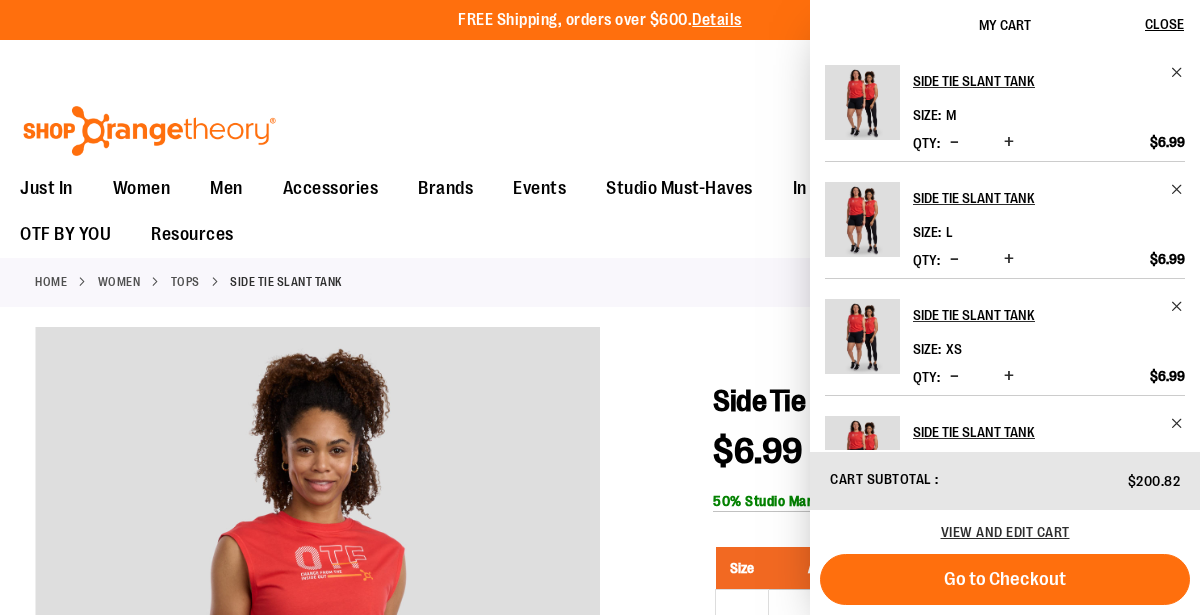 click on "Toggle Nav
Search
Popular Suggestions
Advanced Search" at bounding box center (600, 125) 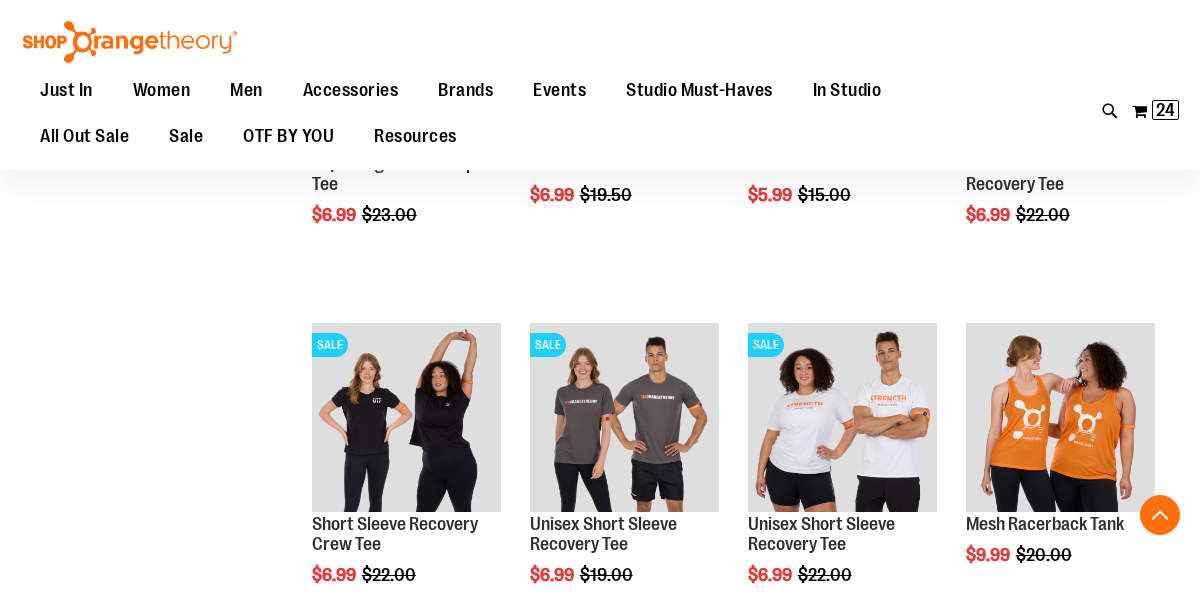scroll, scrollTop: 1211, scrollLeft: 0, axis: vertical 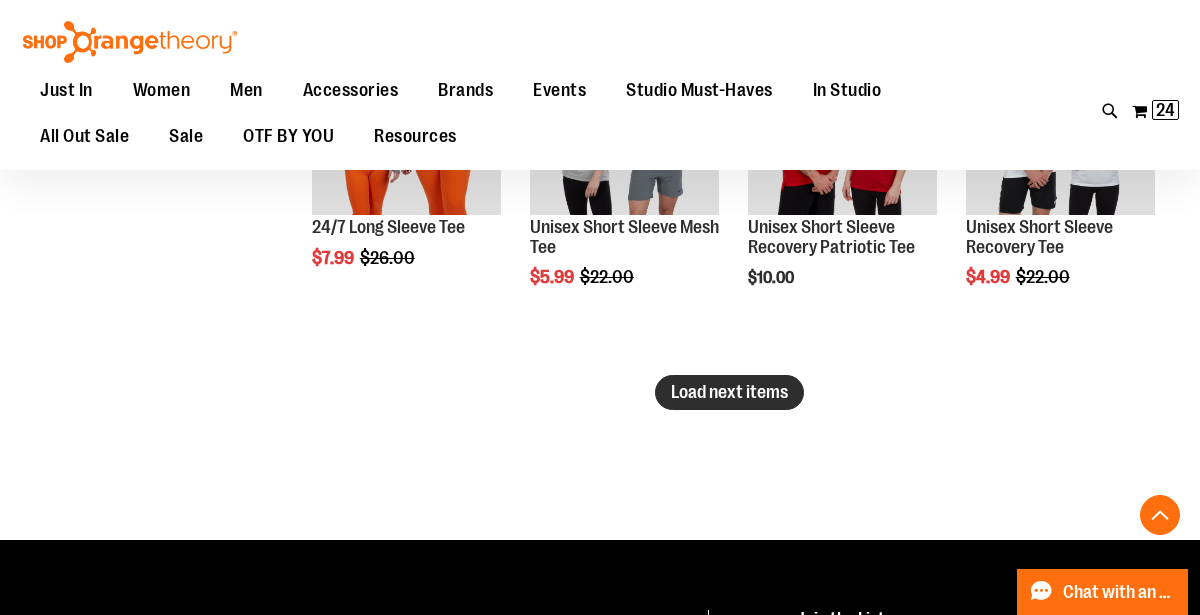 click on "Load next items" at bounding box center [729, 392] 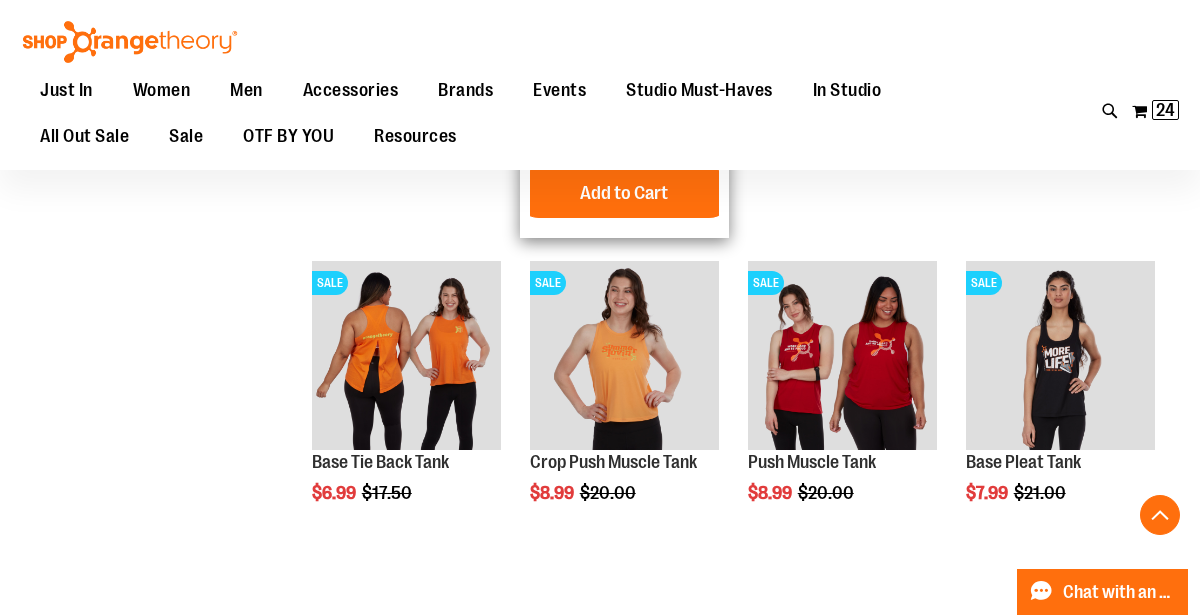 scroll, scrollTop: 3779, scrollLeft: 0, axis: vertical 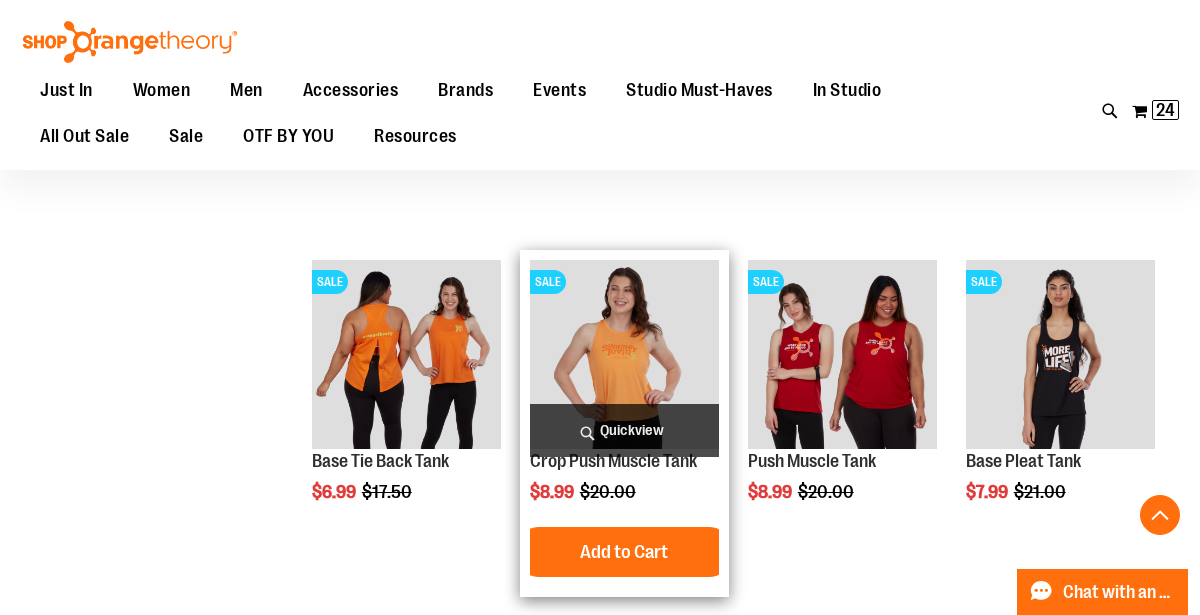 click at bounding box center [624, 354] 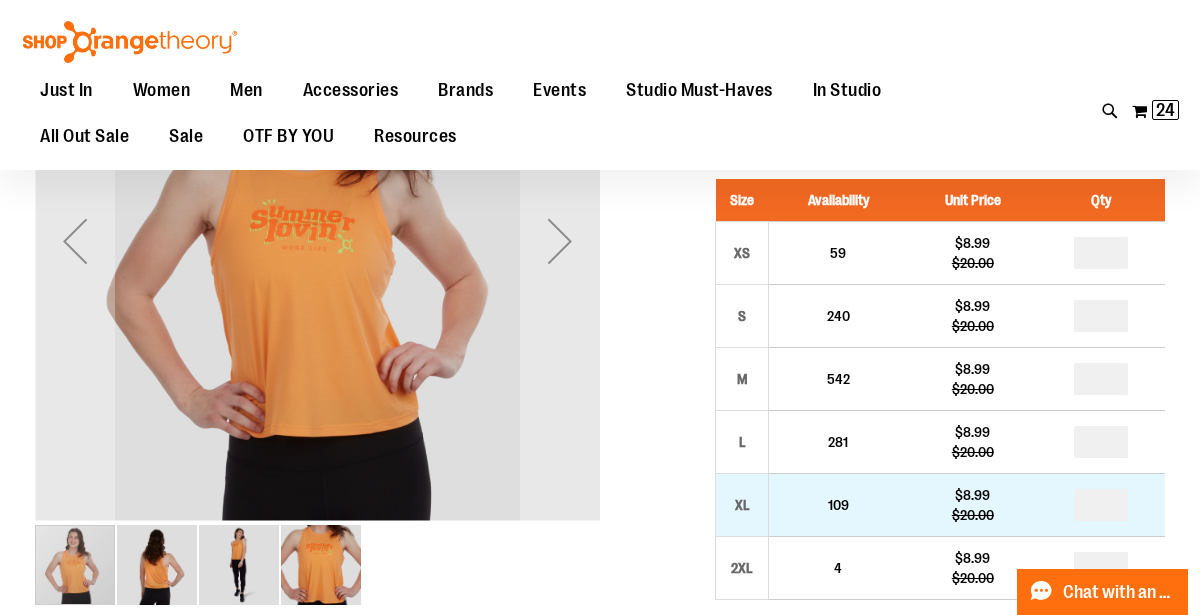 scroll, scrollTop: 99, scrollLeft: 0, axis: vertical 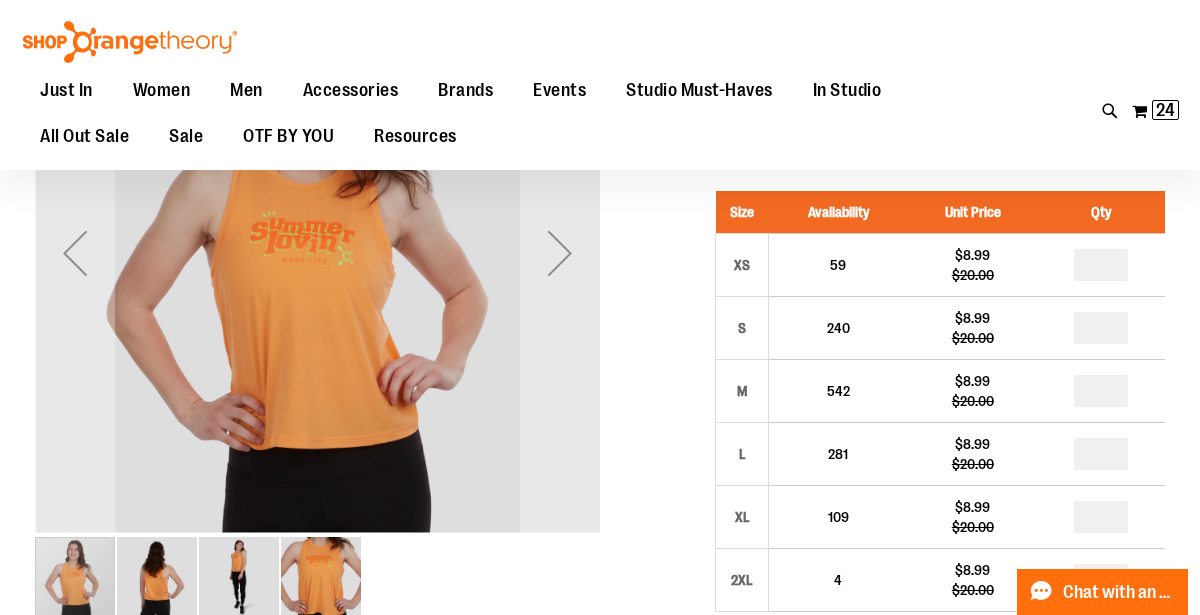 click at bounding box center (157, 577) 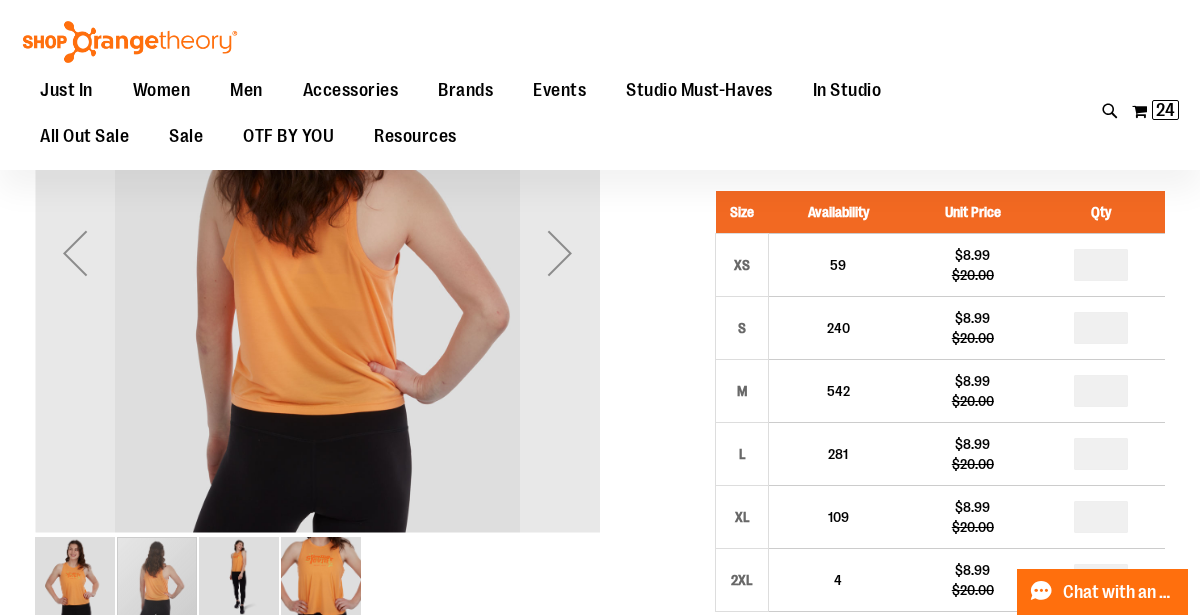 click at bounding box center (239, 577) 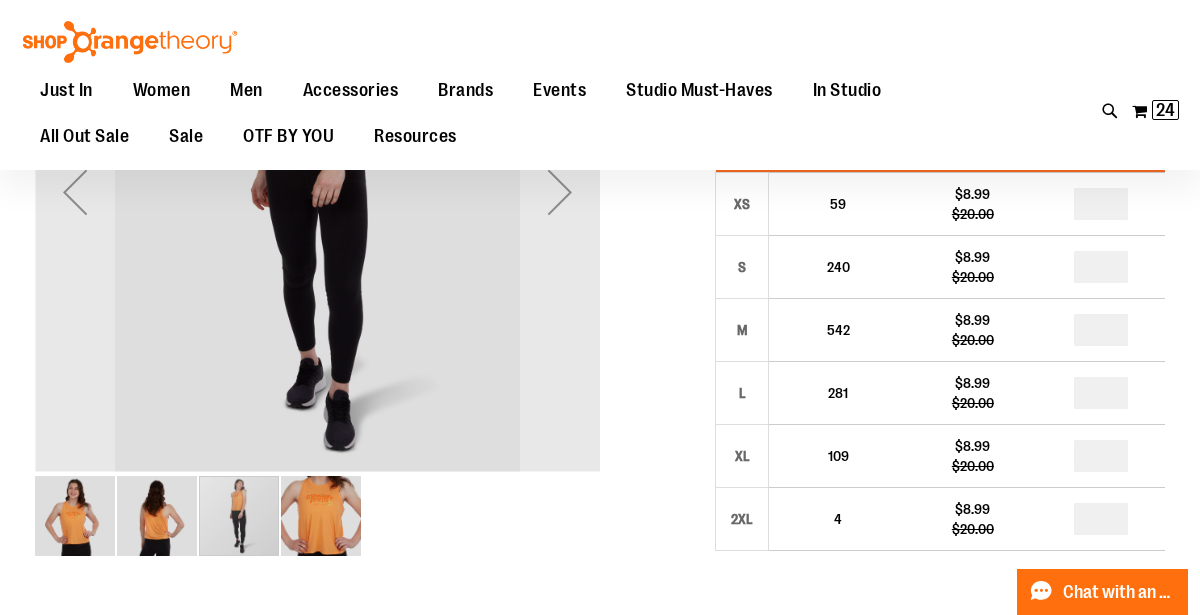 scroll, scrollTop: 168, scrollLeft: 0, axis: vertical 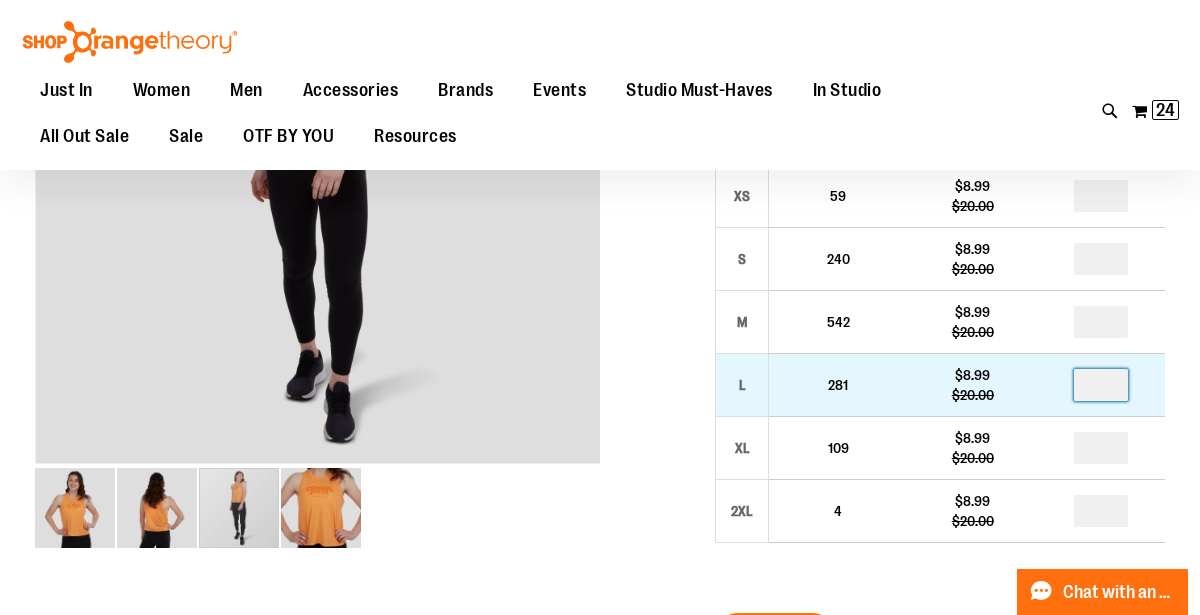 click at bounding box center [1101, 385] 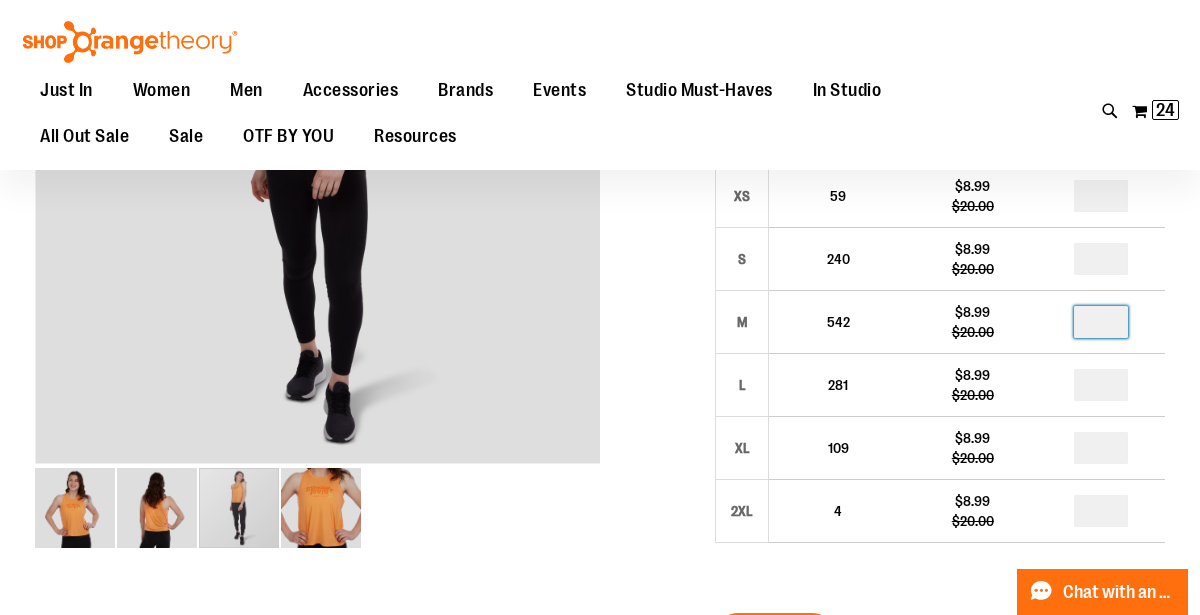 click at bounding box center [1101, 322] 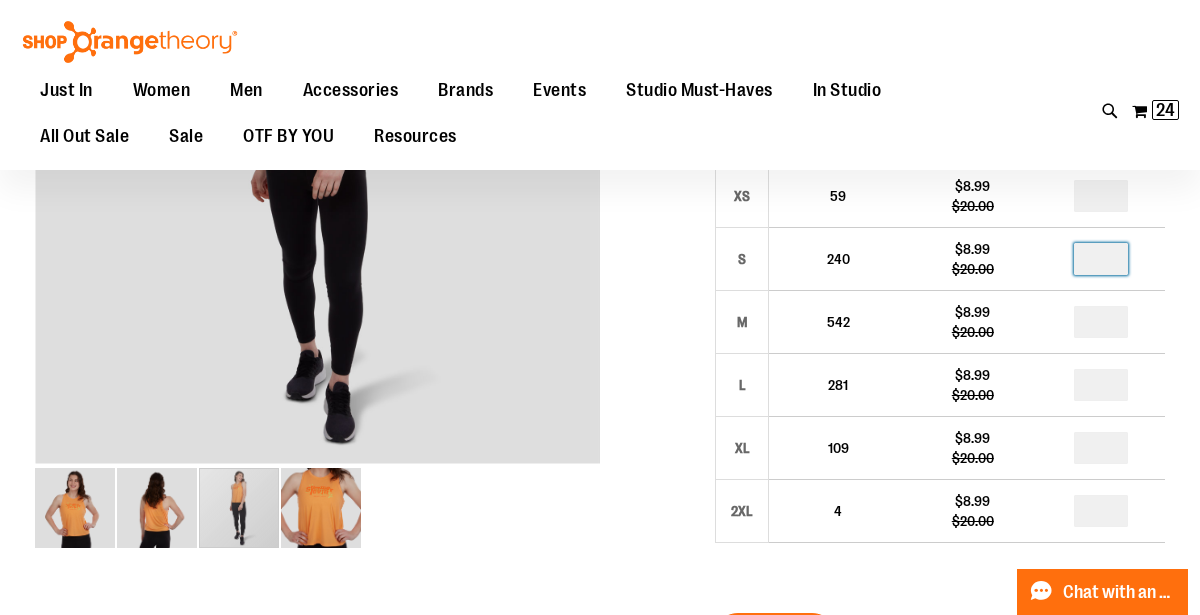 click at bounding box center [1101, 259] 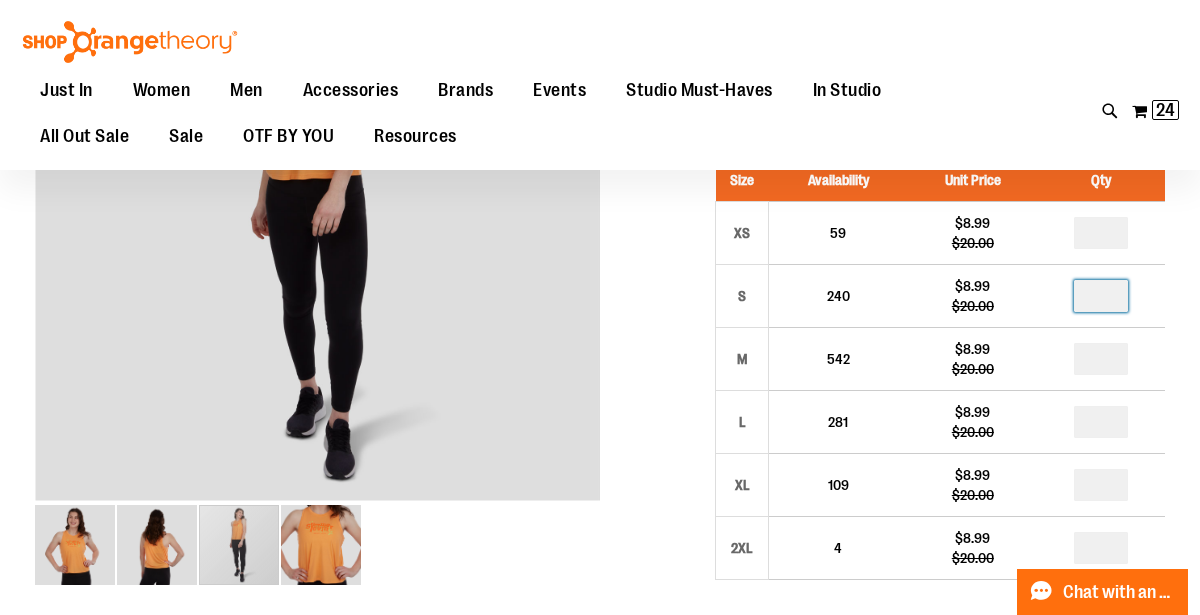 scroll, scrollTop: 129, scrollLeft: 0, axis: vertical 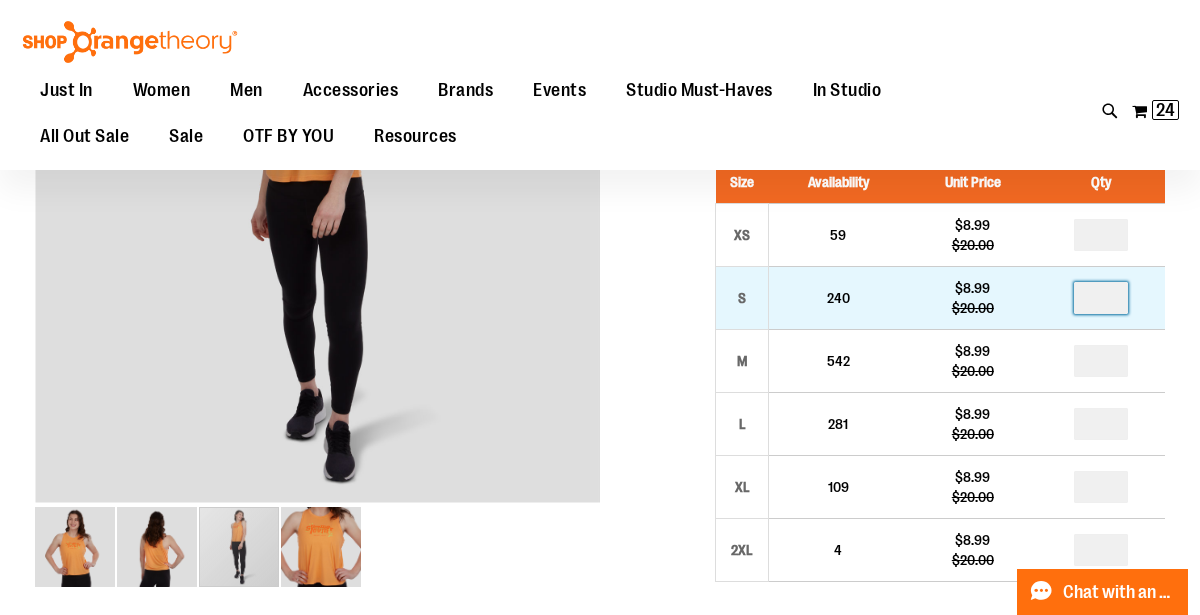 click on "*" at bounding box center [1101, 298] 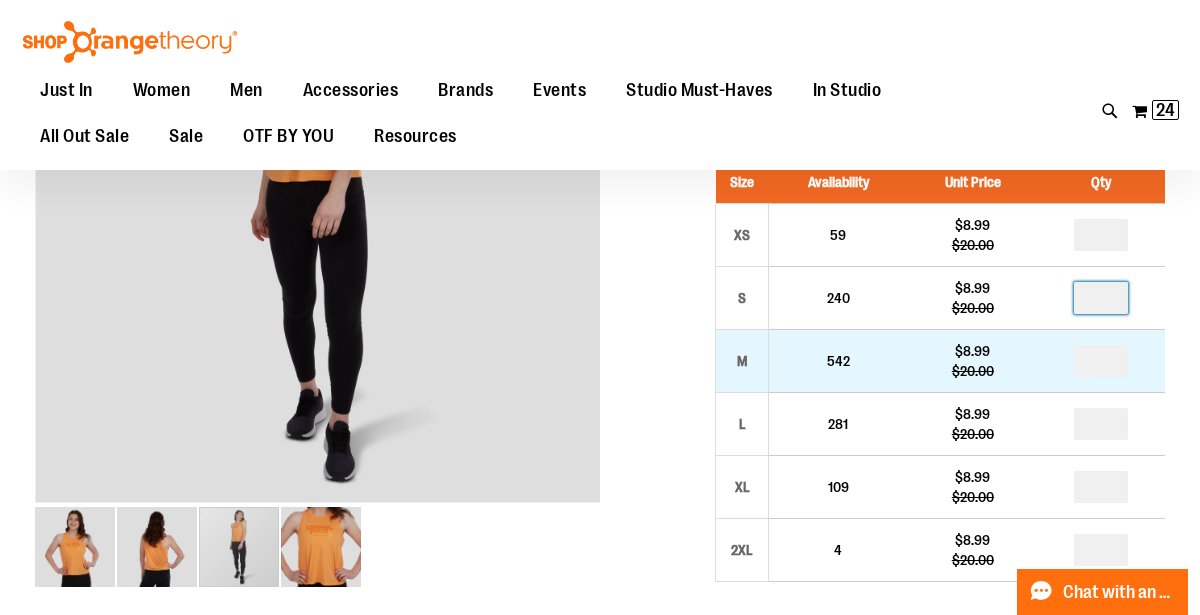 type on "*" 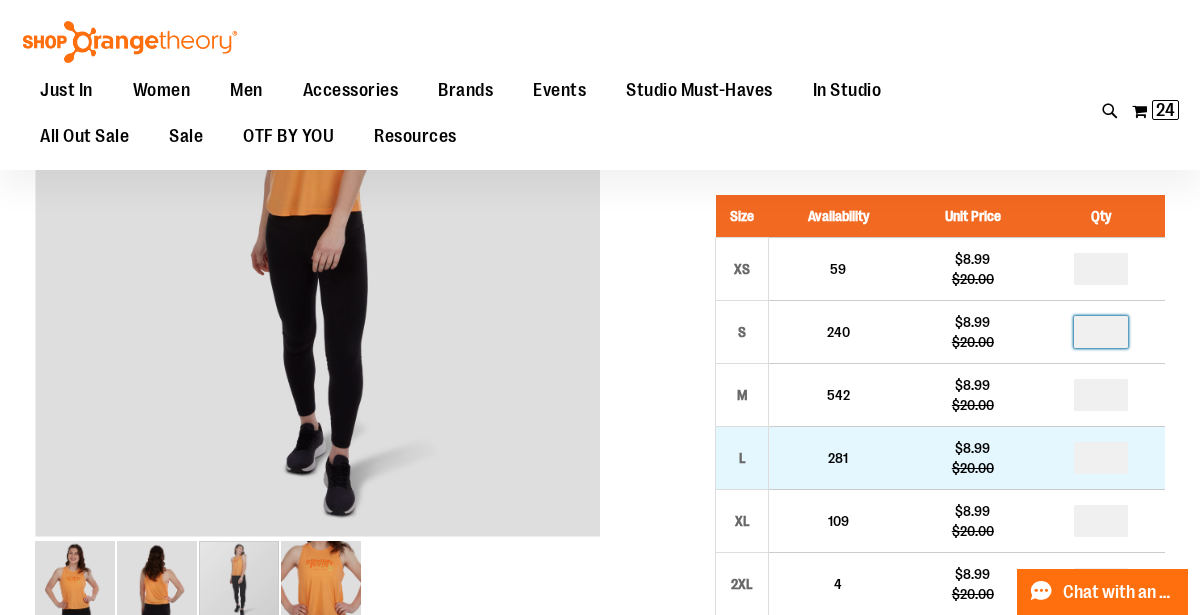 scroll, scrollTop: 21, scrollLeft: 0, axis: vertical 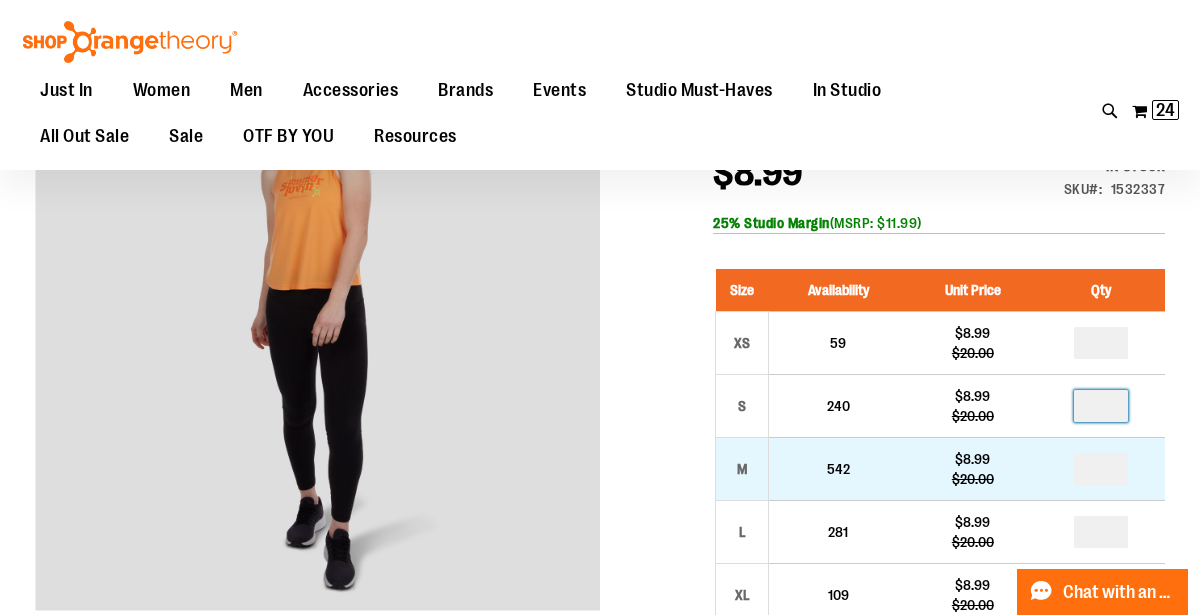 type on "*" 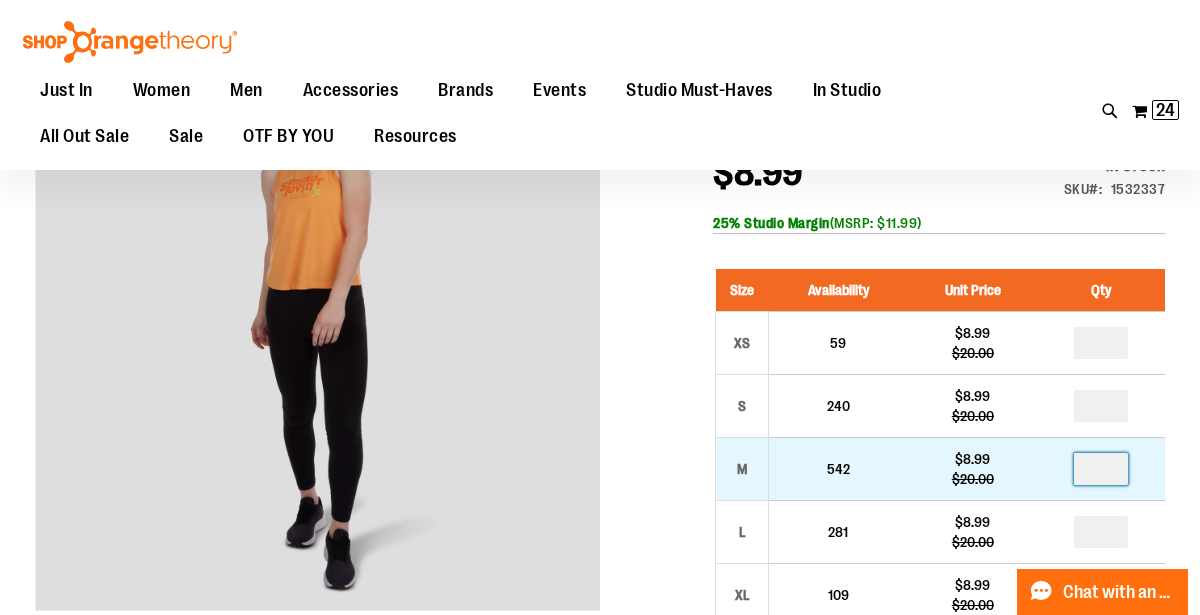 click on "*" at bounding box center [1101, 469] 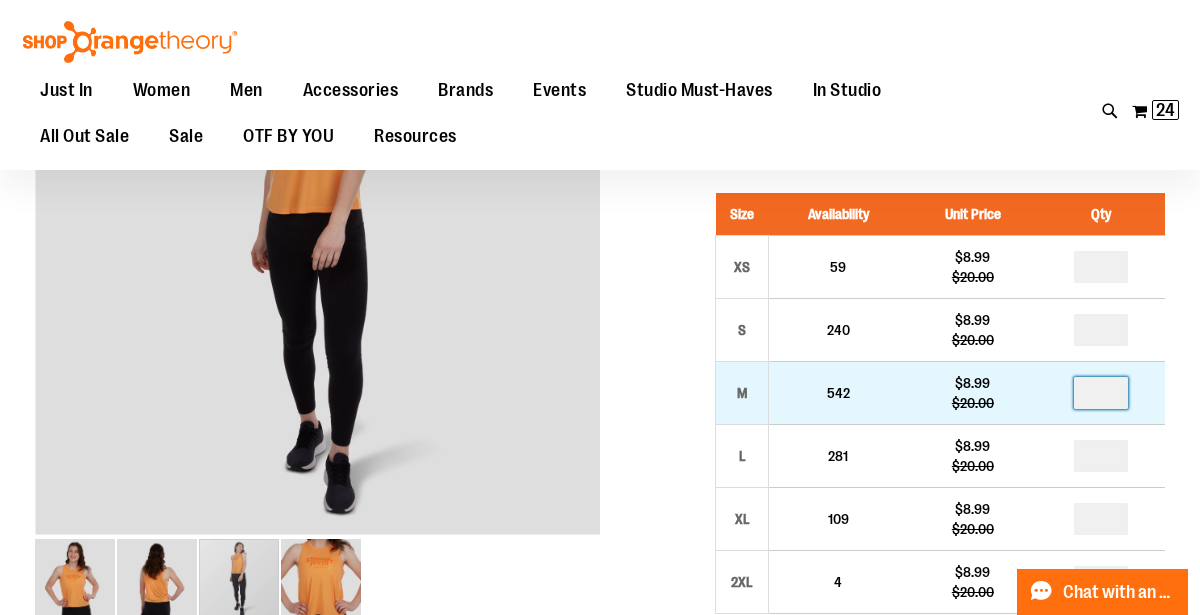 scroll, scrollTop: 105, scrollLeft: 0, axis: vertical 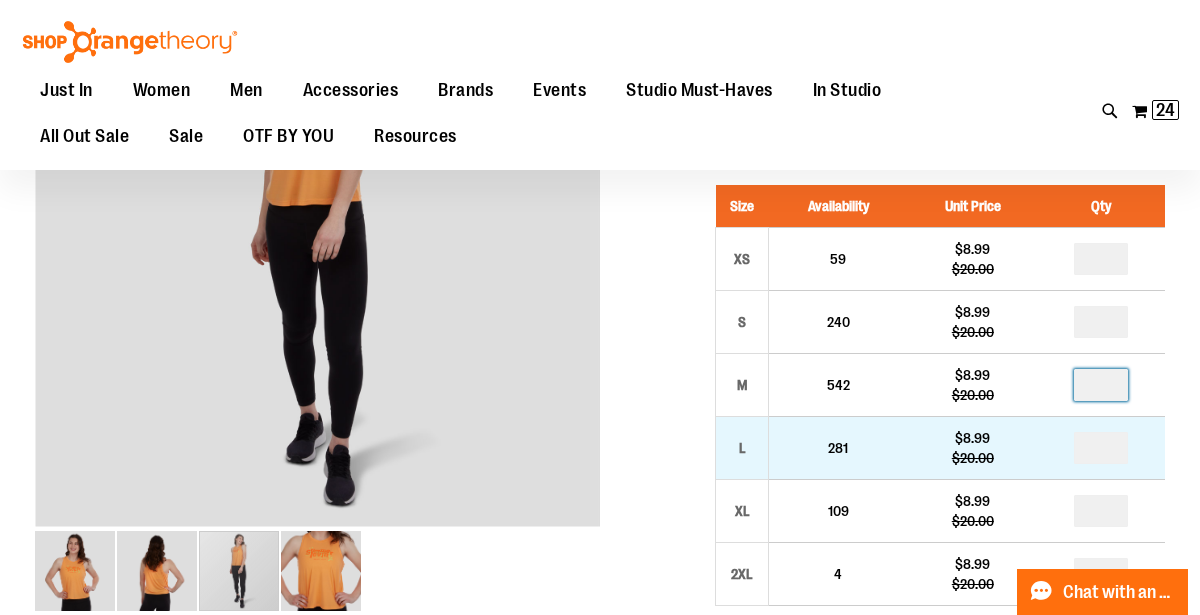type on "*" 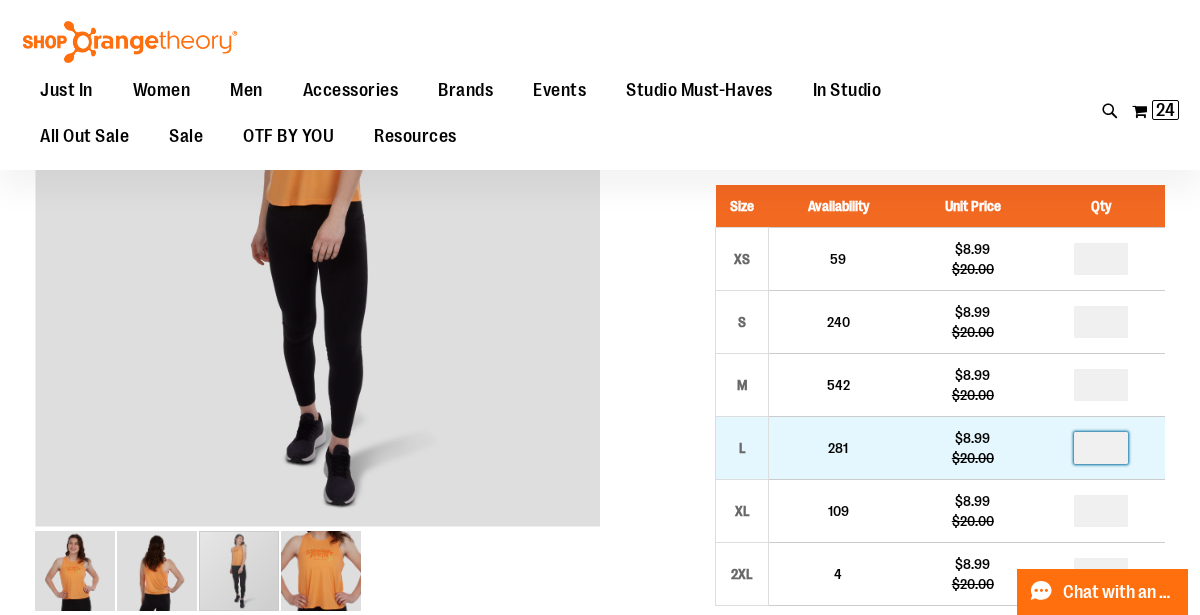 click on "*" at bounding box center (1101, 448) 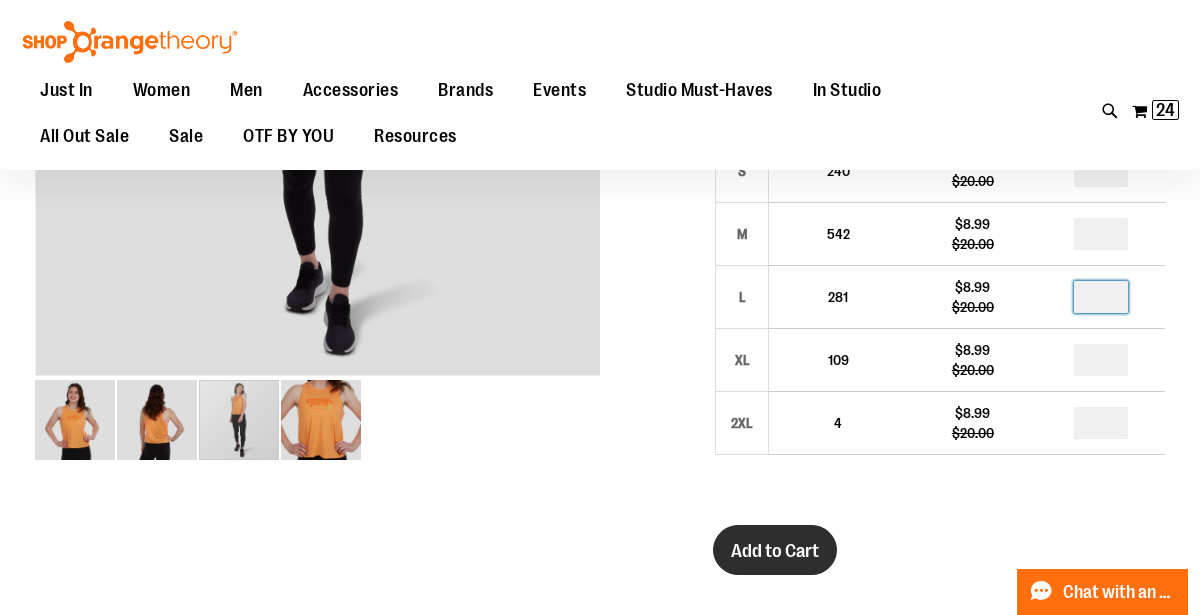 scroll, scrollTop: 257, scrollLeft: 0, axis: vertical 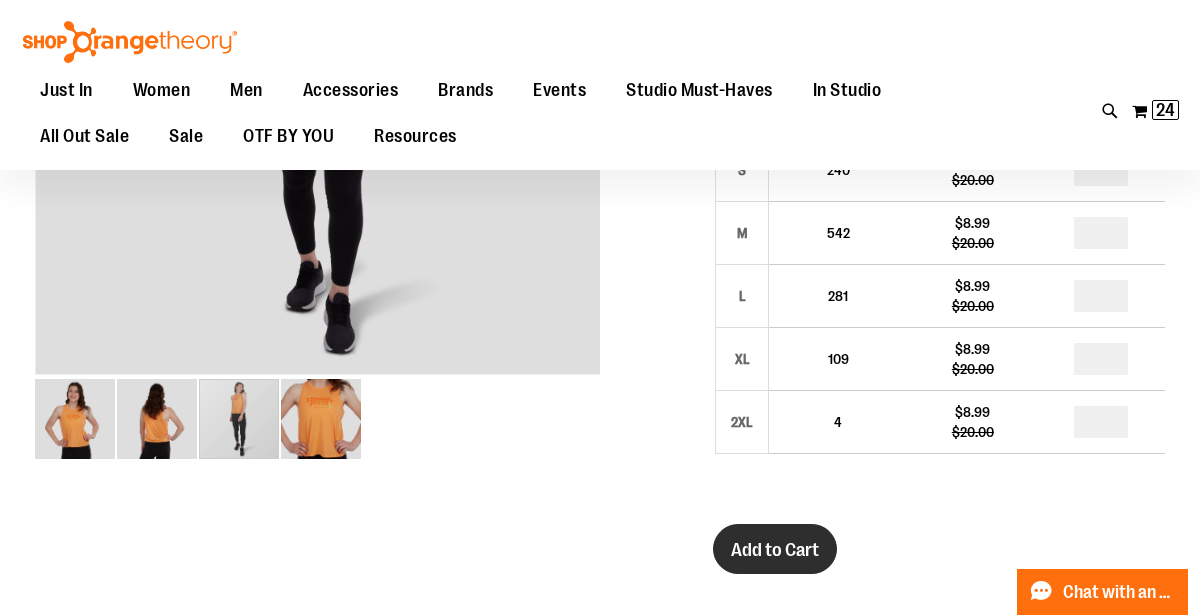 click on "Add to Cart" at bounding box center [775, 550] 